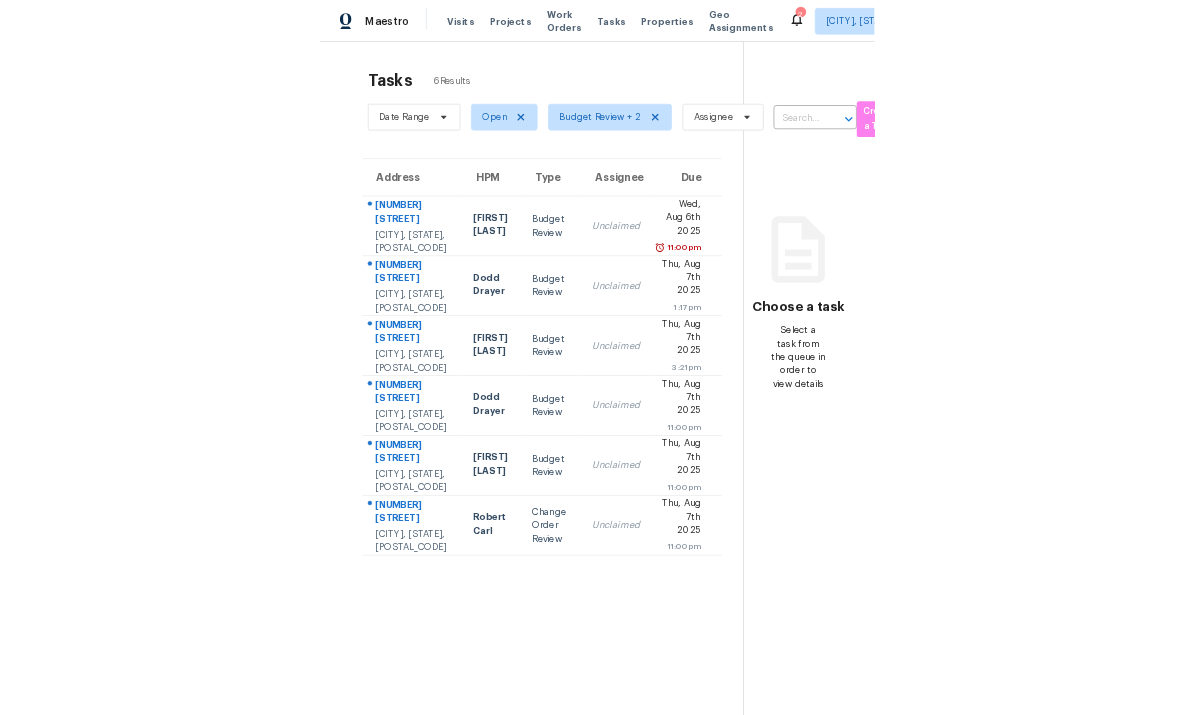 scroll, scrollTop: 0, scrollLeft: 0, axis: both 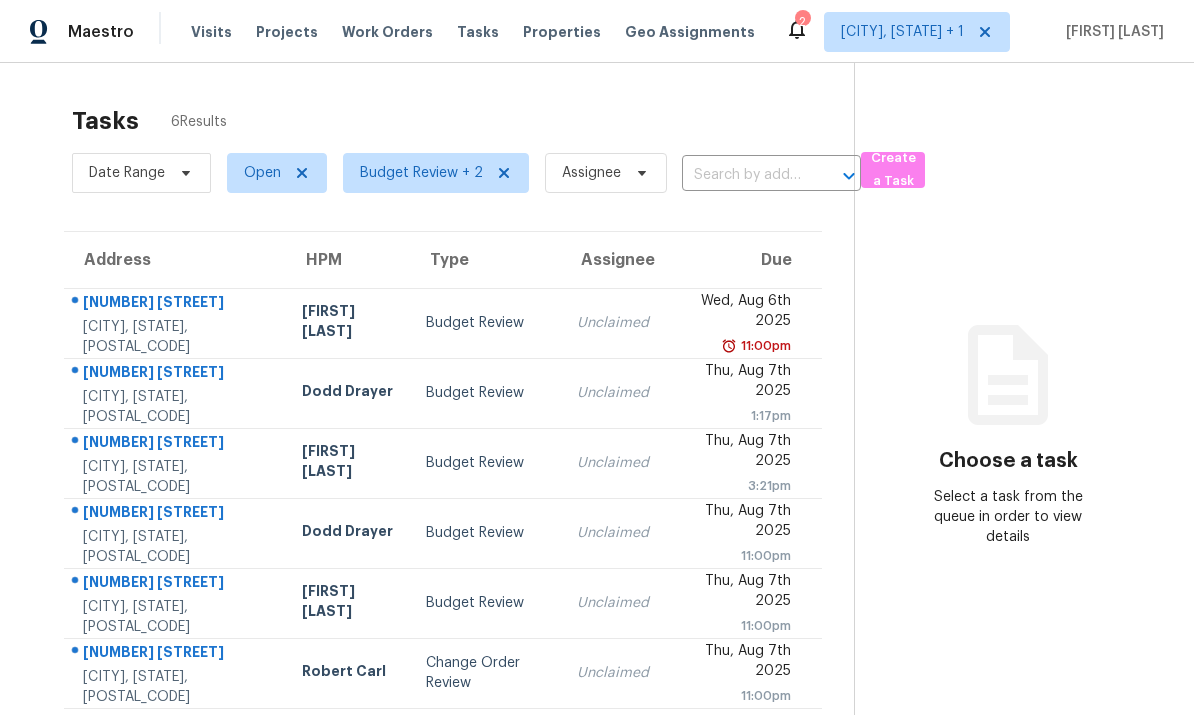 click on "[NUMBER] [STREET]   [CITY], [STATE], [POSTAL_CODE]" at bounding box center [175, 323] 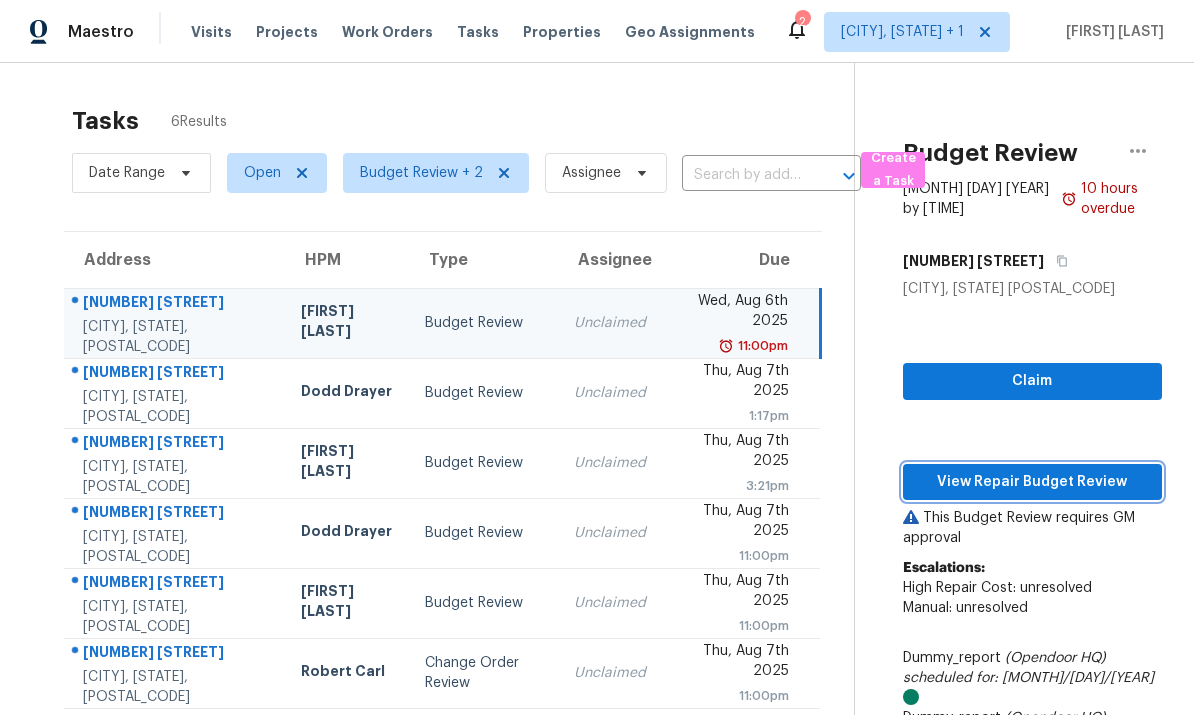 click on "View Repair Budget Review" at bounding box center (1032, 482) 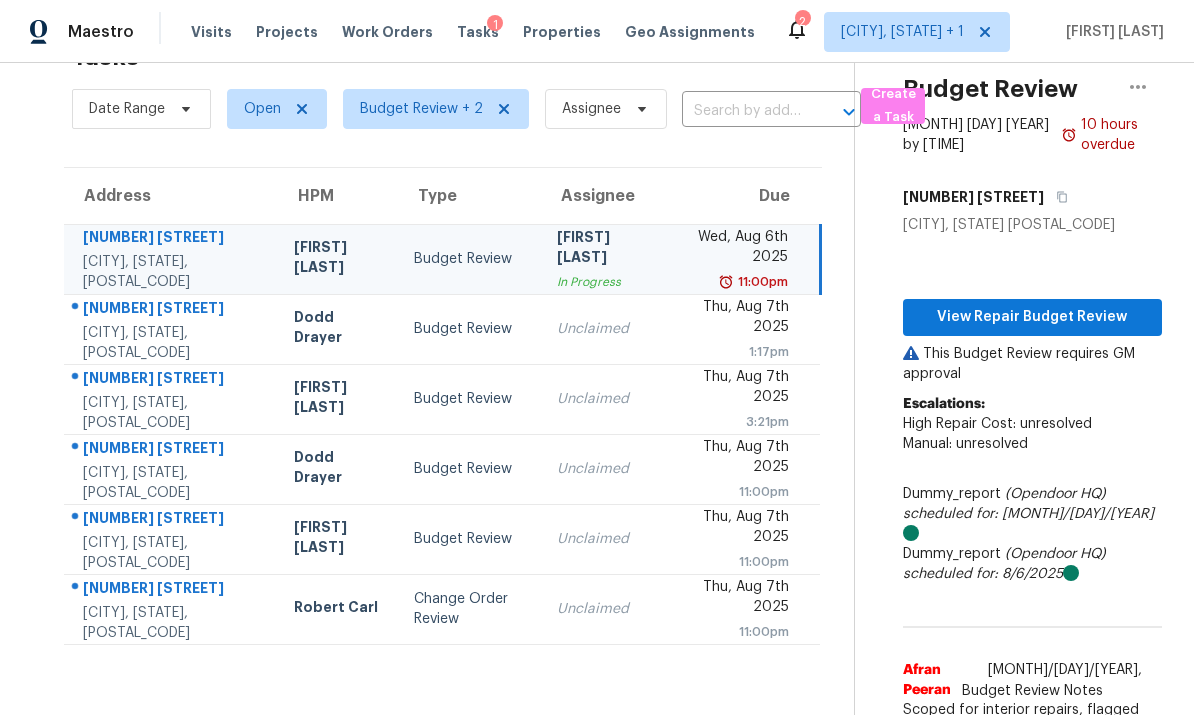 click on "Monroe, OH, 45050" at bounding box center [172, 623] 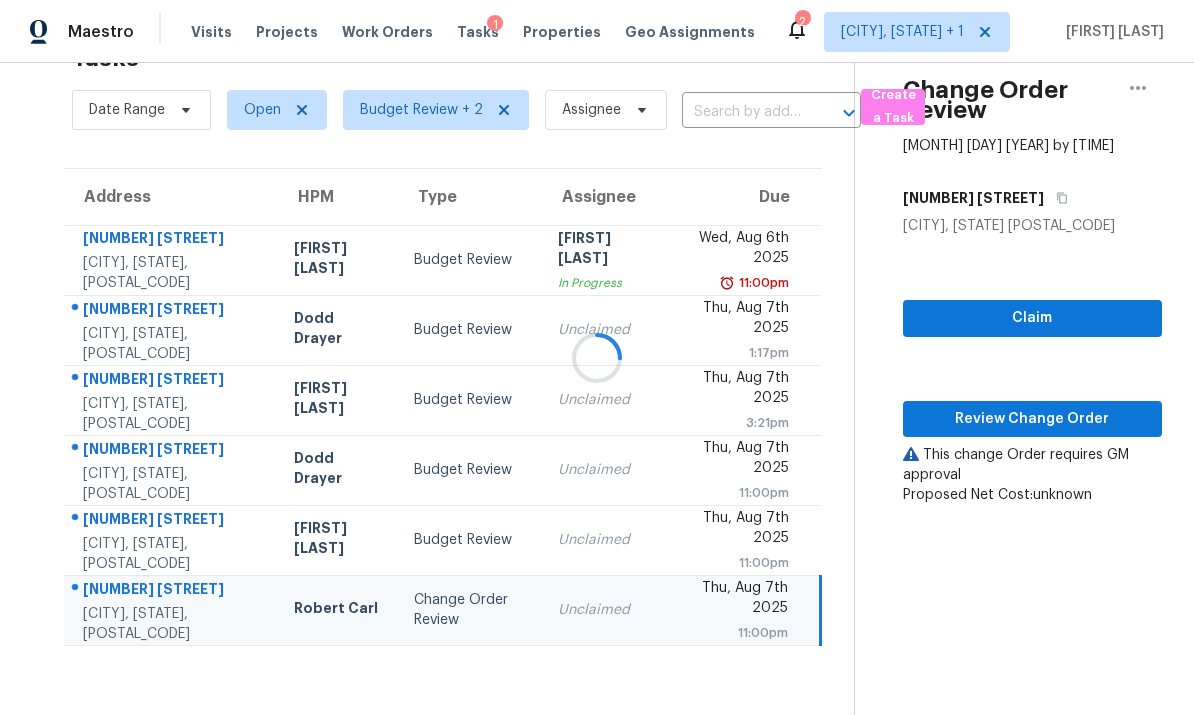 scroll, scrollTop: 63, scrollLeft: 0, axis: vertical 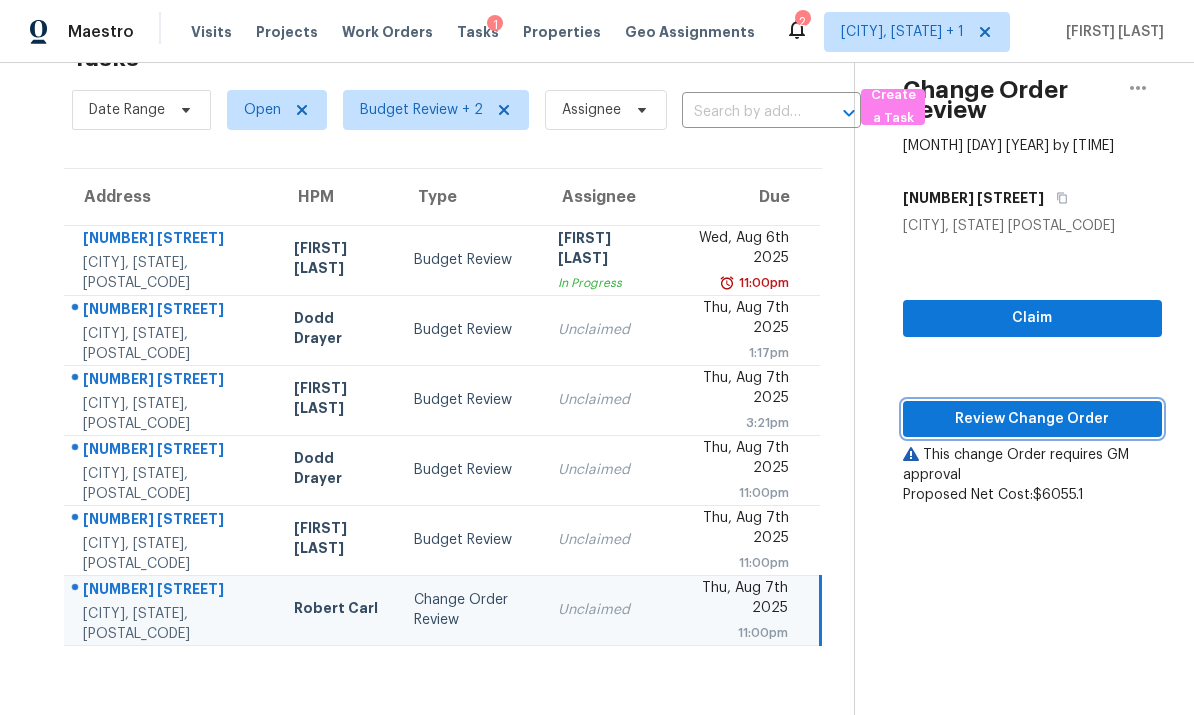 click on "Review Change Order" at bounding box center (1032, 419) 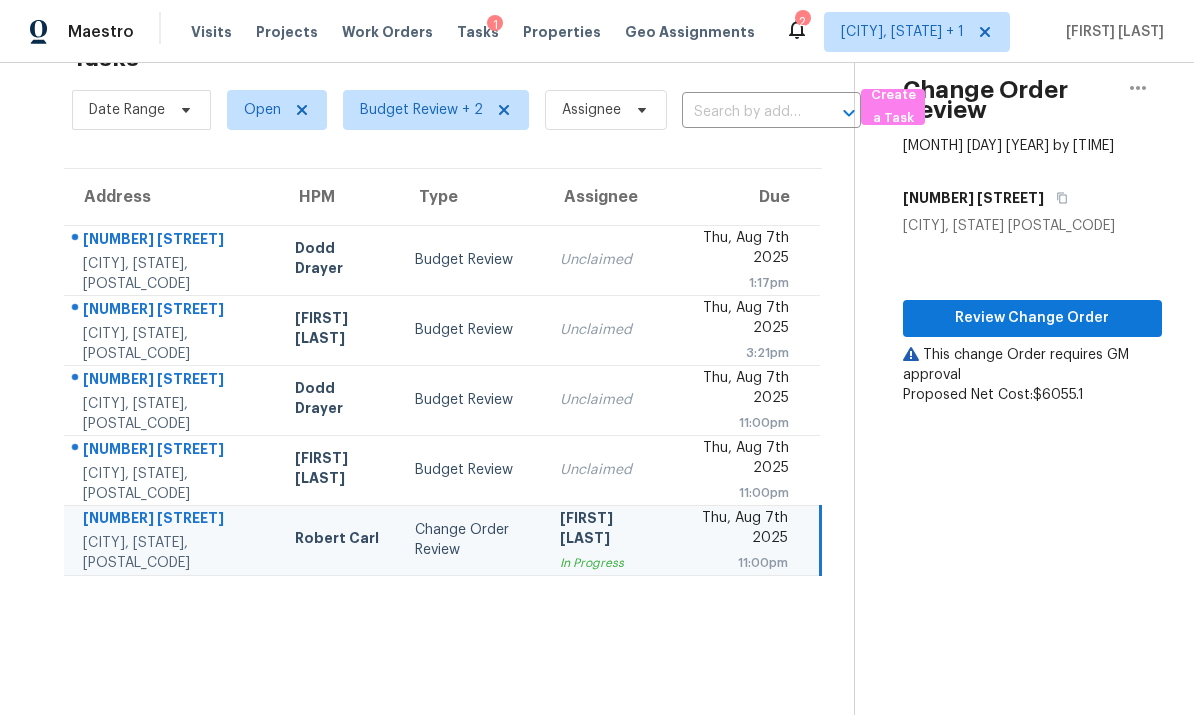click on "Tasks 6  Results Date Range Open Budget Review + 2 Assignee ​ Create a Task Address HPM Type Assignee Due 768 Tall Timber Dr   Greenwood, IN, 46143 Dodd Drayer Budget Review Unclaimed Thu, Aug 7th 2025 1:17pm 5626 Prince Woods Cir   Indianapolis, IN, 46224 Isaul Martinez Budget Review Unclaimed Thu, Aug 7th 2025 3:21pm 9344 E 25th St   Indianapolis, IN, 46229 Dodd Drayer Budget Review Unclaimed Thu, Aug 7th 2025 11:00pm 828 Crossbridge Ct   Avon, IN, 46123 Isaul Martinez Budget Review Unclaimed Thu, Aug 7th 2025 11:00pm 591 Fox Run Pl   Monroe, OH, 45050 Robert Carl Change Order Review Robert Hamilton In Progress Thu, Aug 7th 2025 11:00pm" at bounding box center [443, 373] 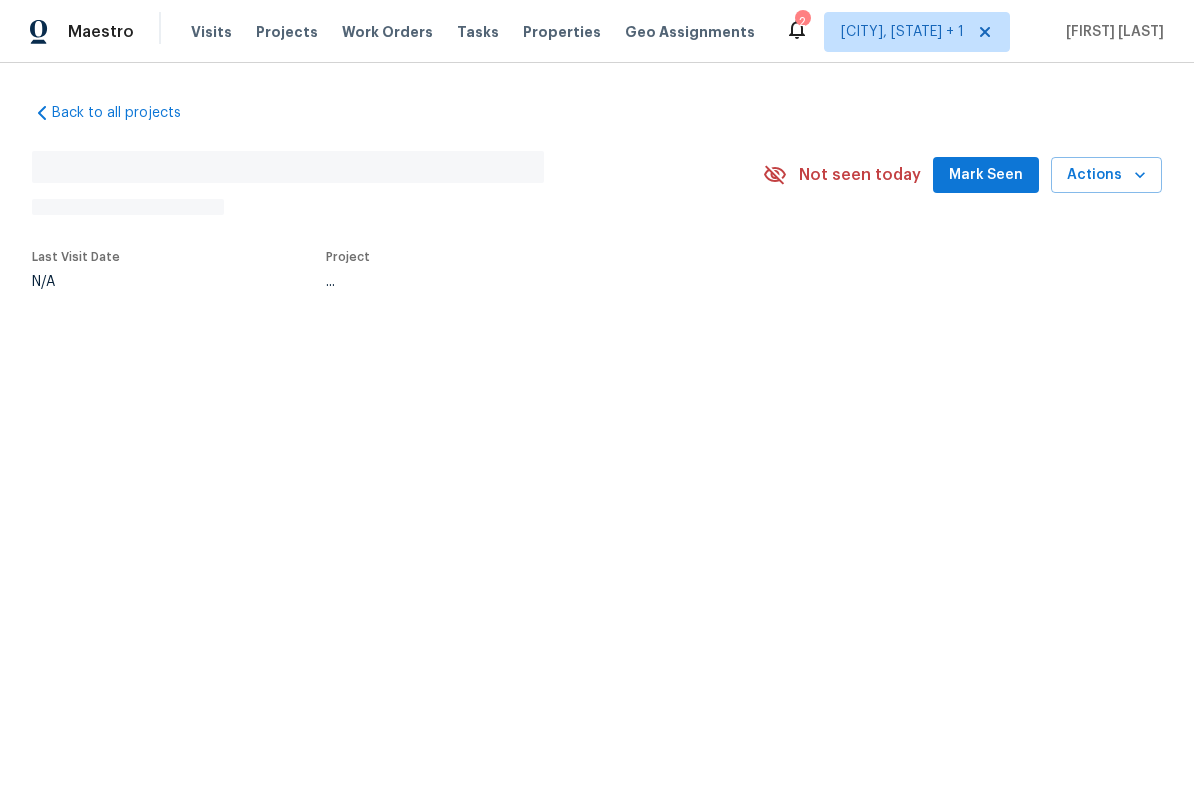 scroll, scrollTop: 0, scrollLeft: 0, axis: both 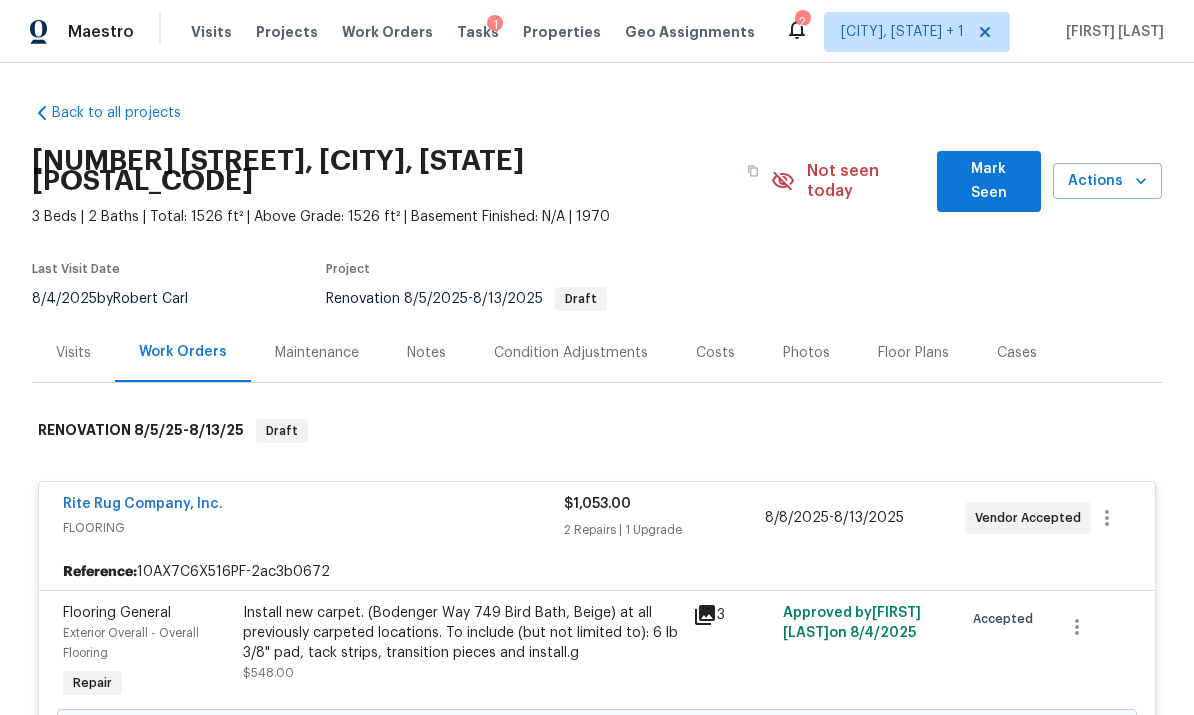 click on "Costs" at bounding box center (715, 353) 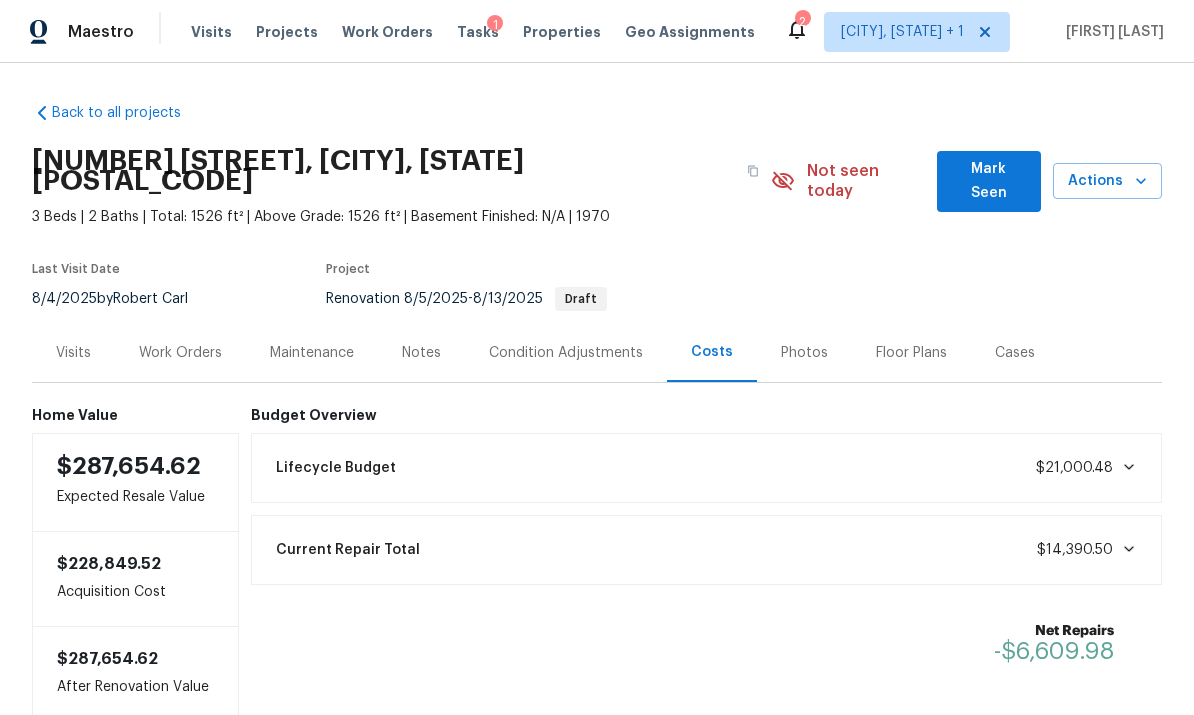 click on "Work Orders" at bounding box center (180, 353) 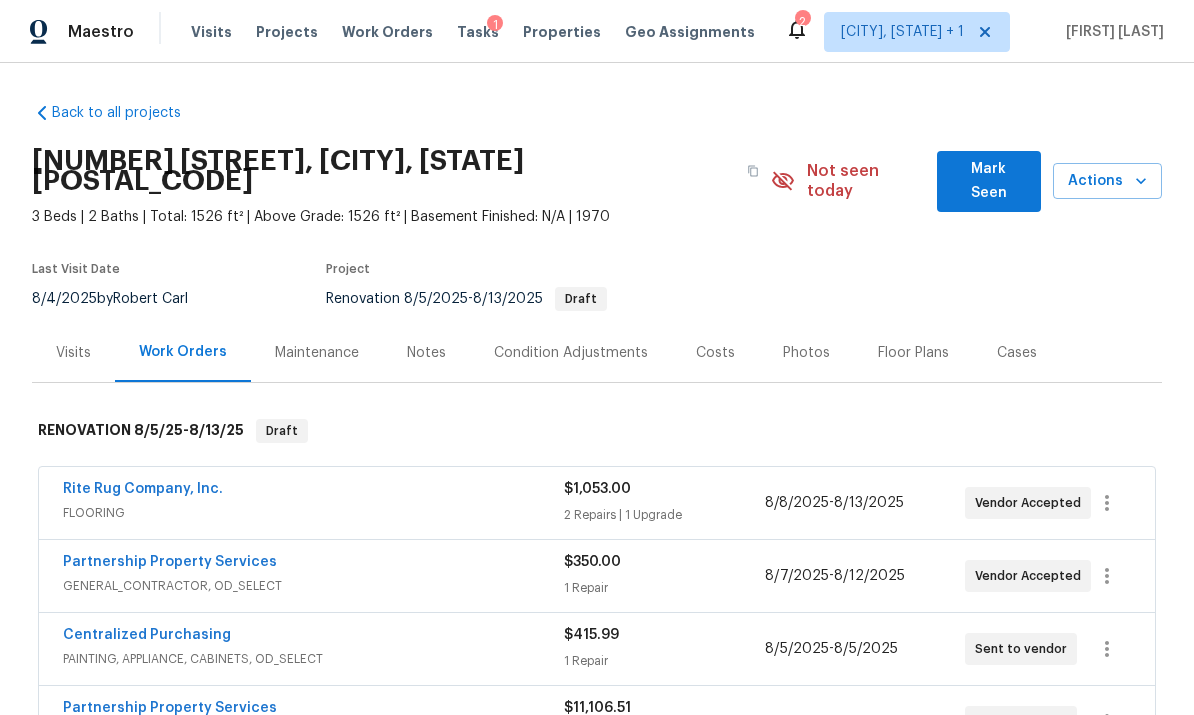 click on "FLOORING" at bounding box center (313, 513) 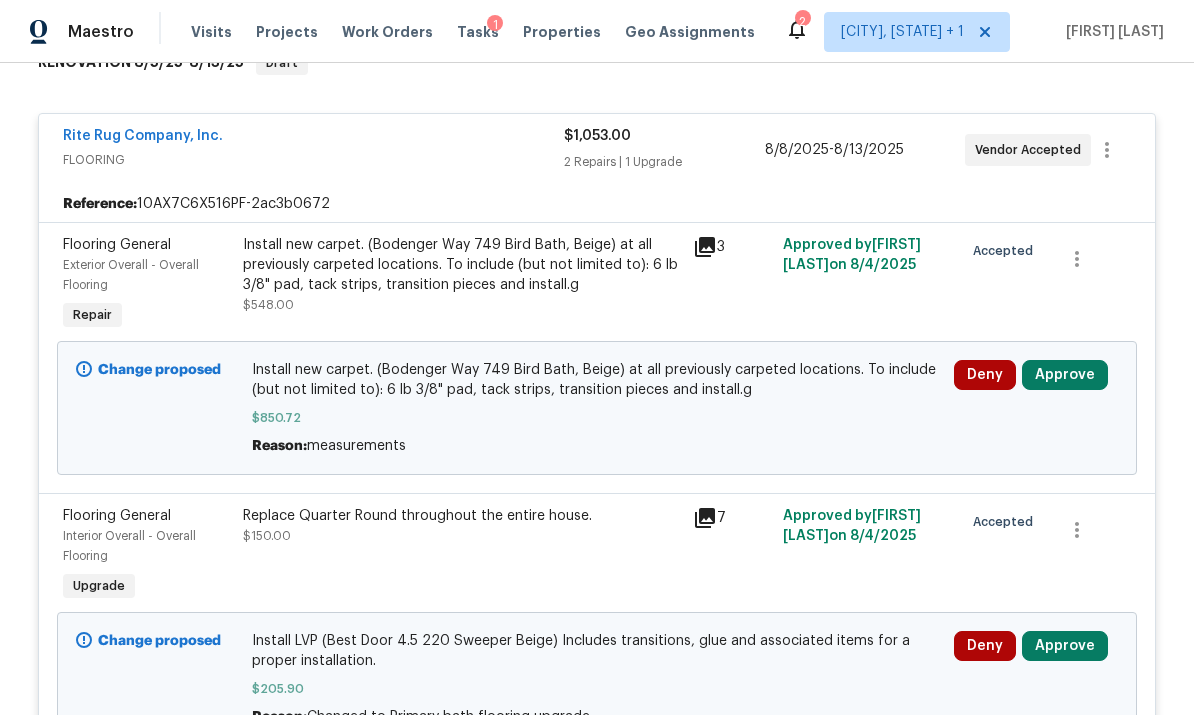 scroll, scrollTop: 441, scrollLeft: 0, axis: vertical 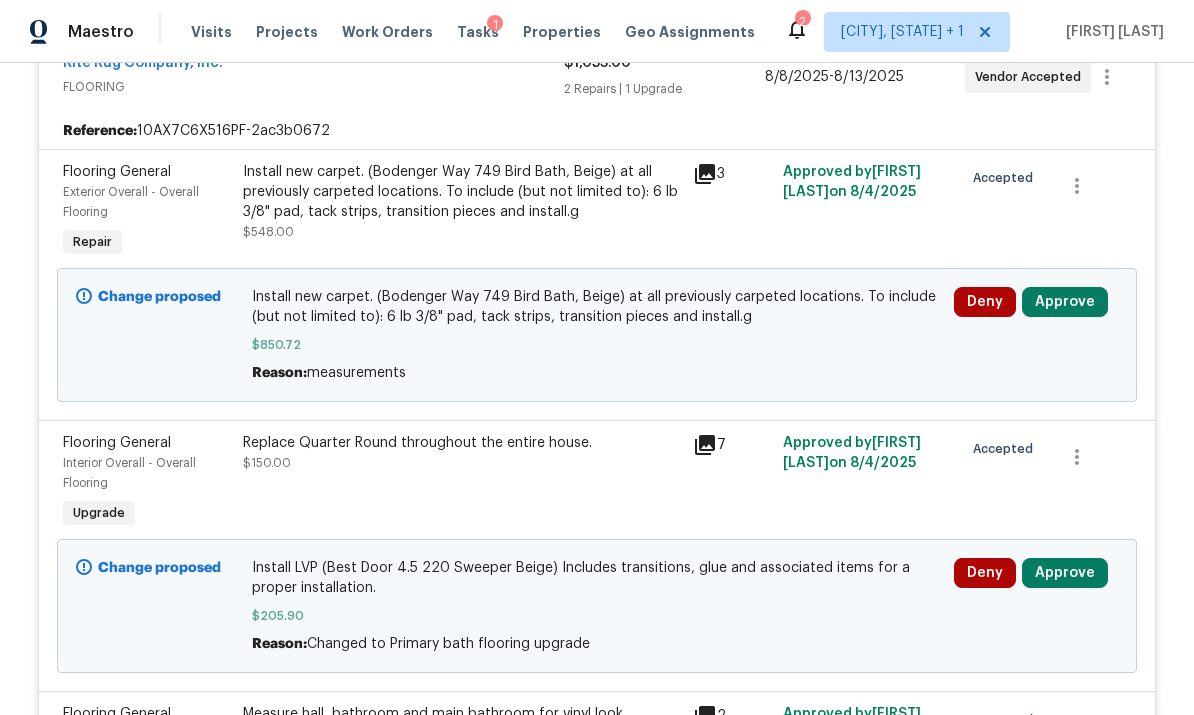 click on "Approve" at bounding box center (1065, 302) 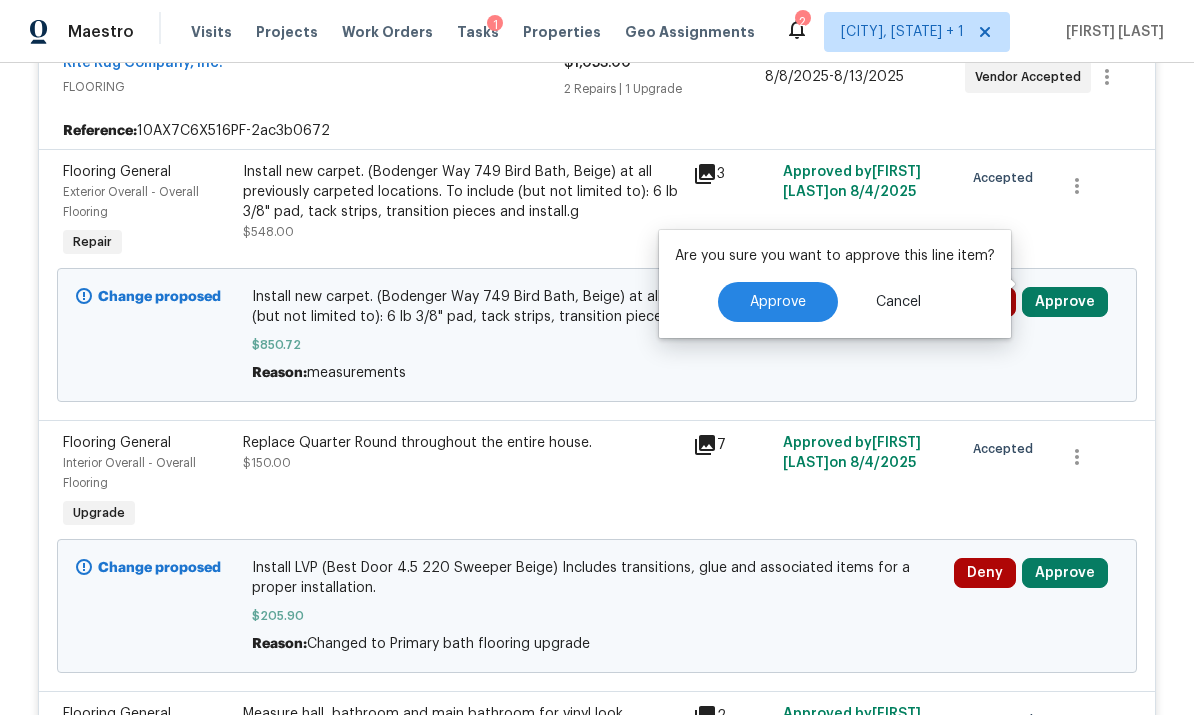 click on "Approve" at bounding box center [778, 302] 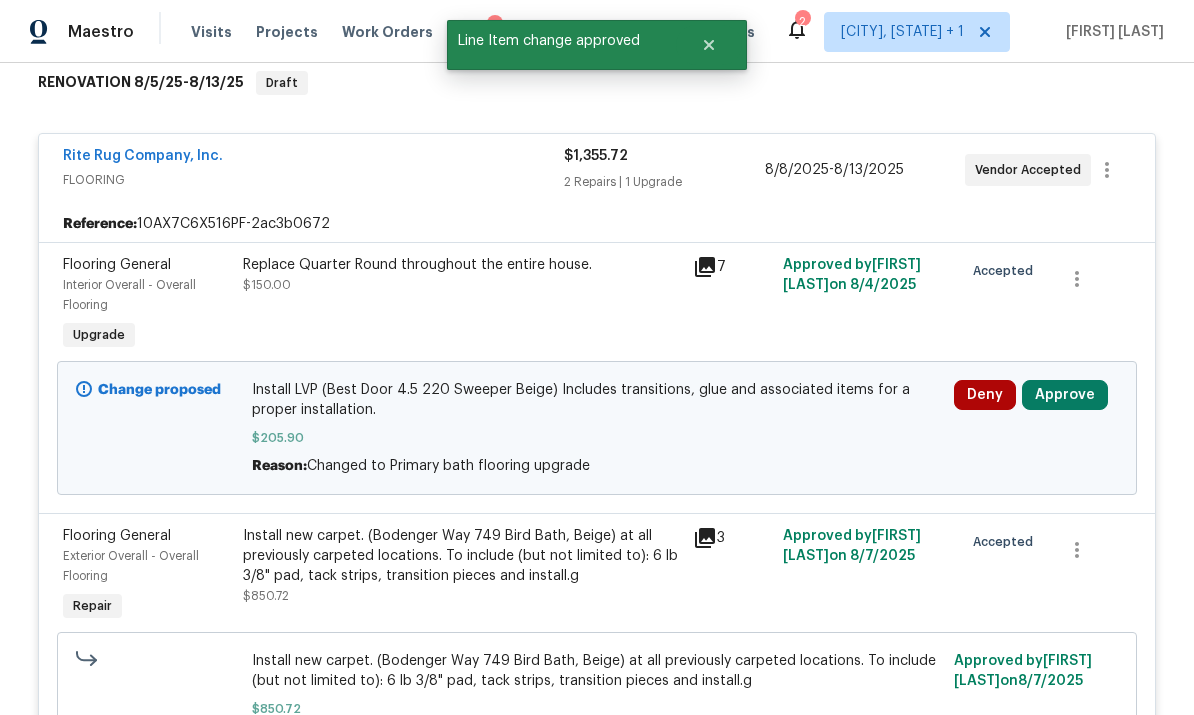 scroll, scrollTop: 355, scrollLeft: 0, axis: vertical 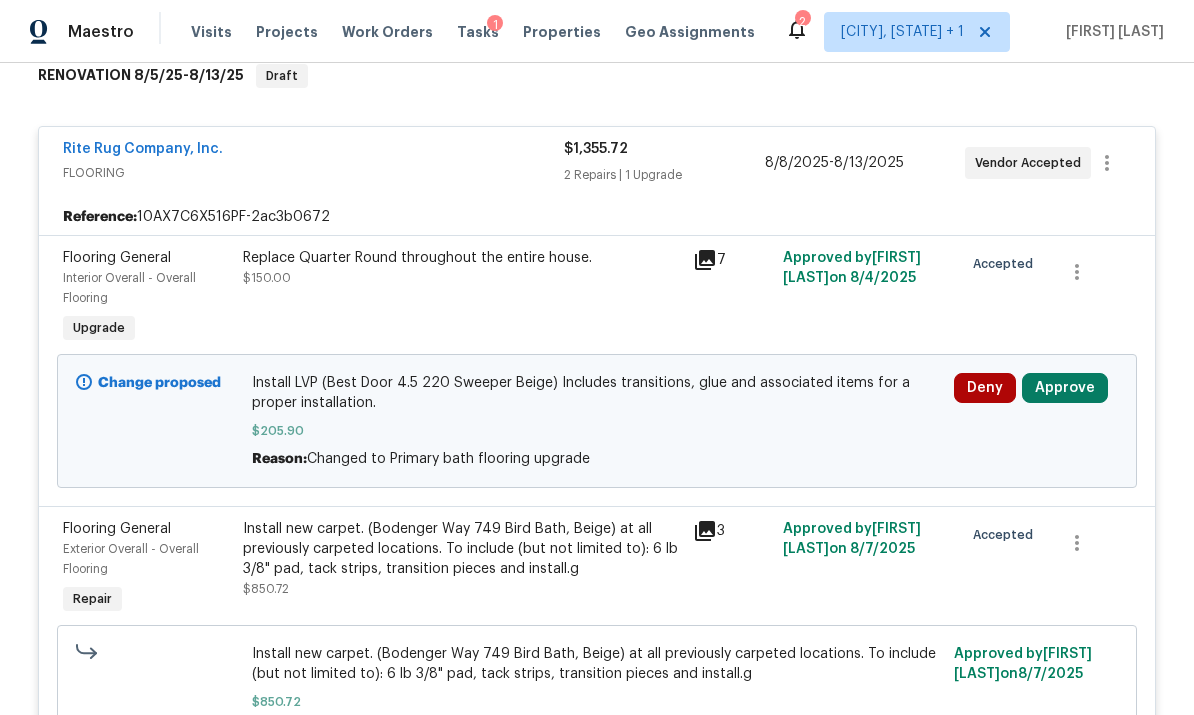click on "Approve" at bounding box center (1065, 388) 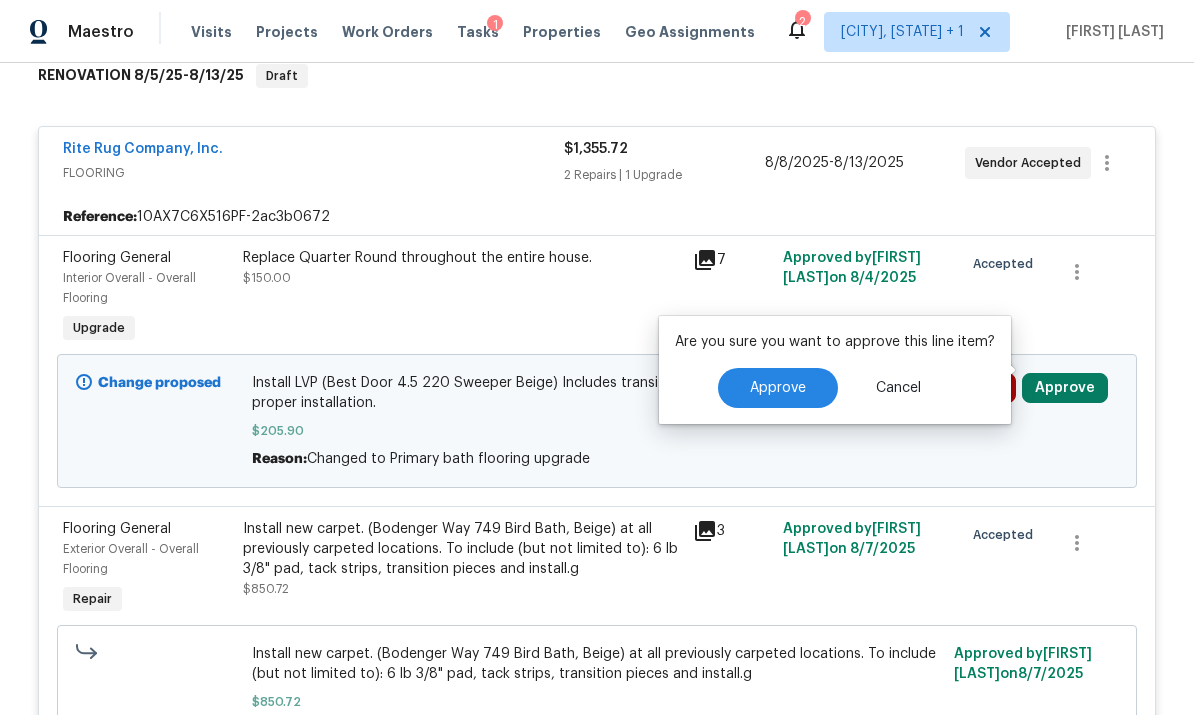 click on "Approve" at bounding box center [778, 388] 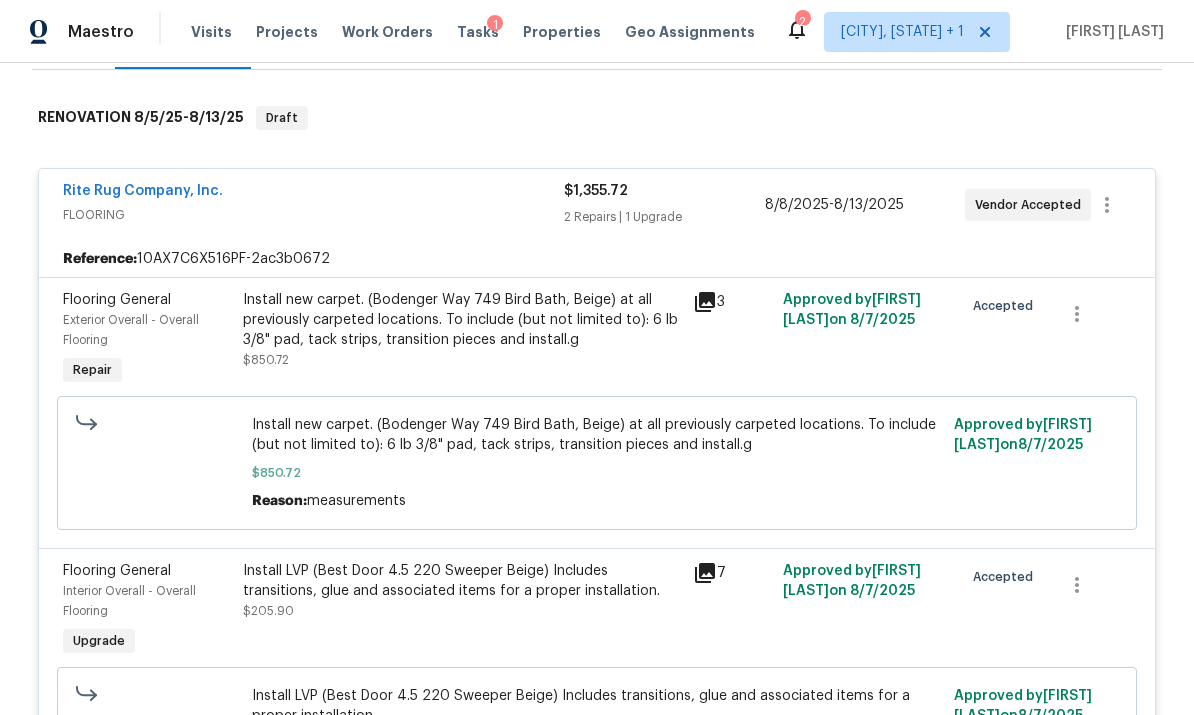 scroll, scrollTop: 312, scrollLeft: 0, axis: vertical 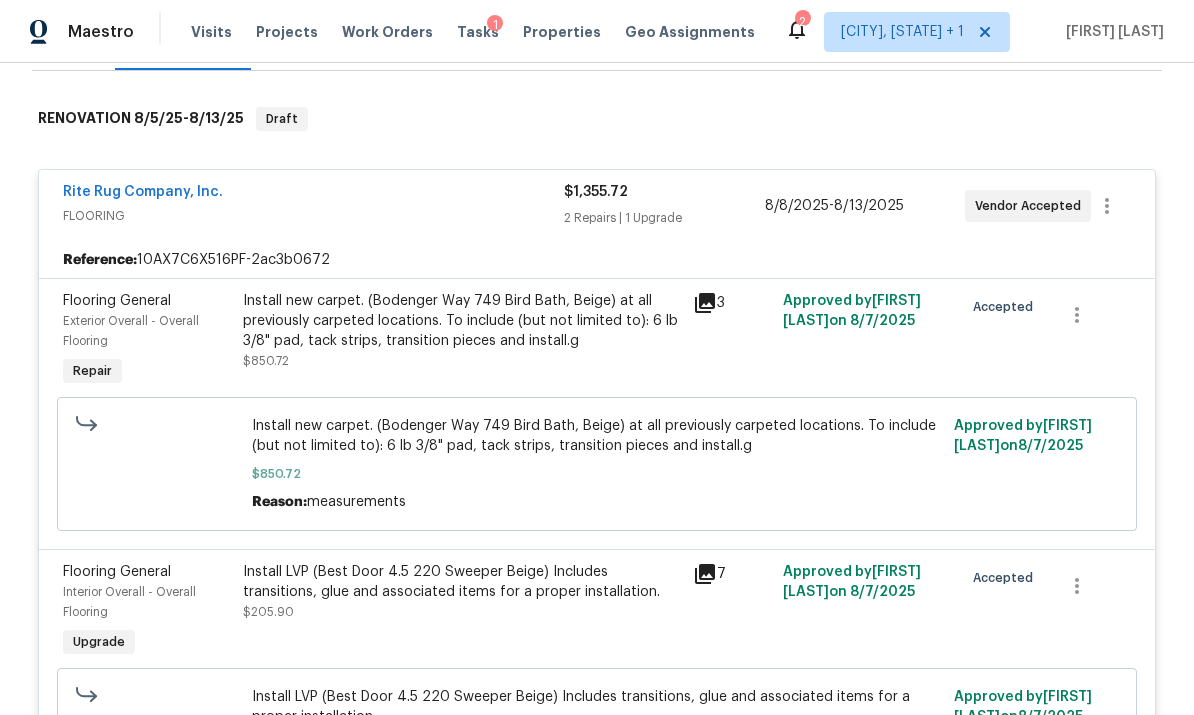 click on "Rite Rug Company, Inc." at bounding box center [313, 194] 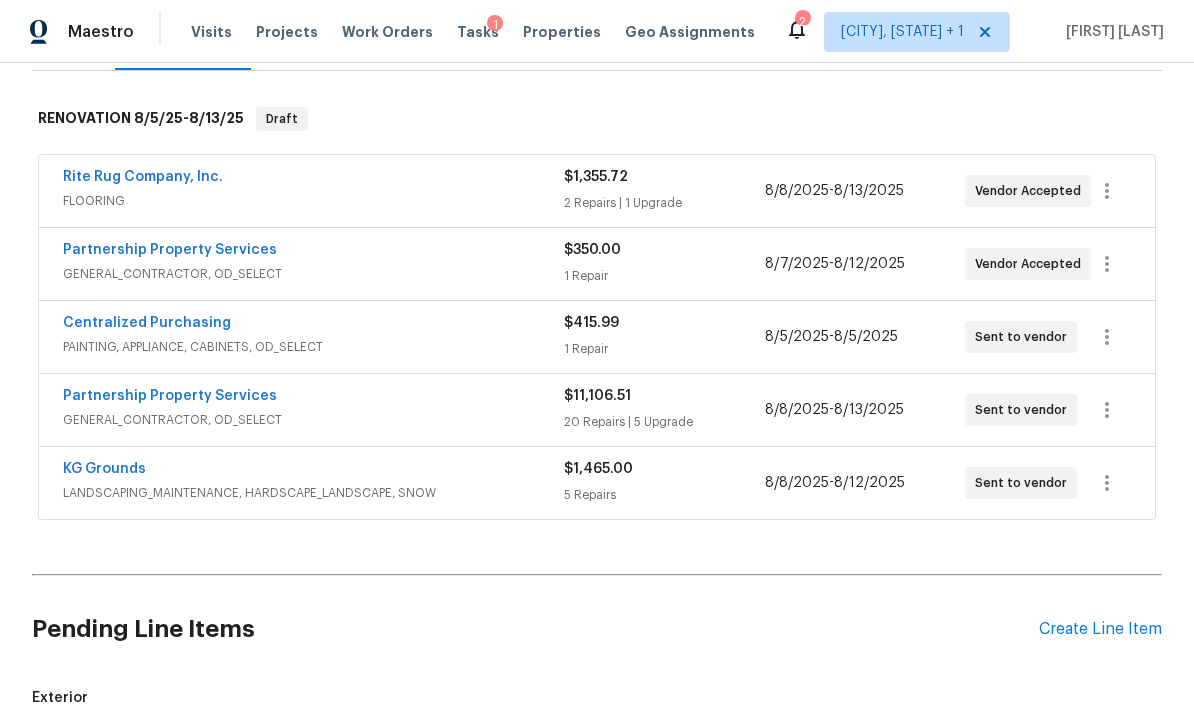click on "GENERAL_CONTRACTOR, OD_SELECT" at bounding box center (313, 274) 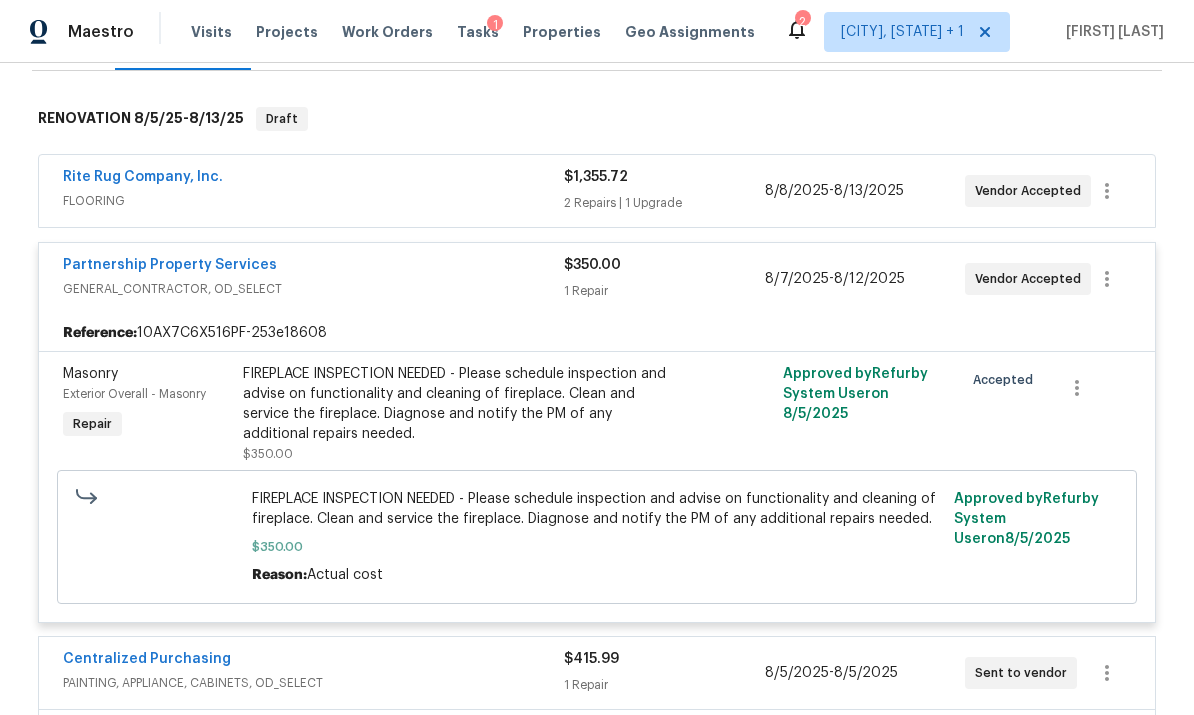click on "Partnership Property Services" at bounding box center [313, 267] 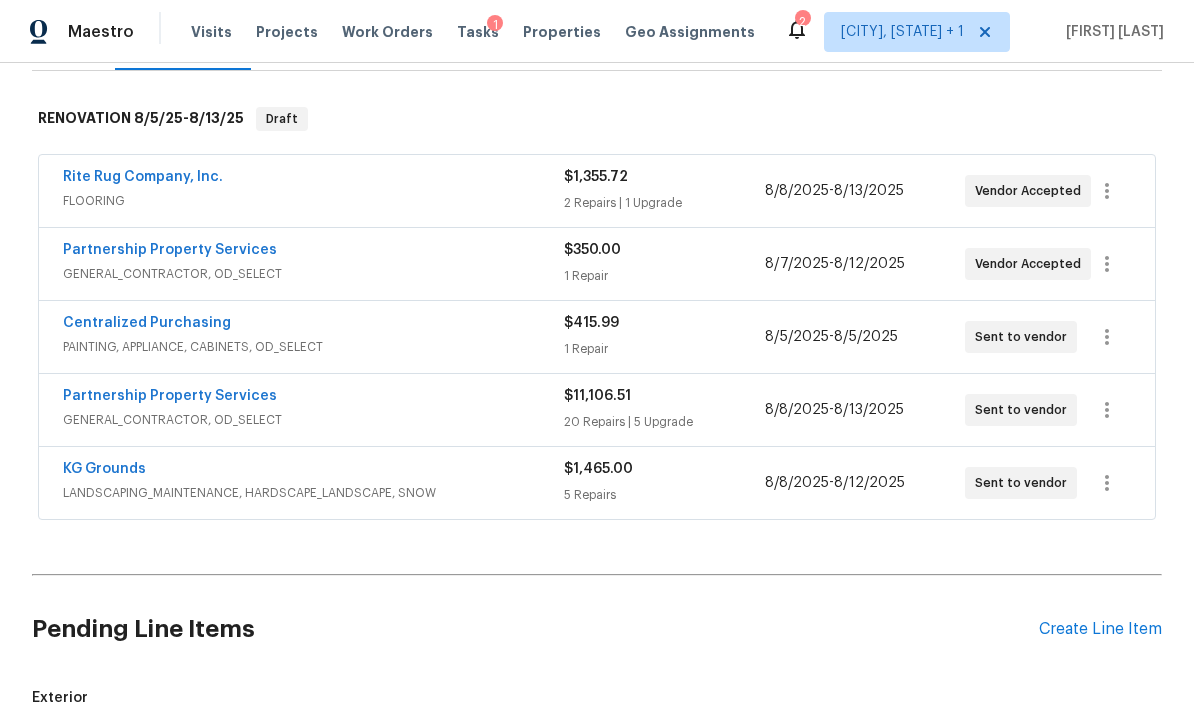 click on "Centralized Purchasing" at bounding box center (313, 325) 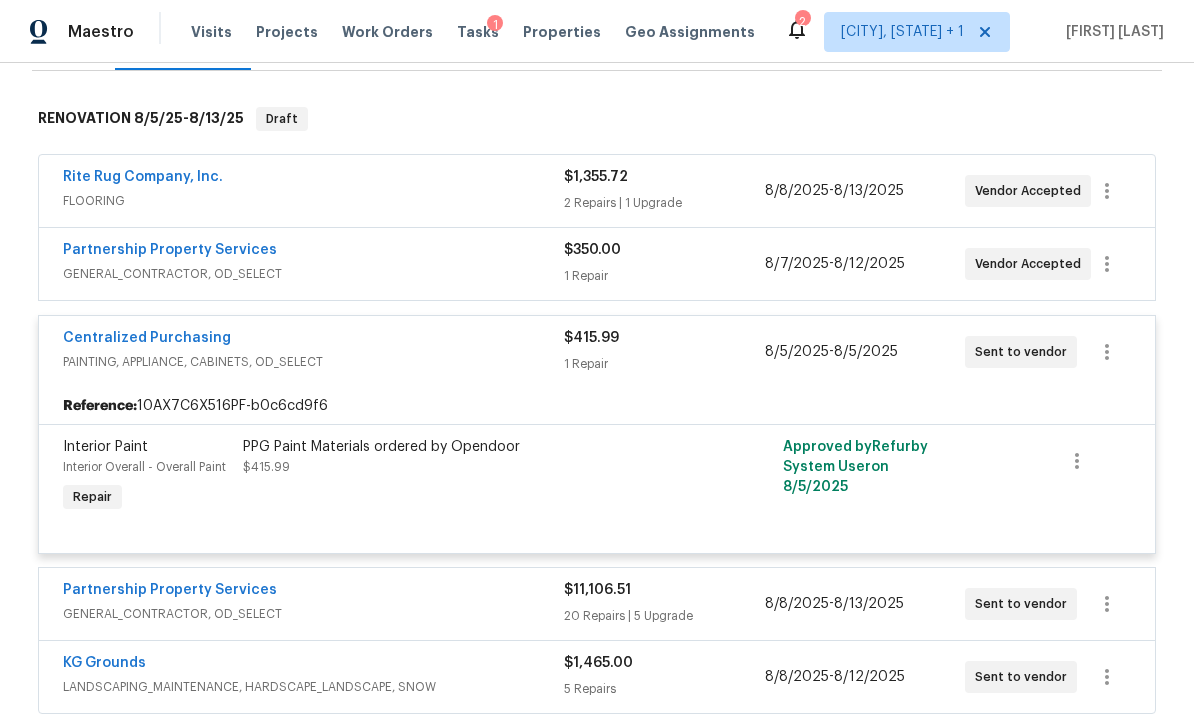click on "Centralized Purchasing" at bounding box center [313, 340] 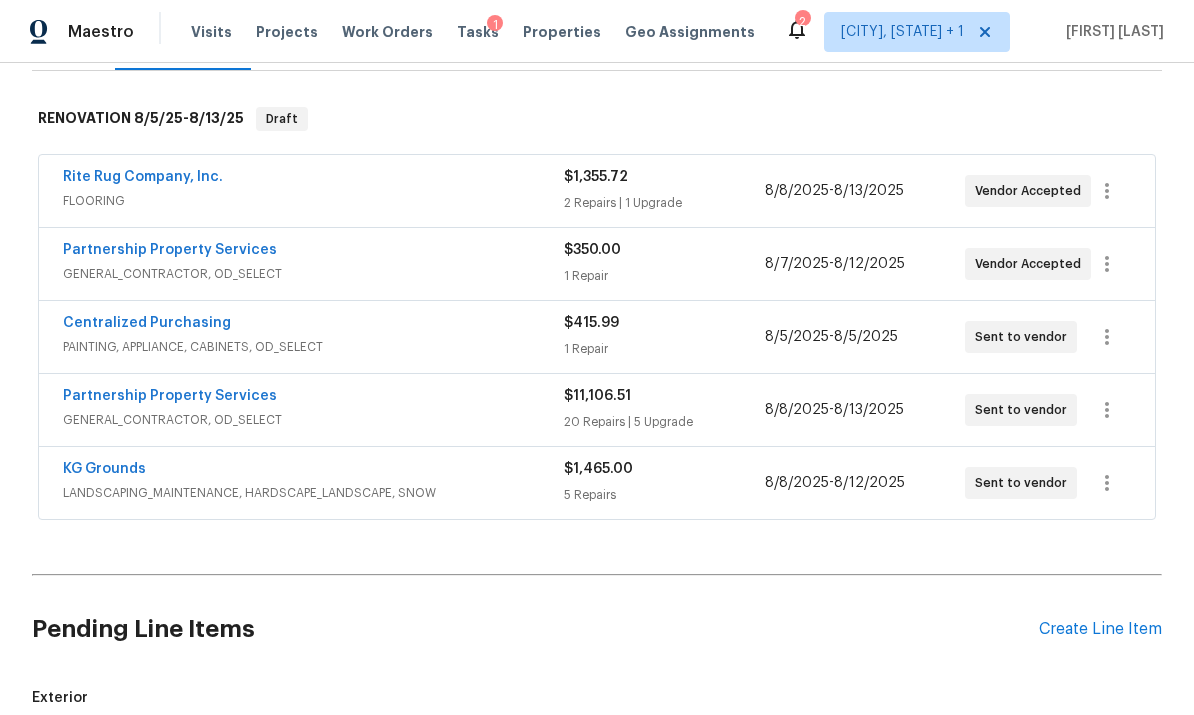 click on "GENERAL_CONTRACTOR, OD_SELECT" at bounding box center [313, 420] 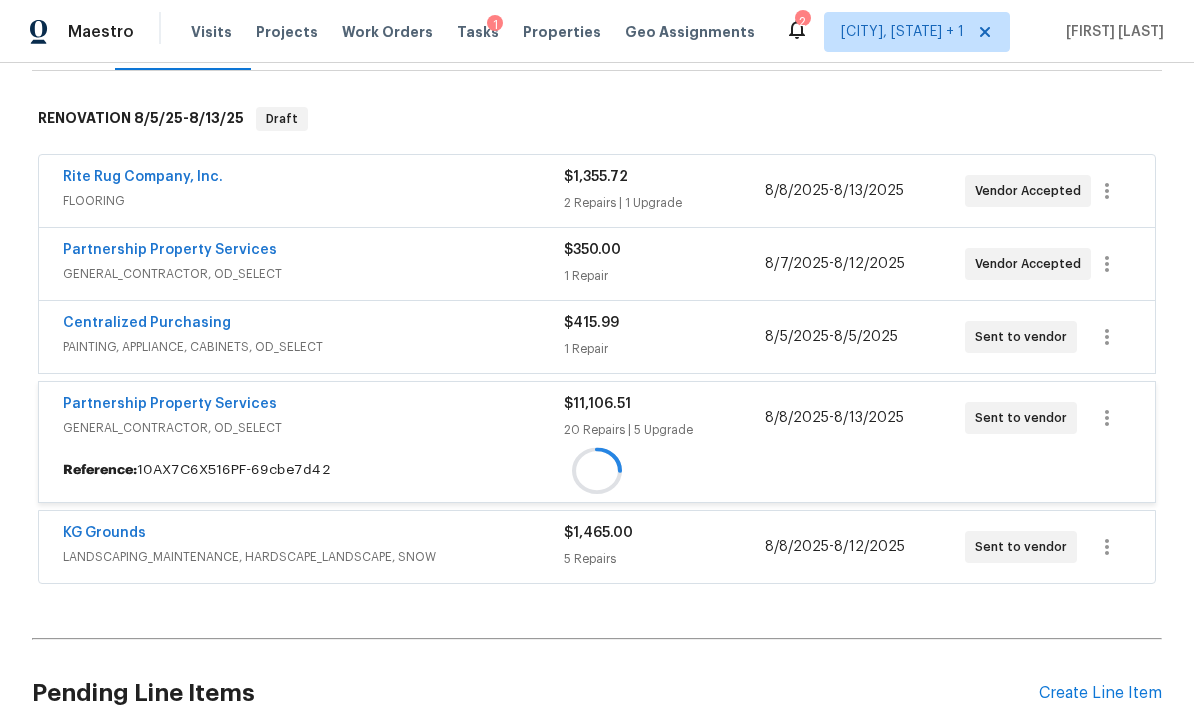 click on "Pending Line Items" at bounding box center [535, 693] 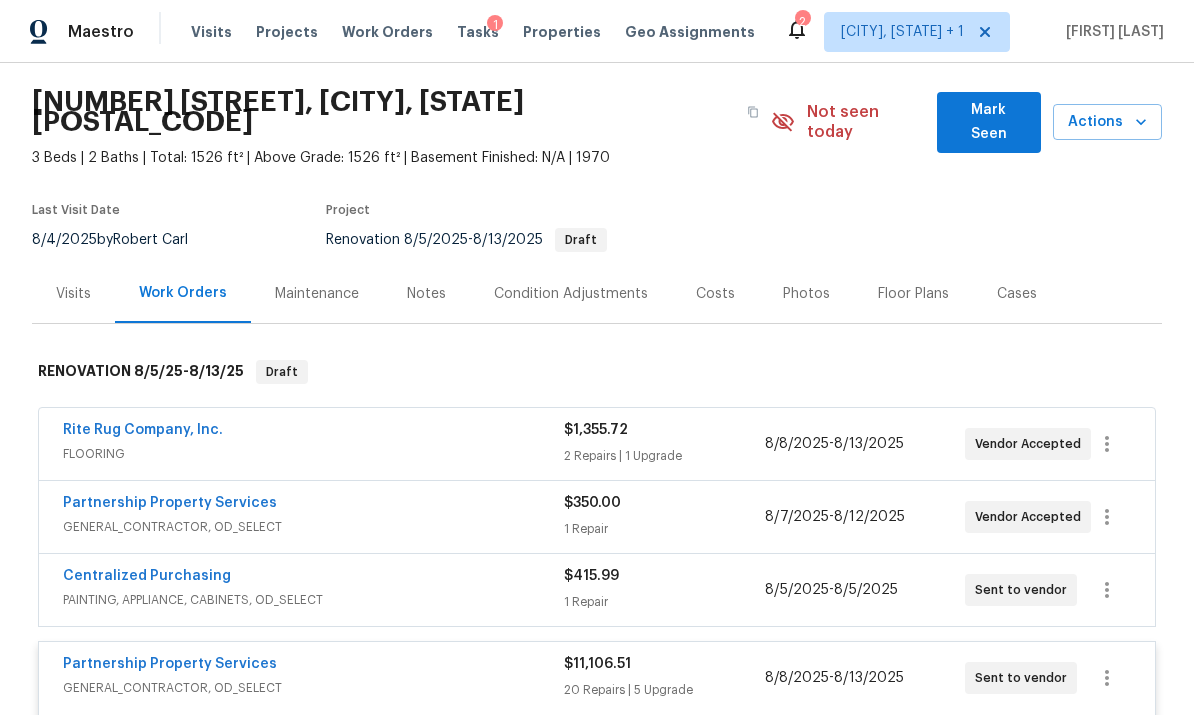 scroll, scrollTop: 45, scrollLeft: 0, axis: vertical 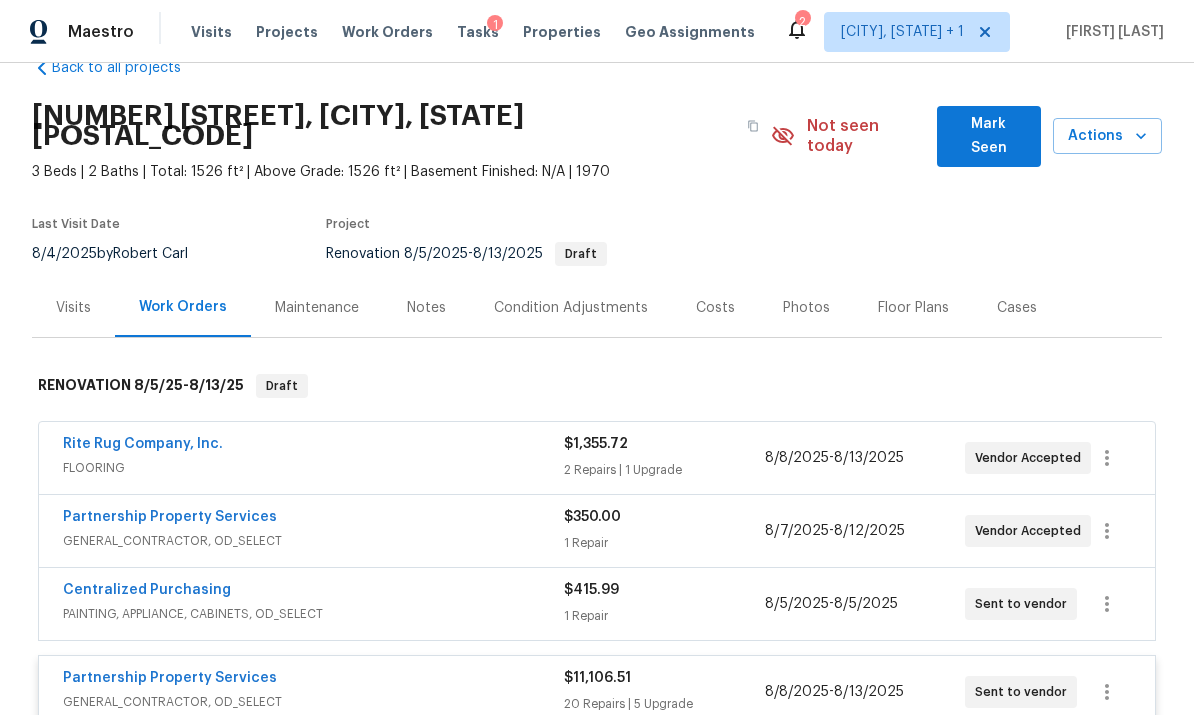 click on "Notes" at bounding box center [426, 308] 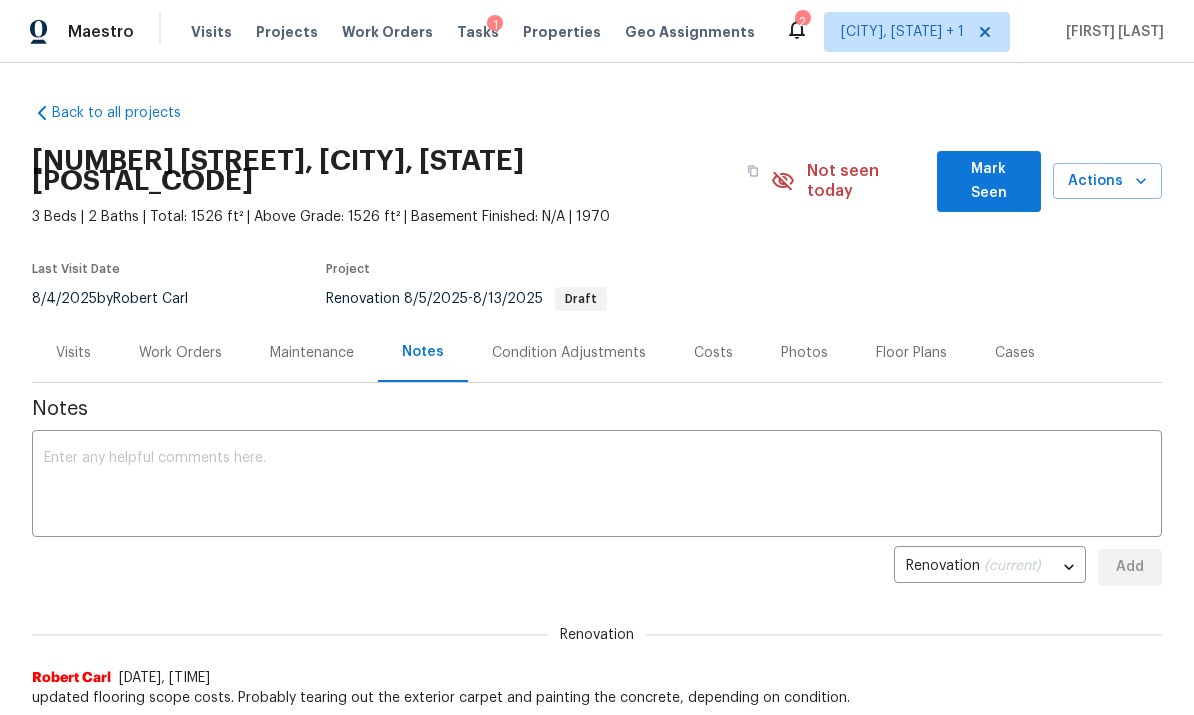 scroll, scrollTop: 0, scrollLeft: 0, axis: both 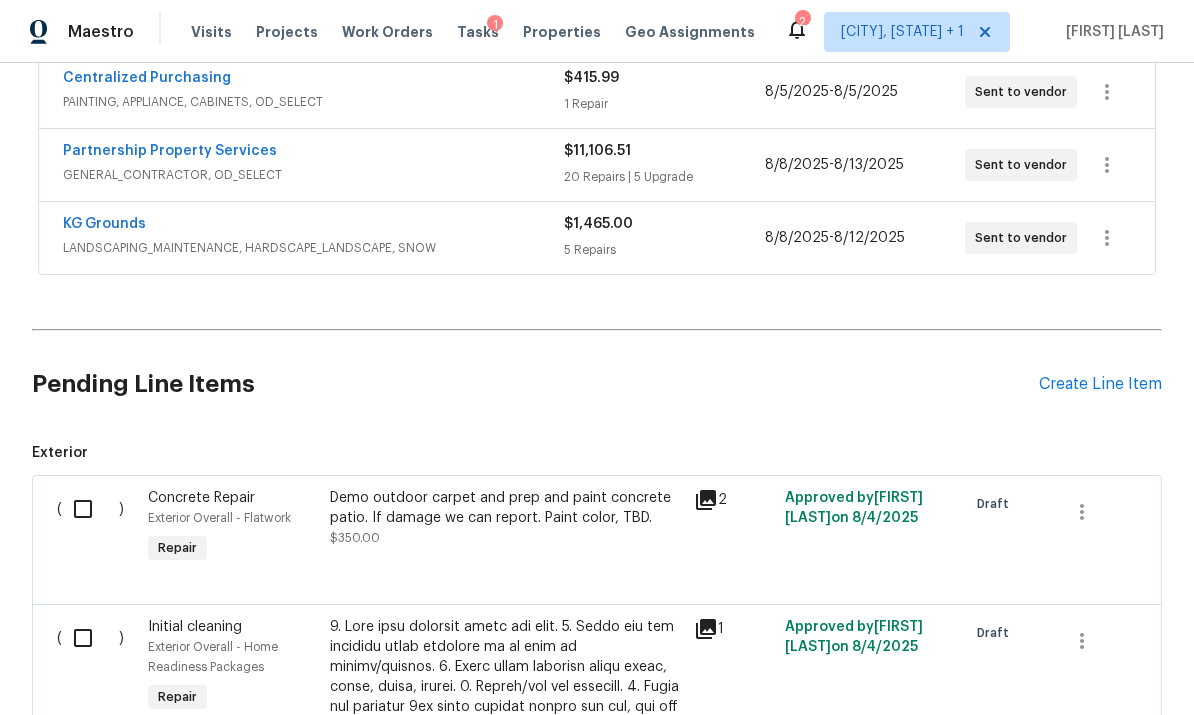 click on "GENERAL_CONTRACTOR, OD_SELECT" at bounding box center (313, 175) 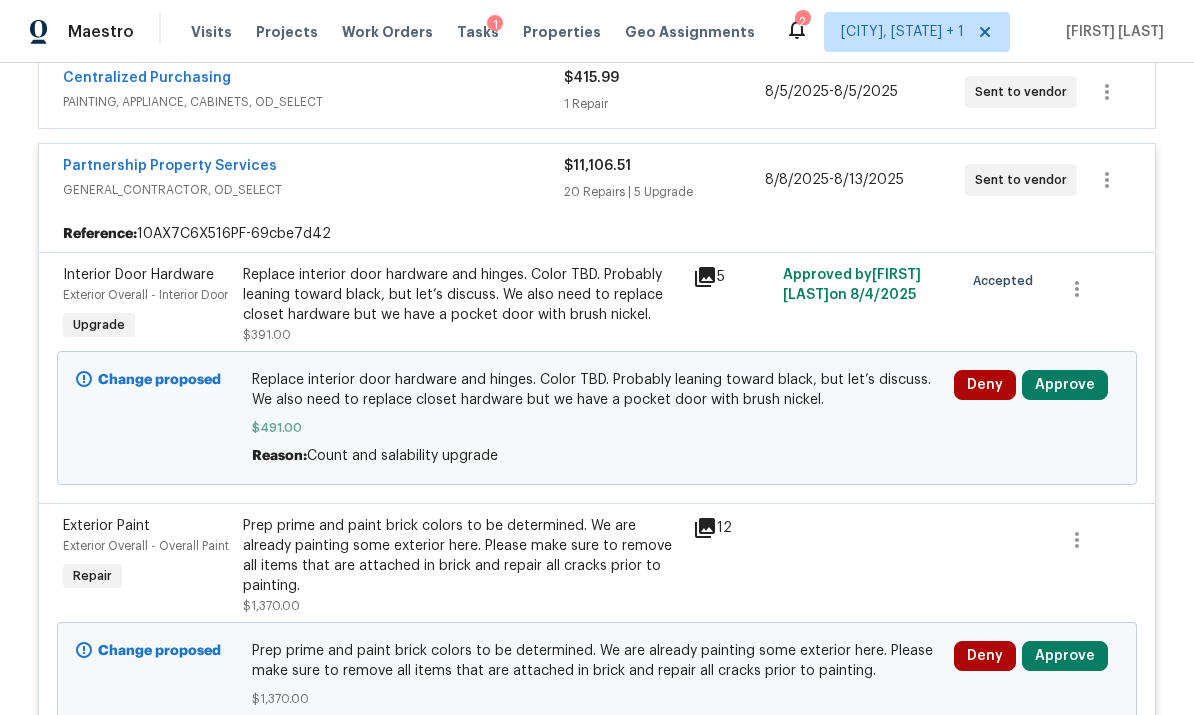 click on "Approve" at bounding box center (1065, 385) 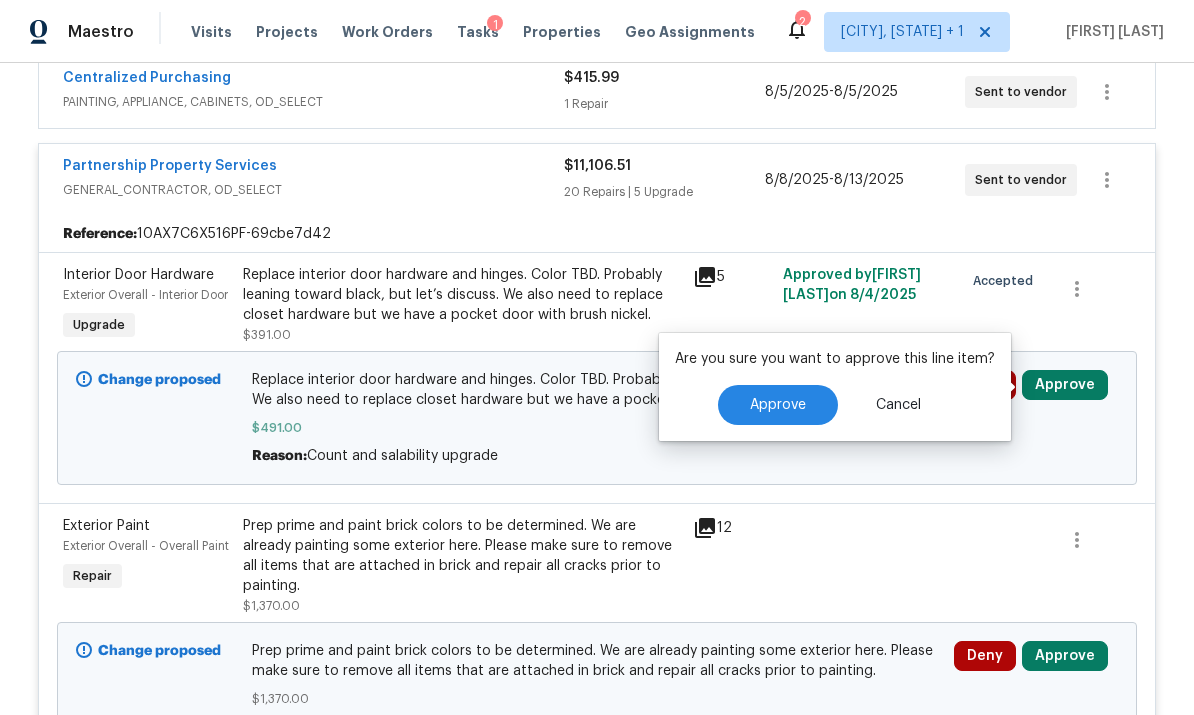 click on "Approve" at bounding box center [778, 405] 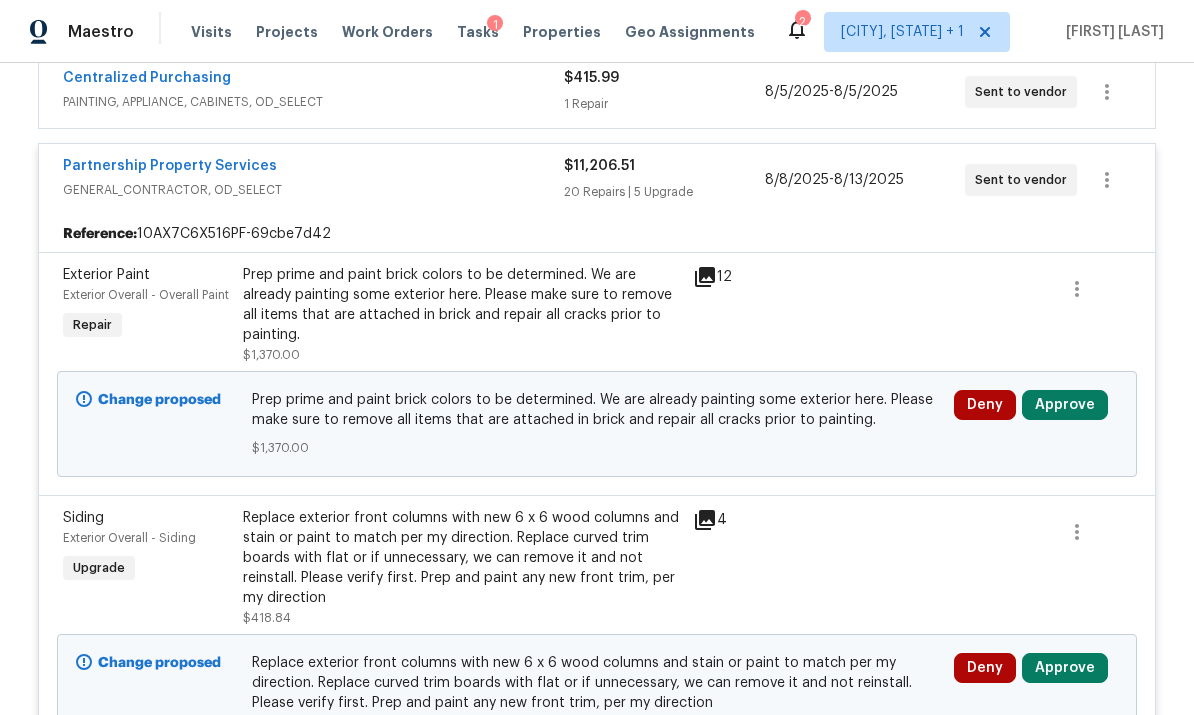 click 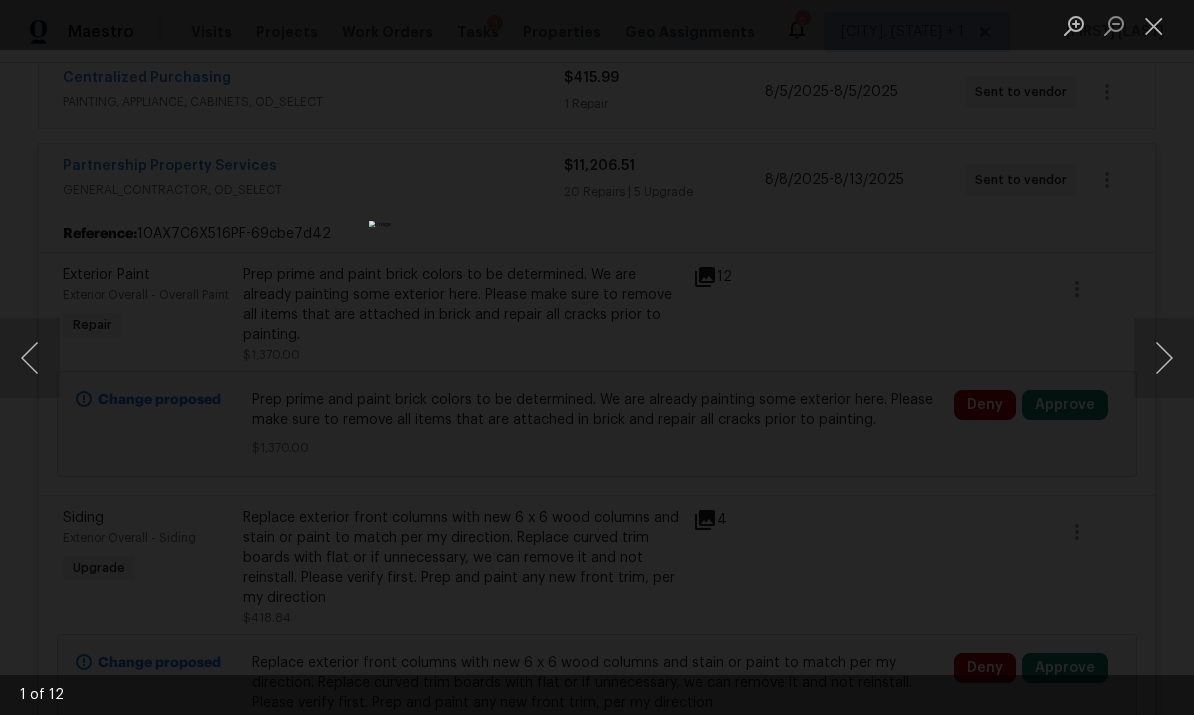 click at bounding box center [1164, 358] 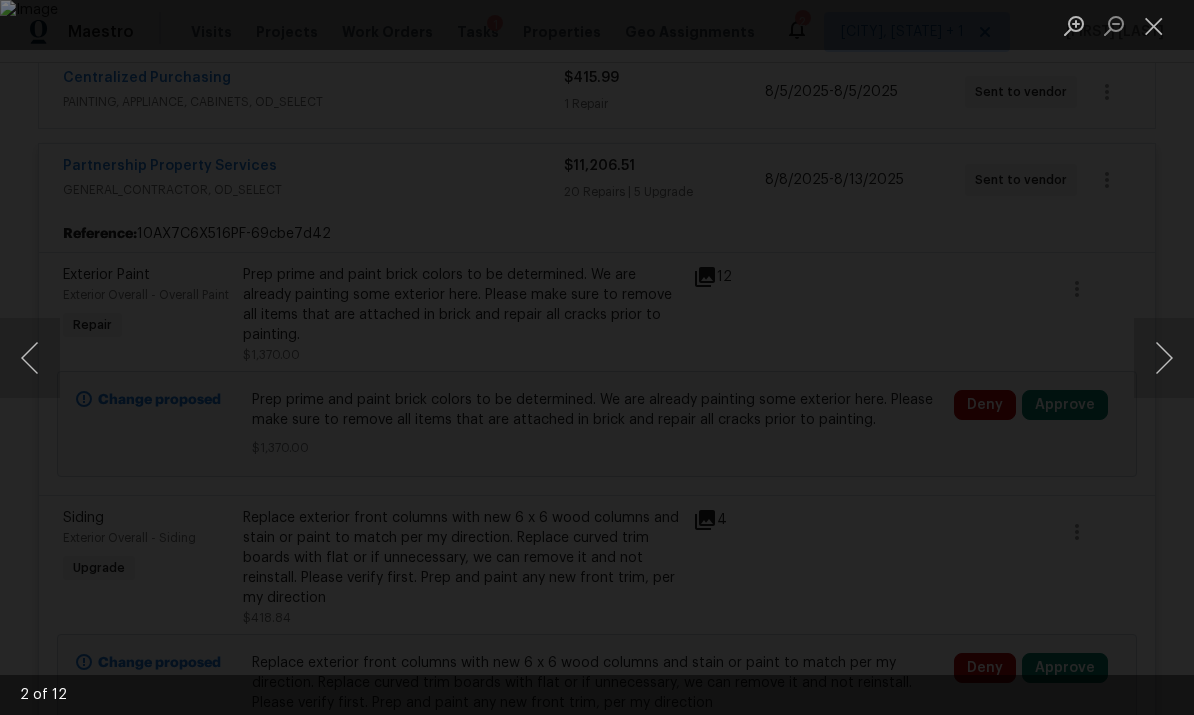 click at bounding box center (1164, 358) 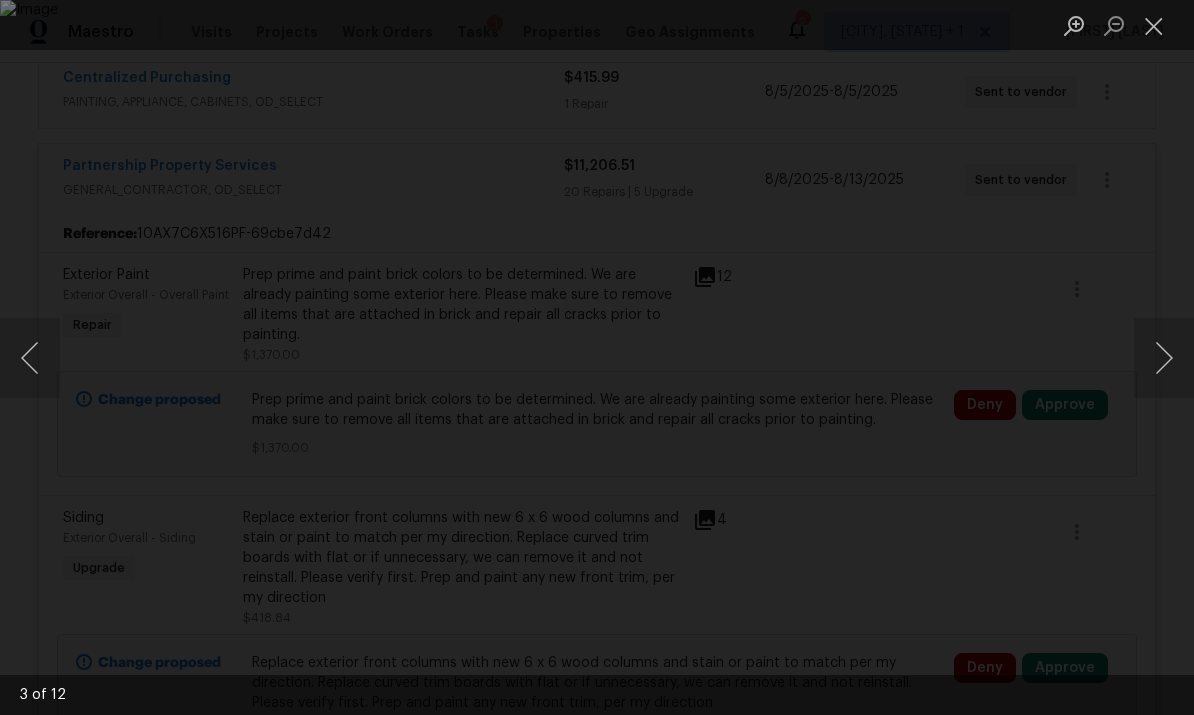 click at bounding box center (1164, 358) 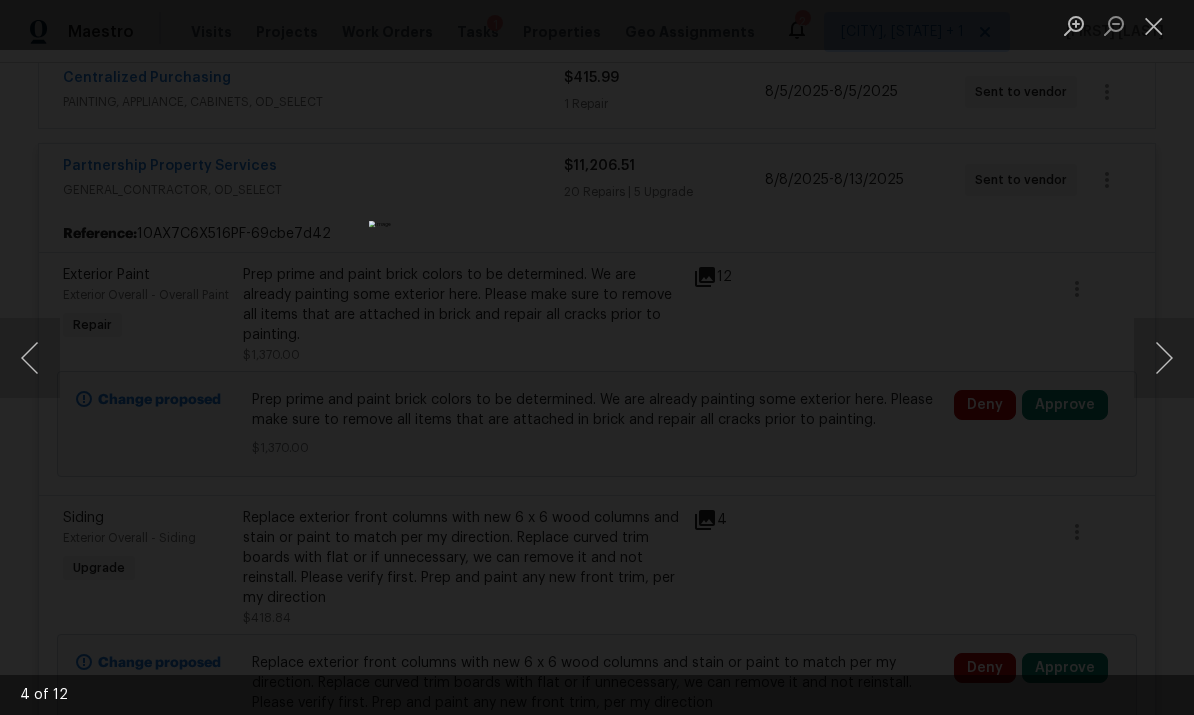 click at bounding box center (1164, 358) 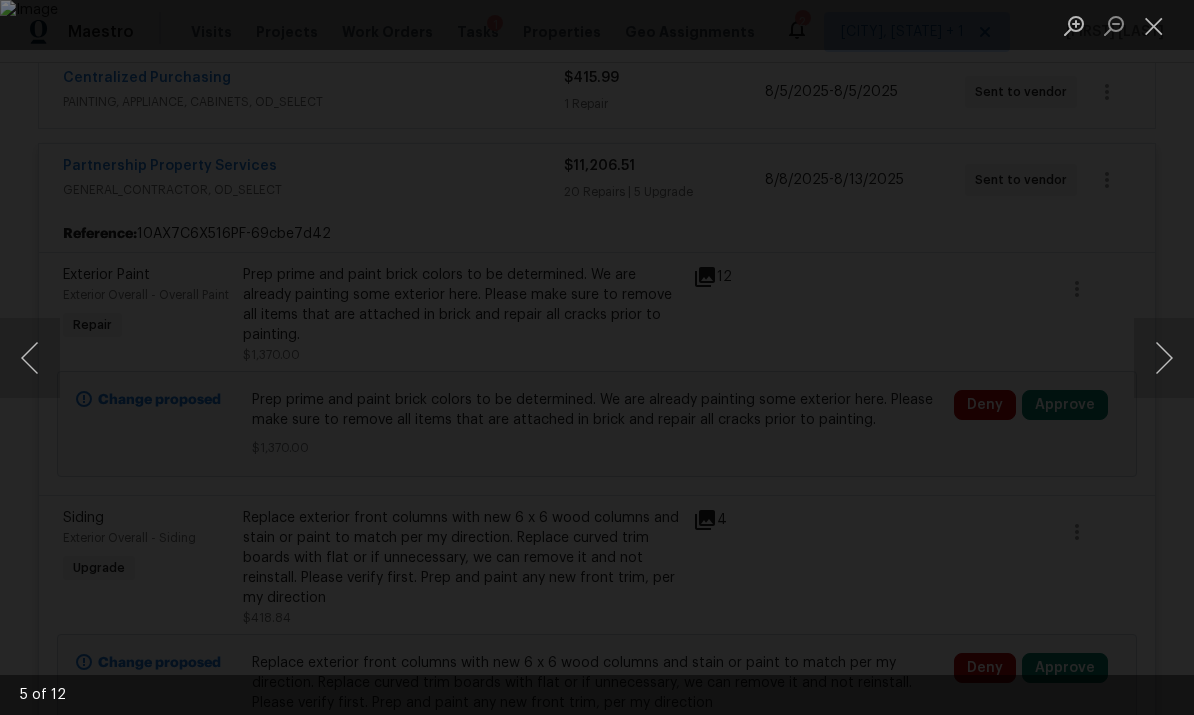 click at bounding box center [1164, 358] 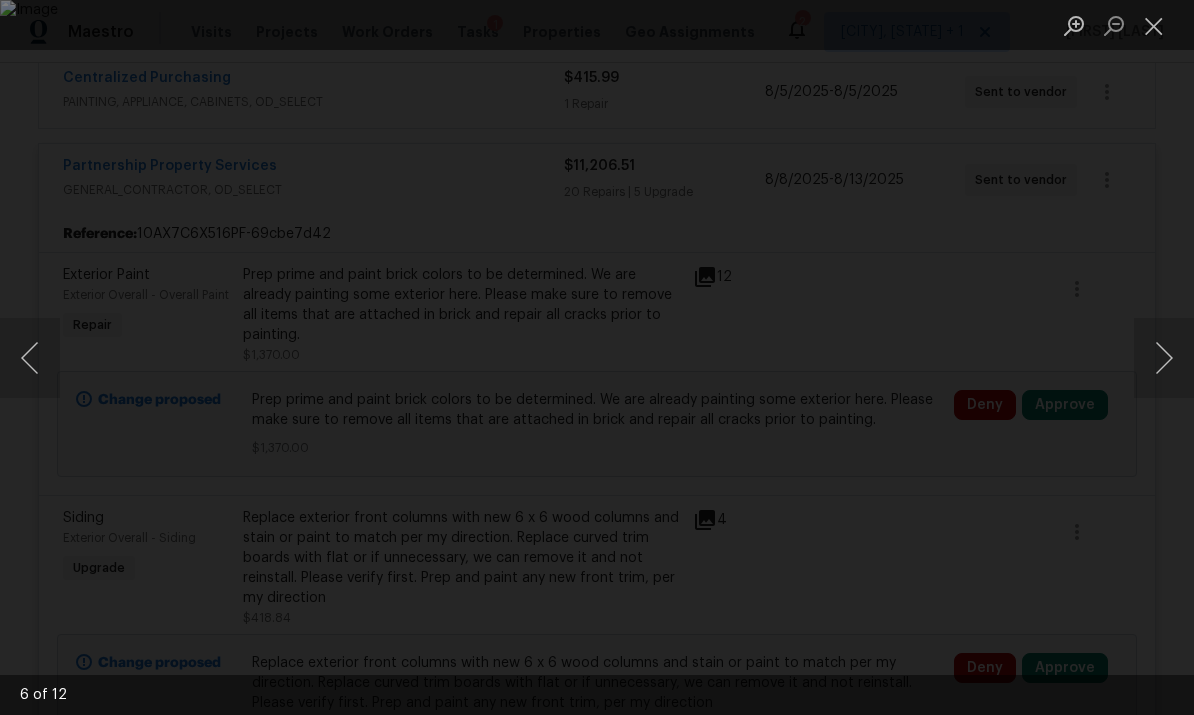 click at bounding box center (1164, 358) 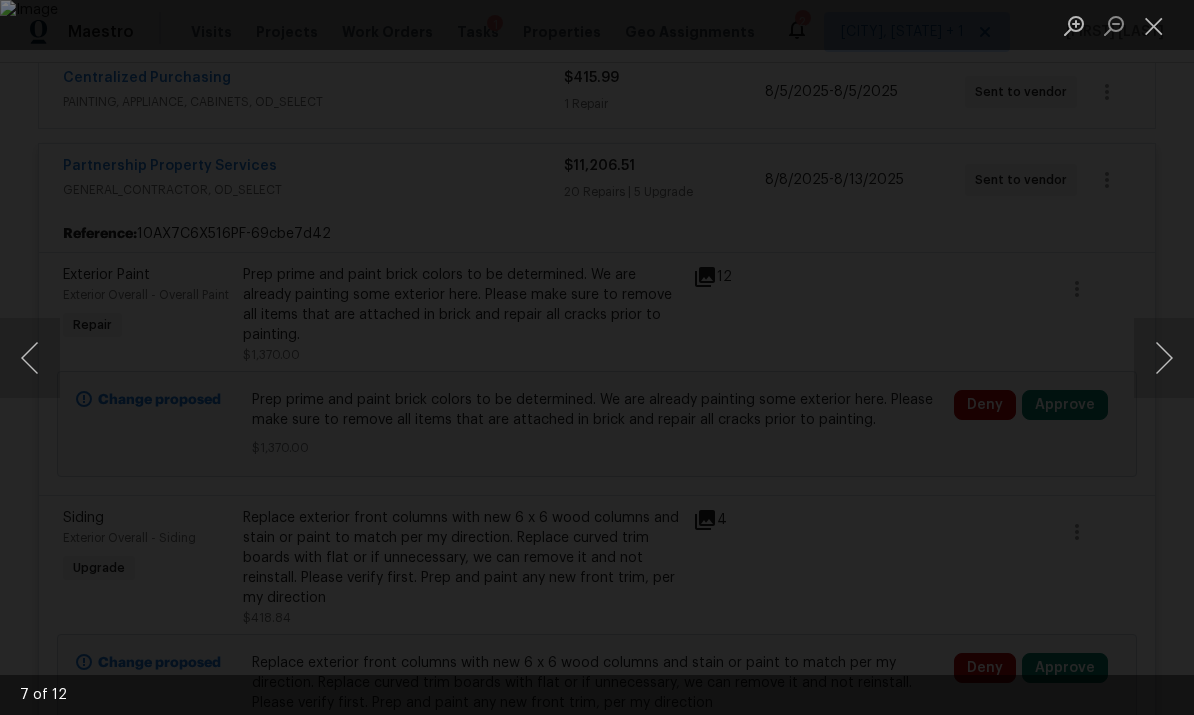 click at bounding box center [1164, 358] 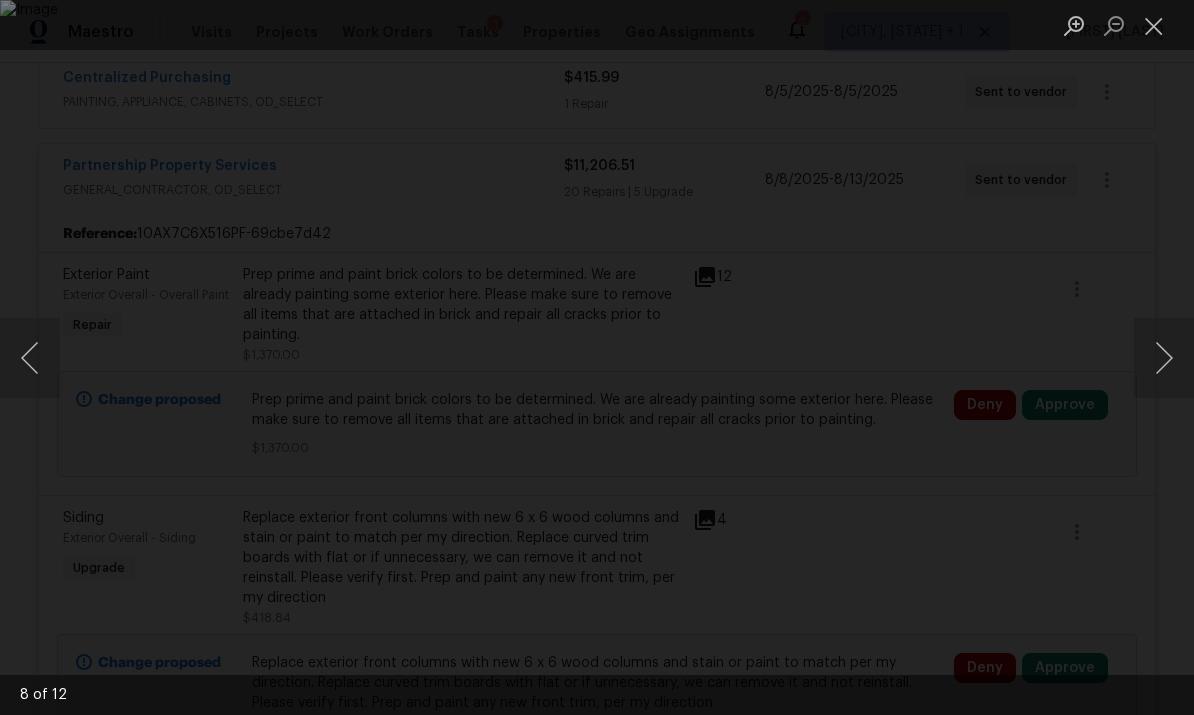 click at bounding box center [1164, 358] 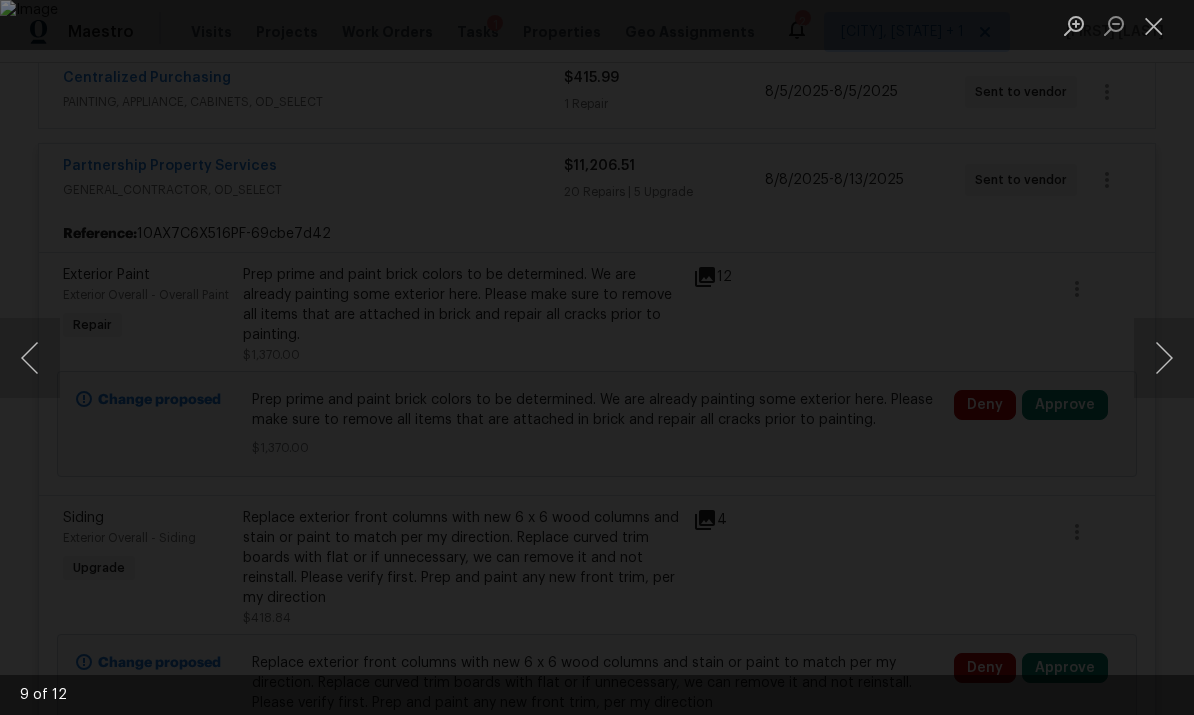 click at bounding box center (1164, 358) 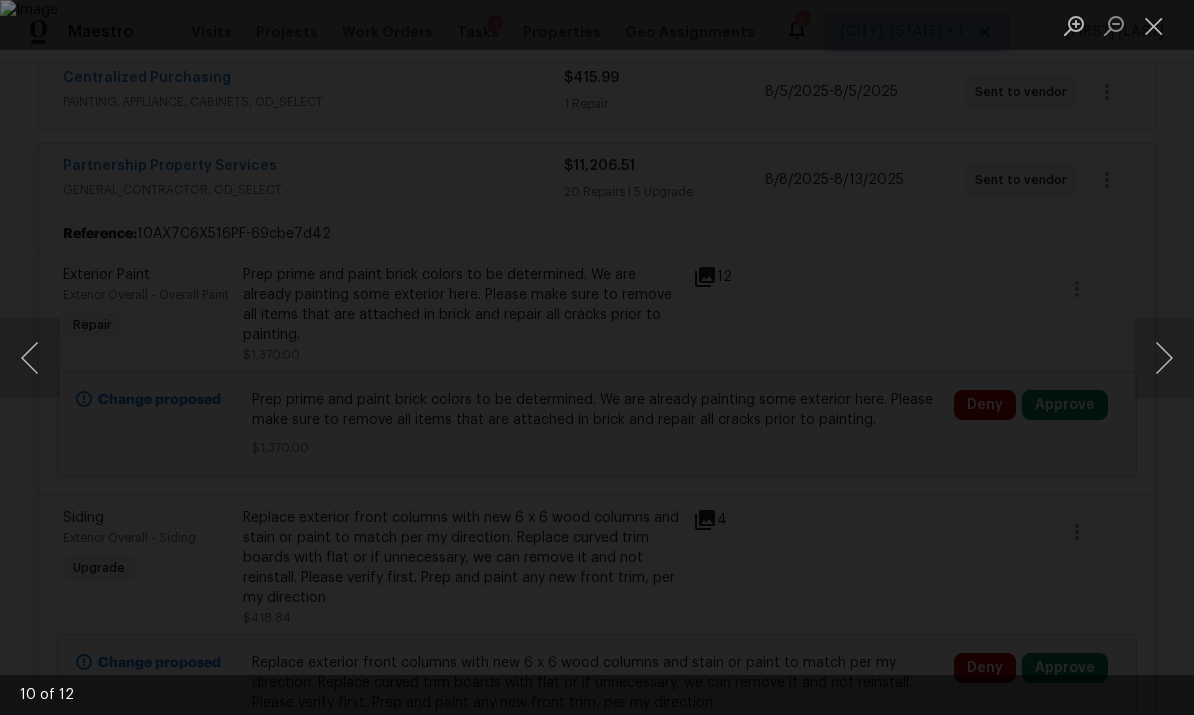 click at bounding box center (1164, 358) 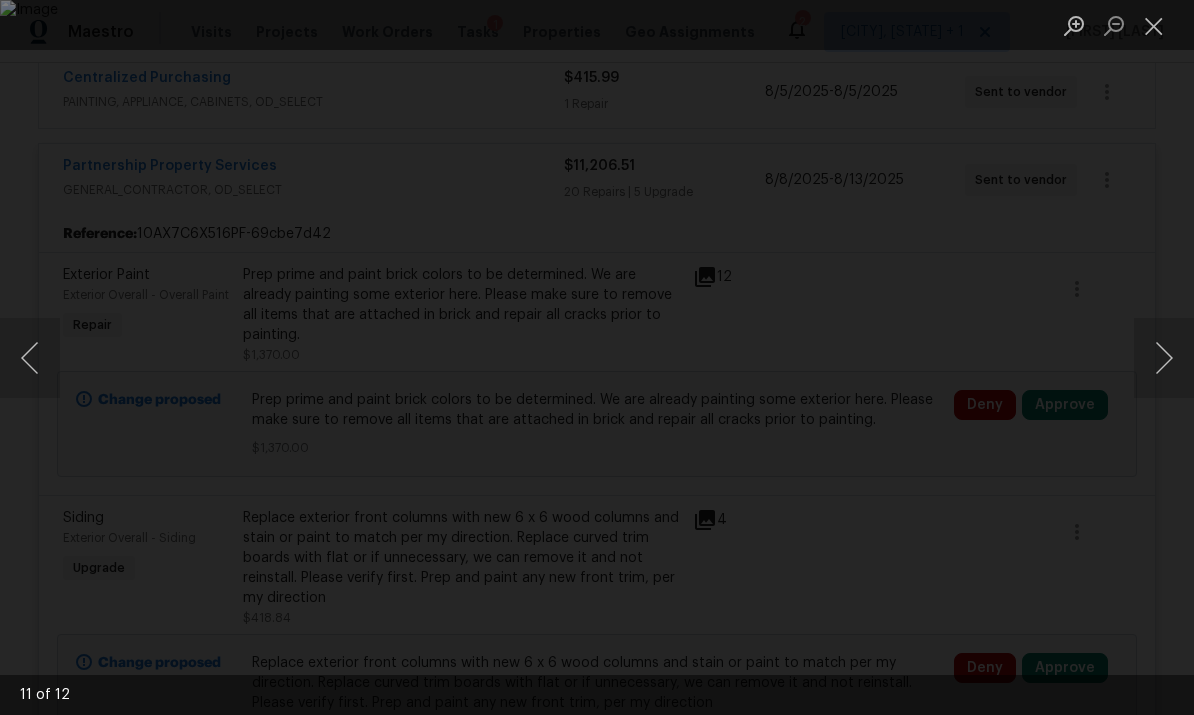 click at bounding box center [1164, 358] 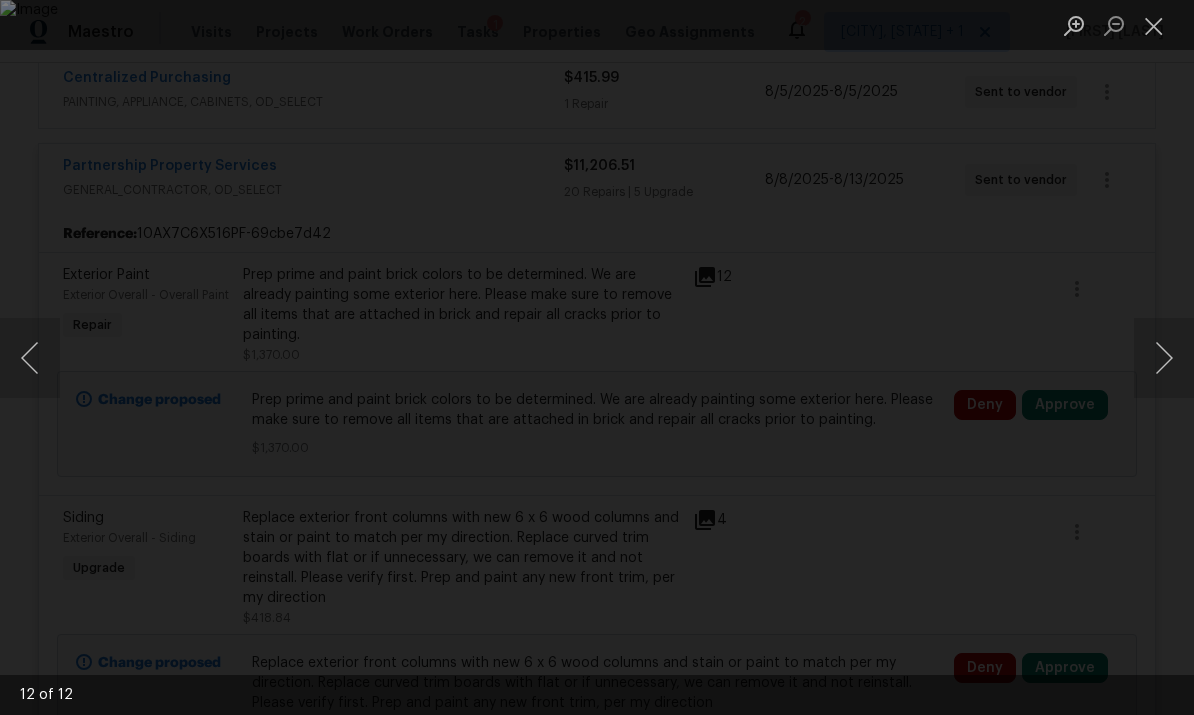 click at bounding box center [1164, 358] 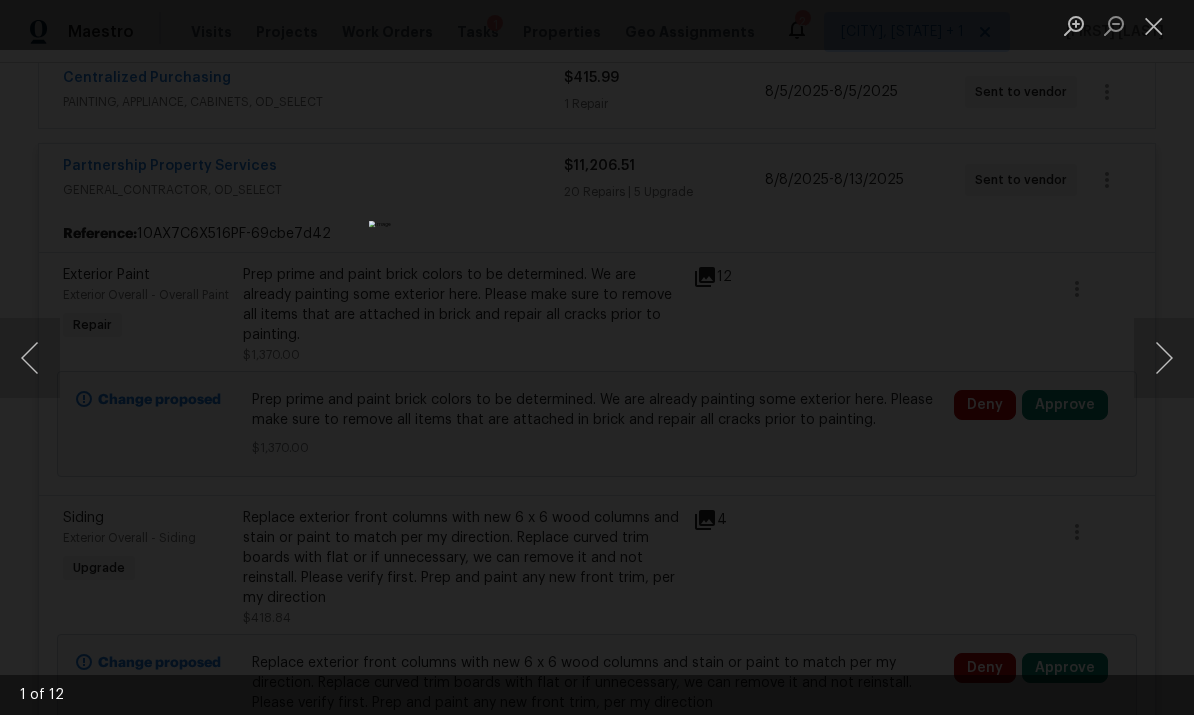 click at bounding box center [1164, 358] 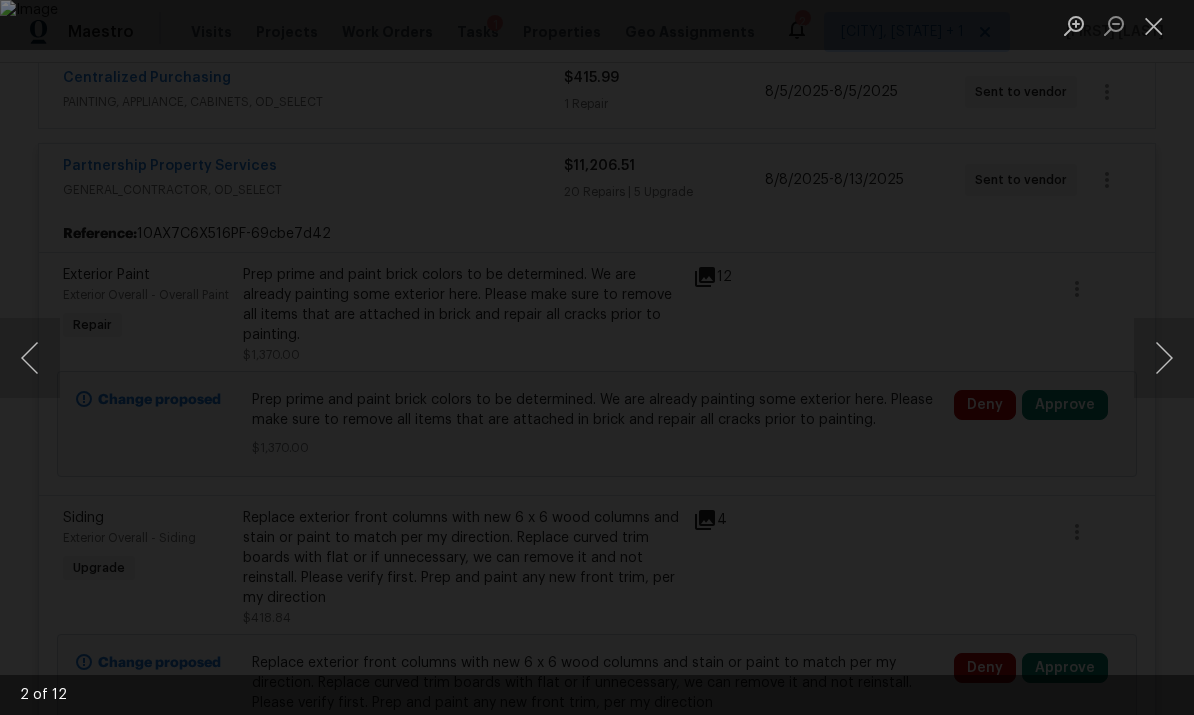 click at bounding box center [1154, 25] 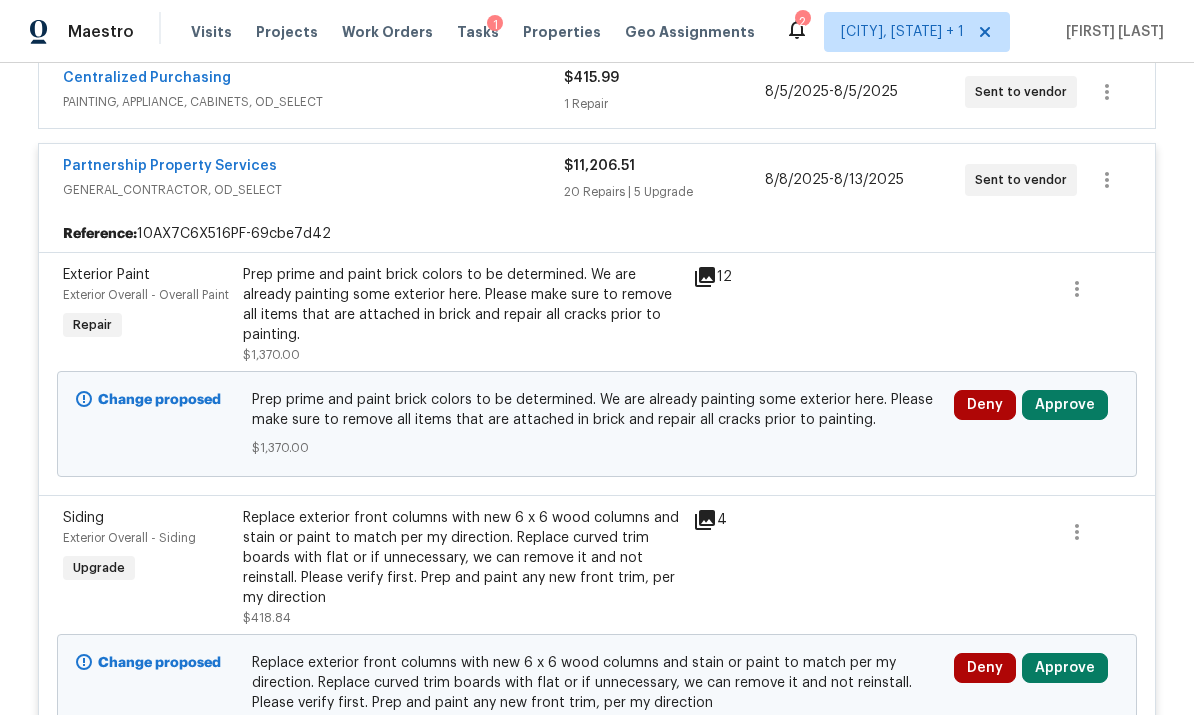 click on "Approve" at bounding box center (1065, 405) 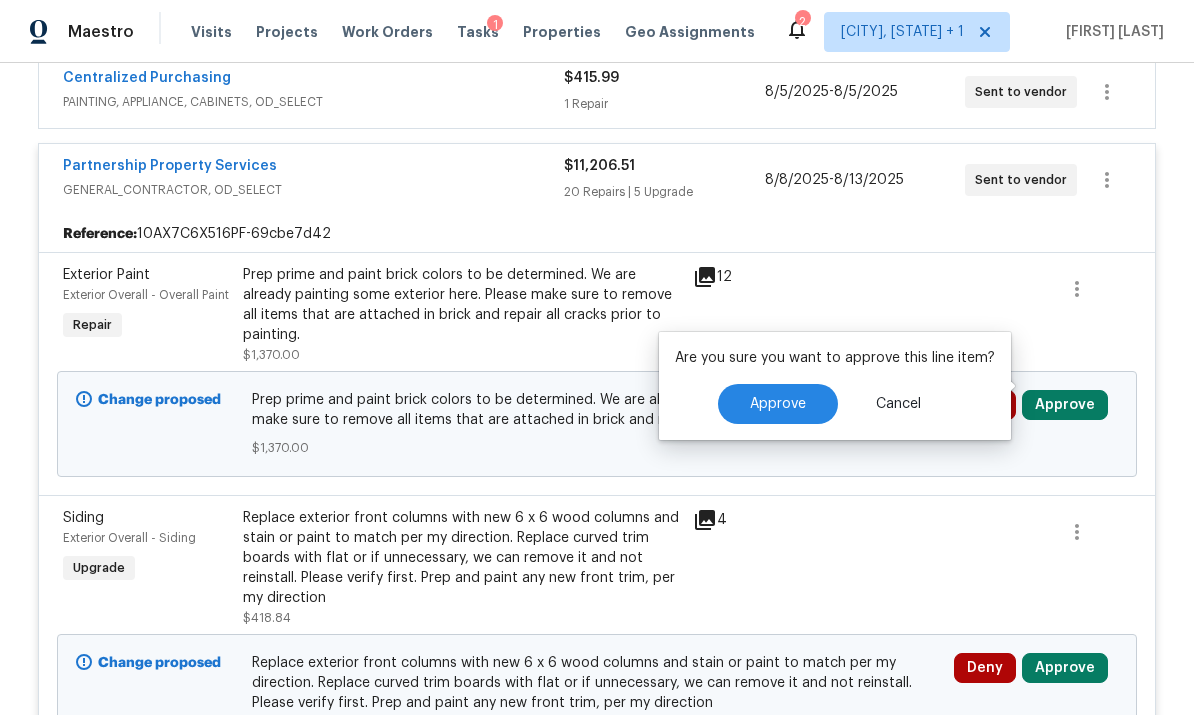 click on "Approve" at bounding box center (778, 404) 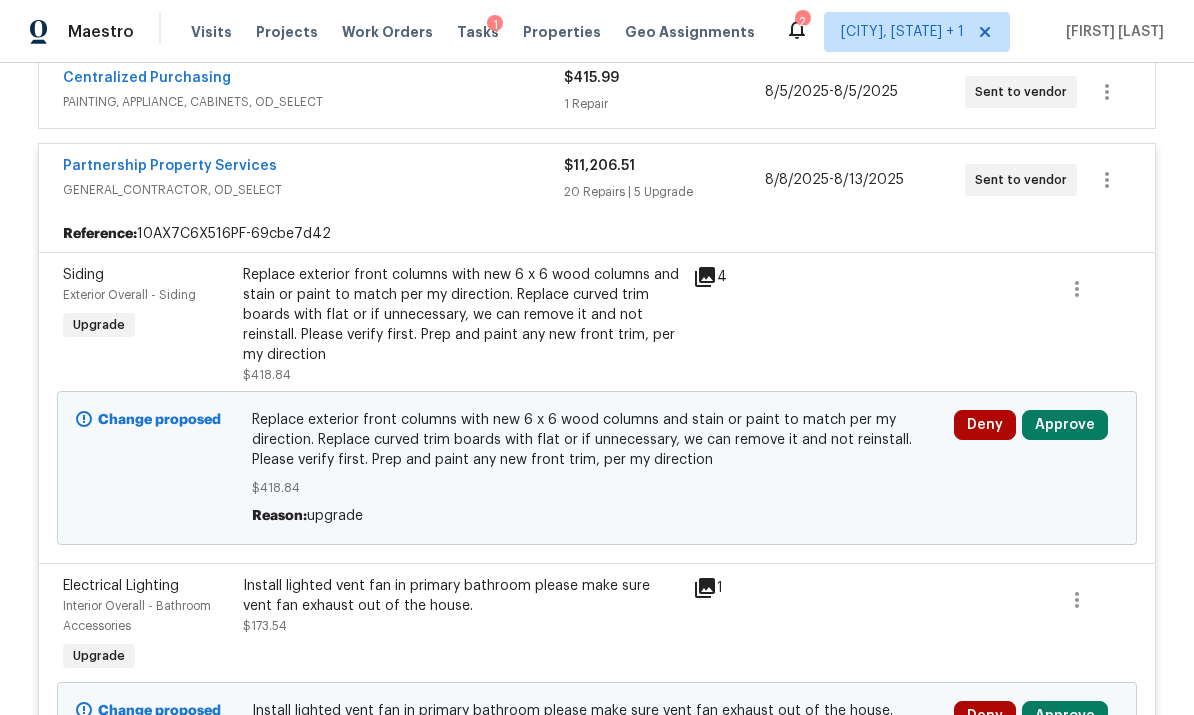click on "Approve" at bounding box center [1065, 425] 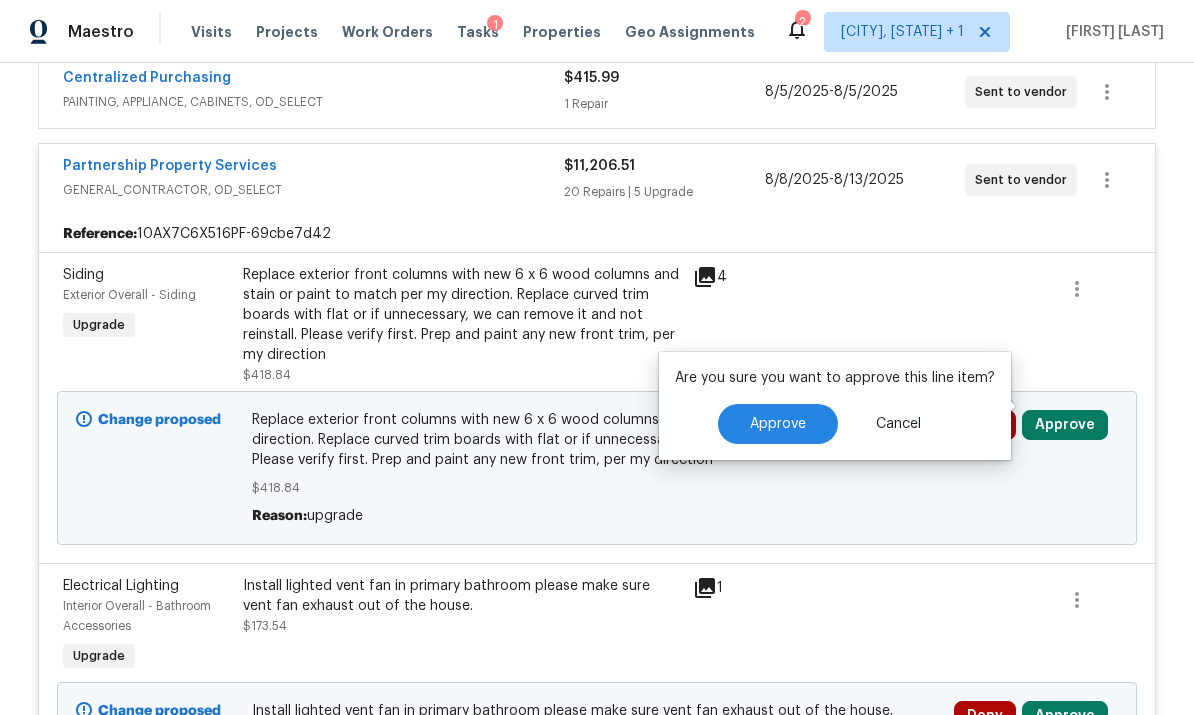 click on "Approve" at bounding box center (778, 424) 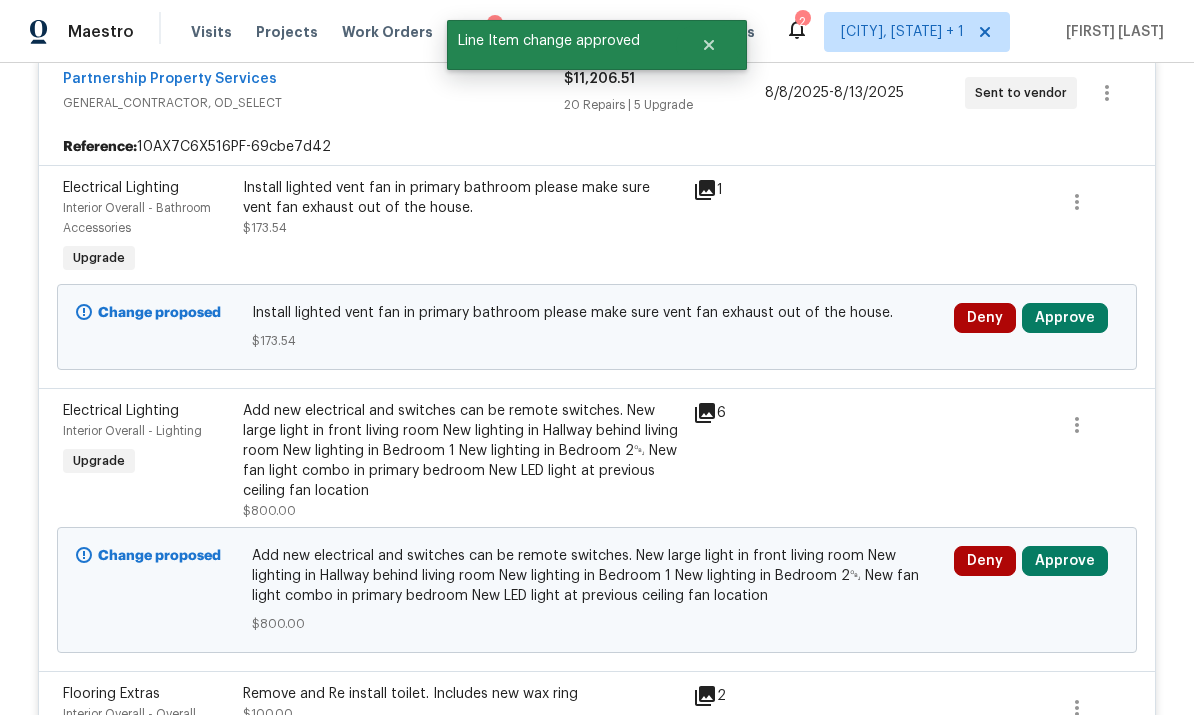 scroll, scrollTop: 636, scrollLeft: 0, axis: vertical 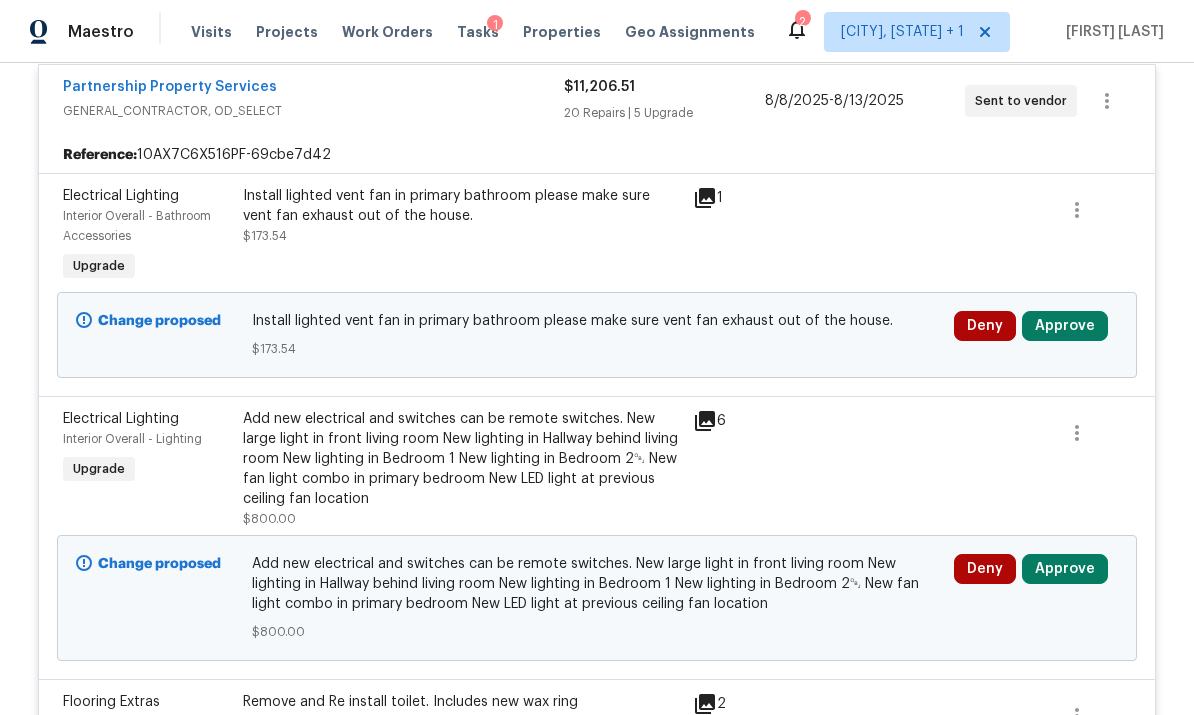 click on "Approve" at bounding box center [1065, 326] 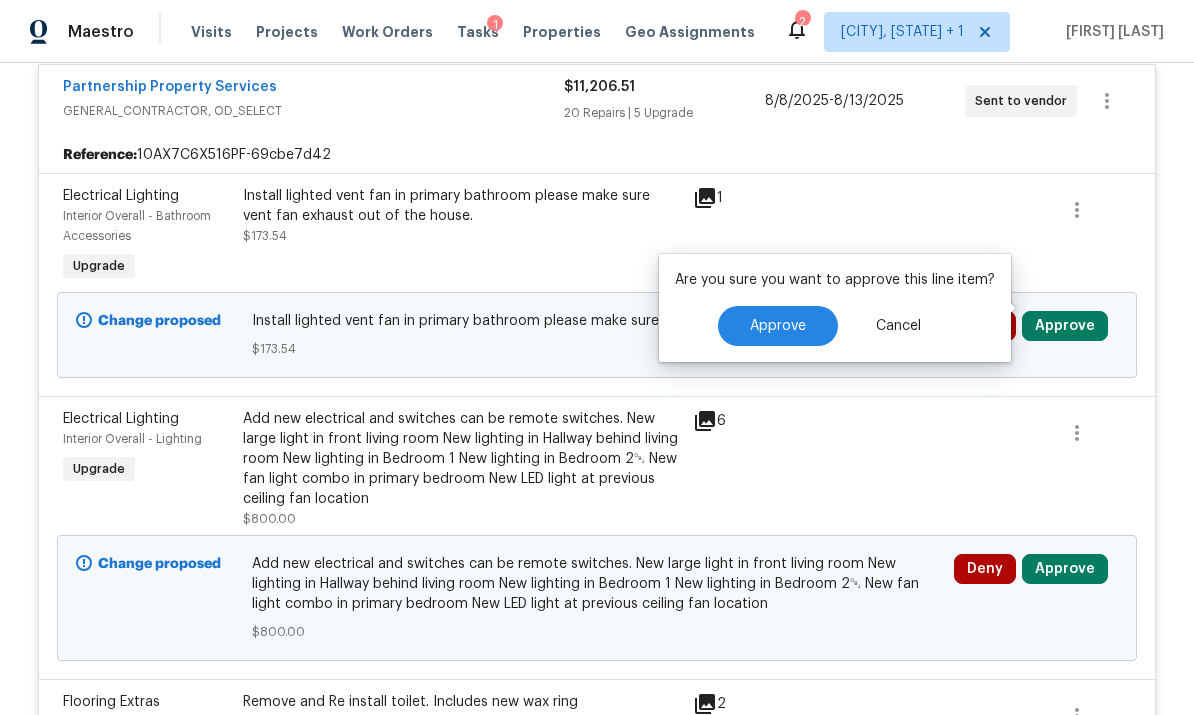 click on "Approve" at bounding box center (778, 326) 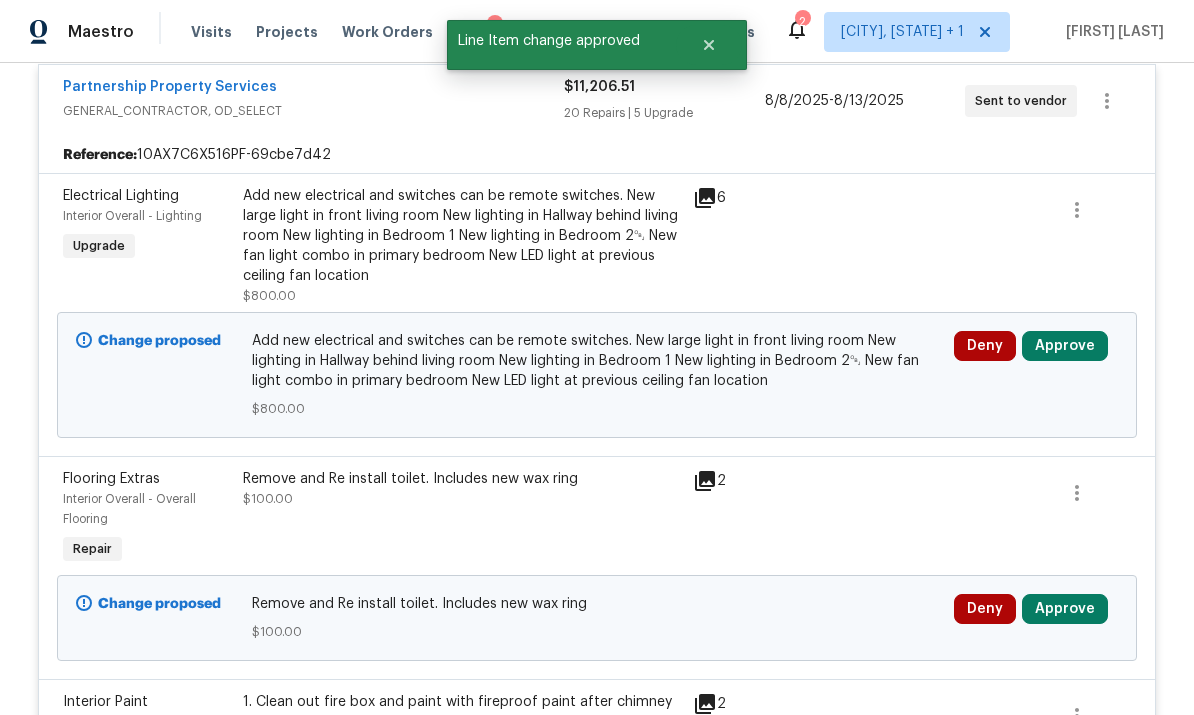 click on "Approve" at bounding box center [1065, 346] 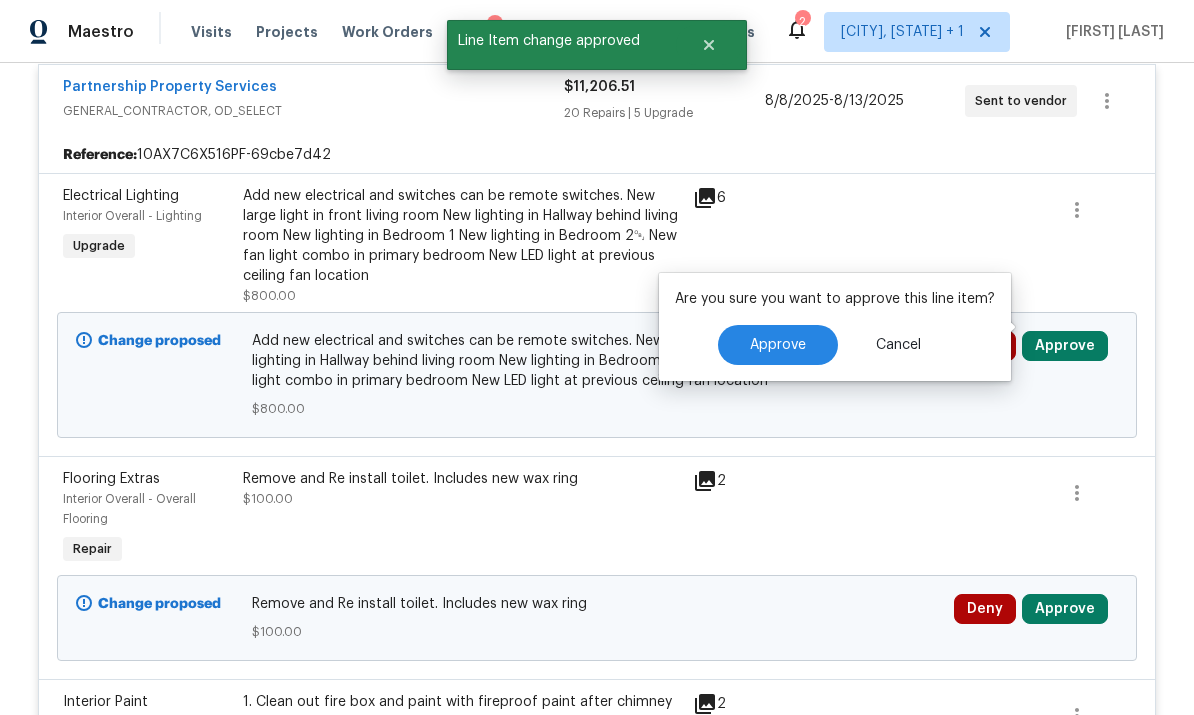 click on "Approve" at bounding box center (778, 345) 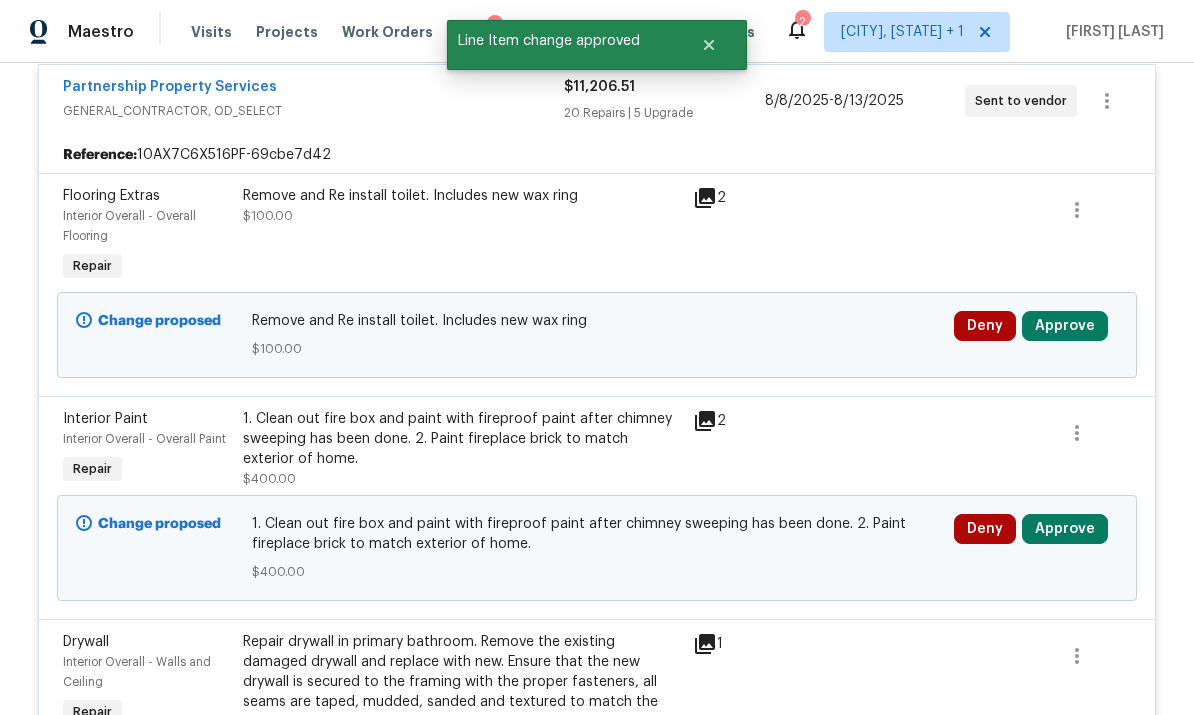 click on "Approve" at bounding box center (1065, 326) 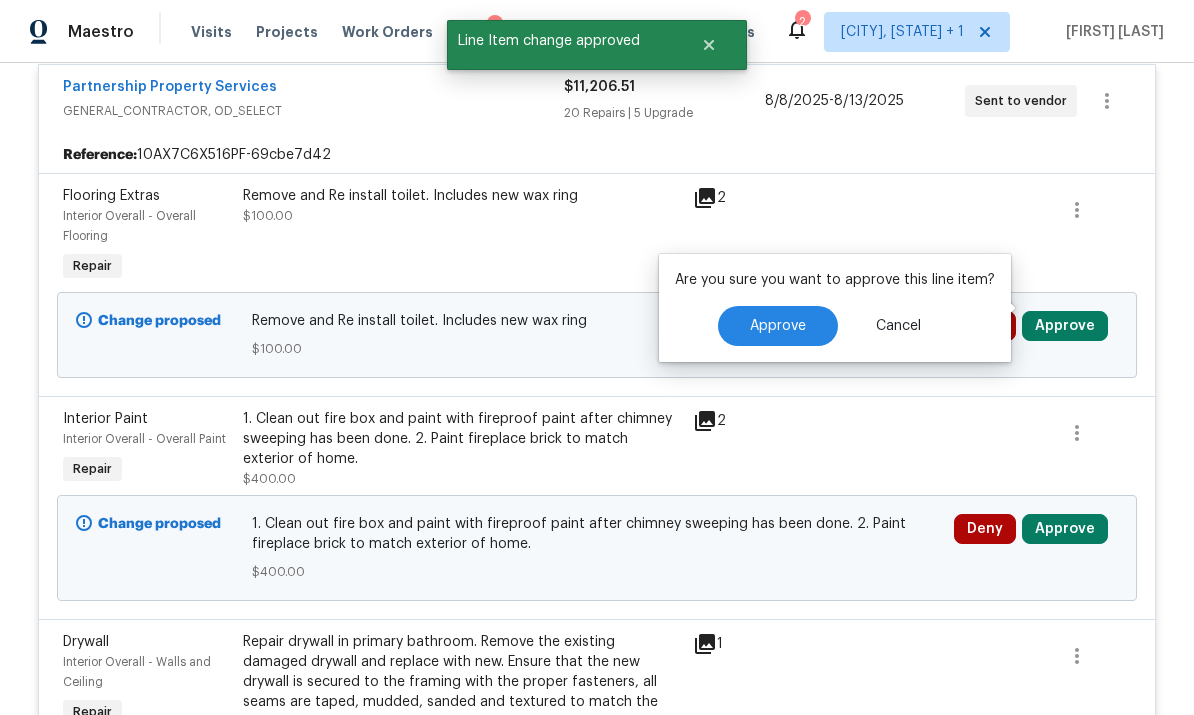 click on "Approve" at bounding box center [778, 326] 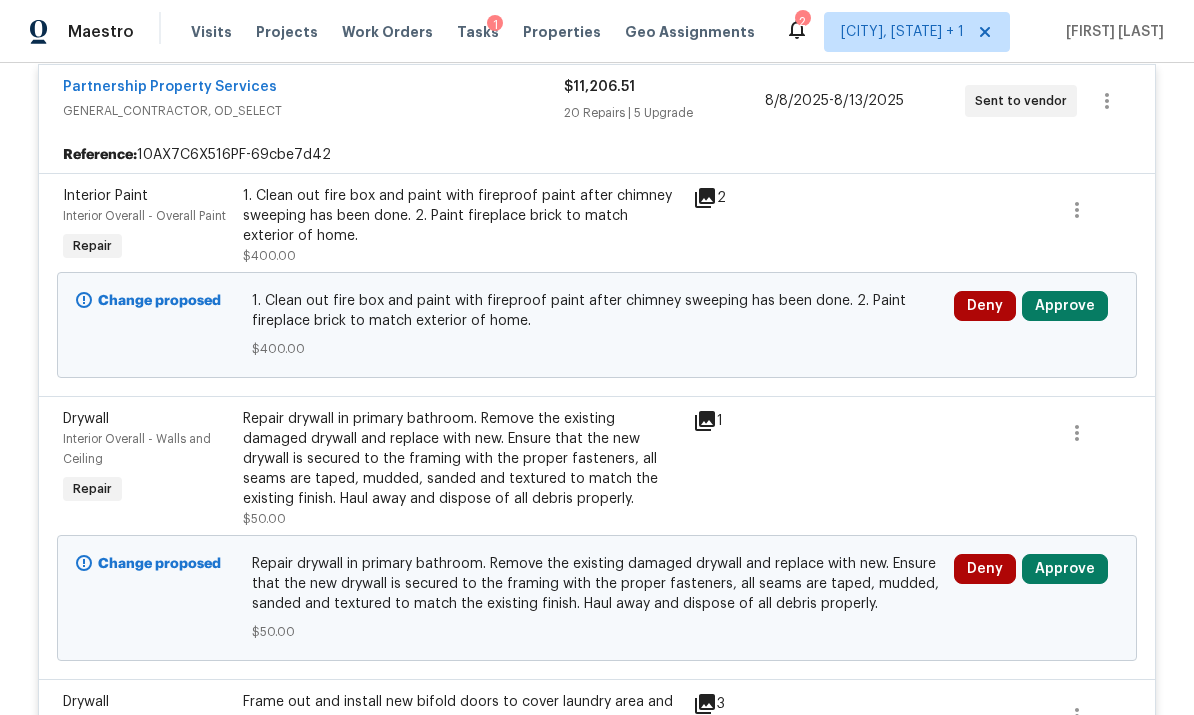 click on "Approve" at bounding box center [1065, 306] 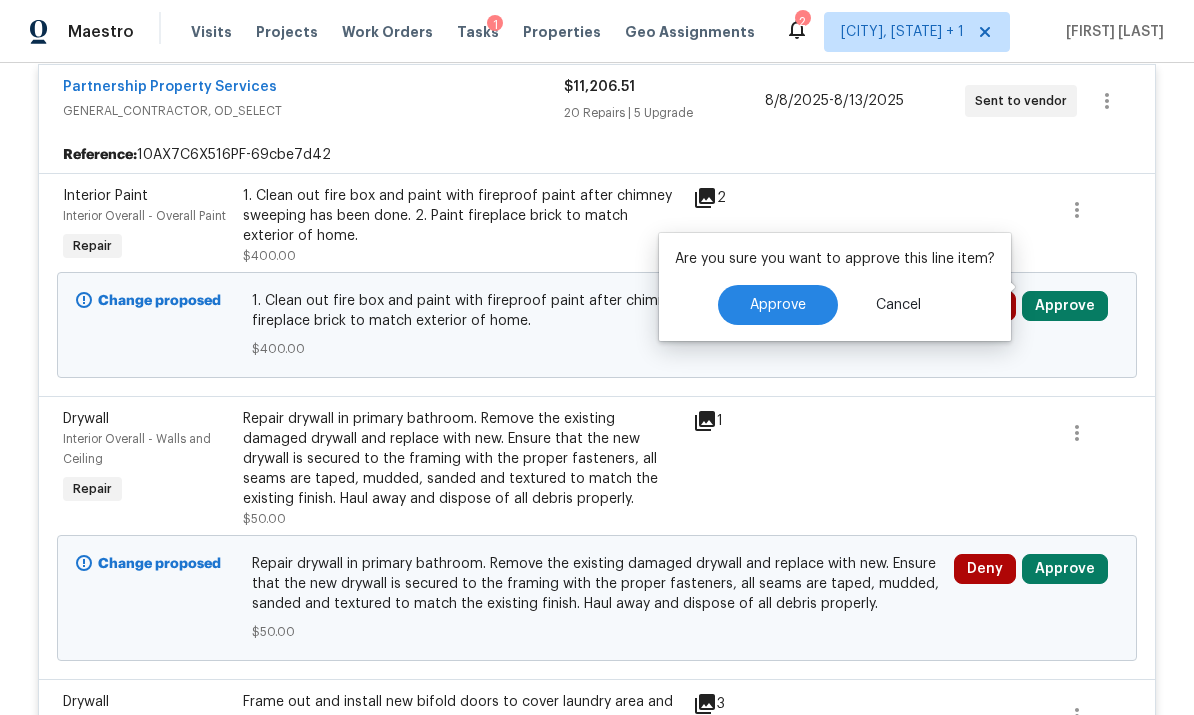 click on "Approve" at bounding box center (778, 305) 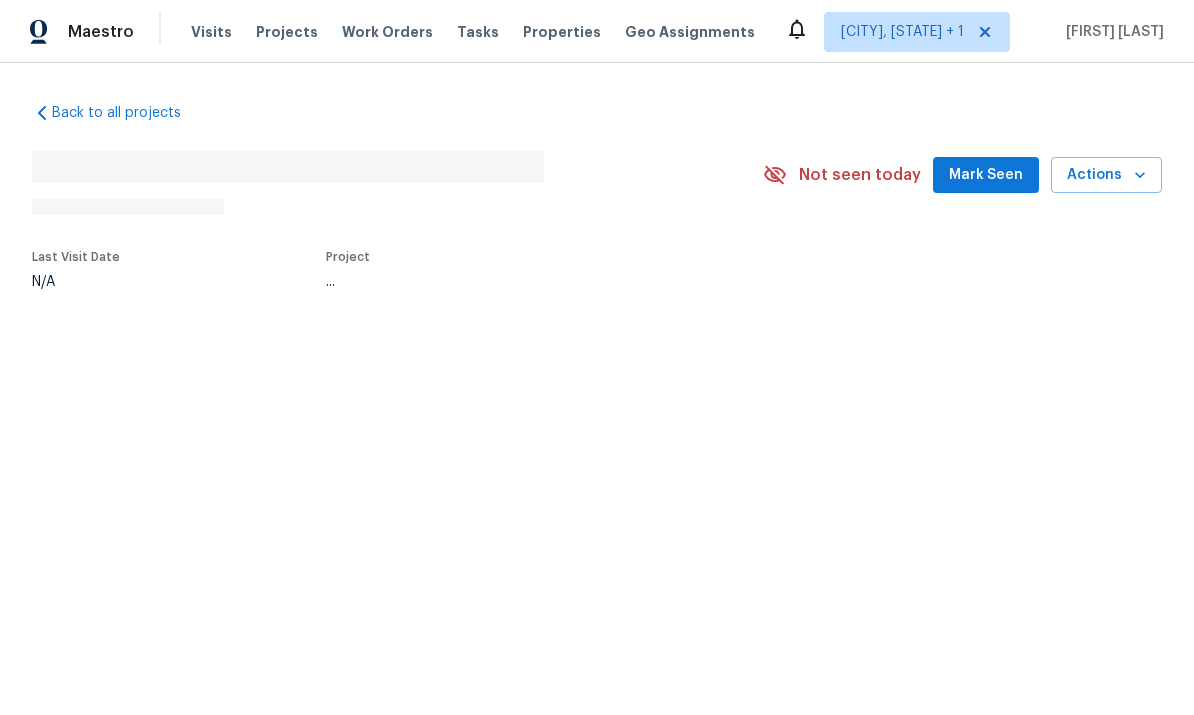 scroll, scrollTop: 0, scrollLeft: 0, axis: both 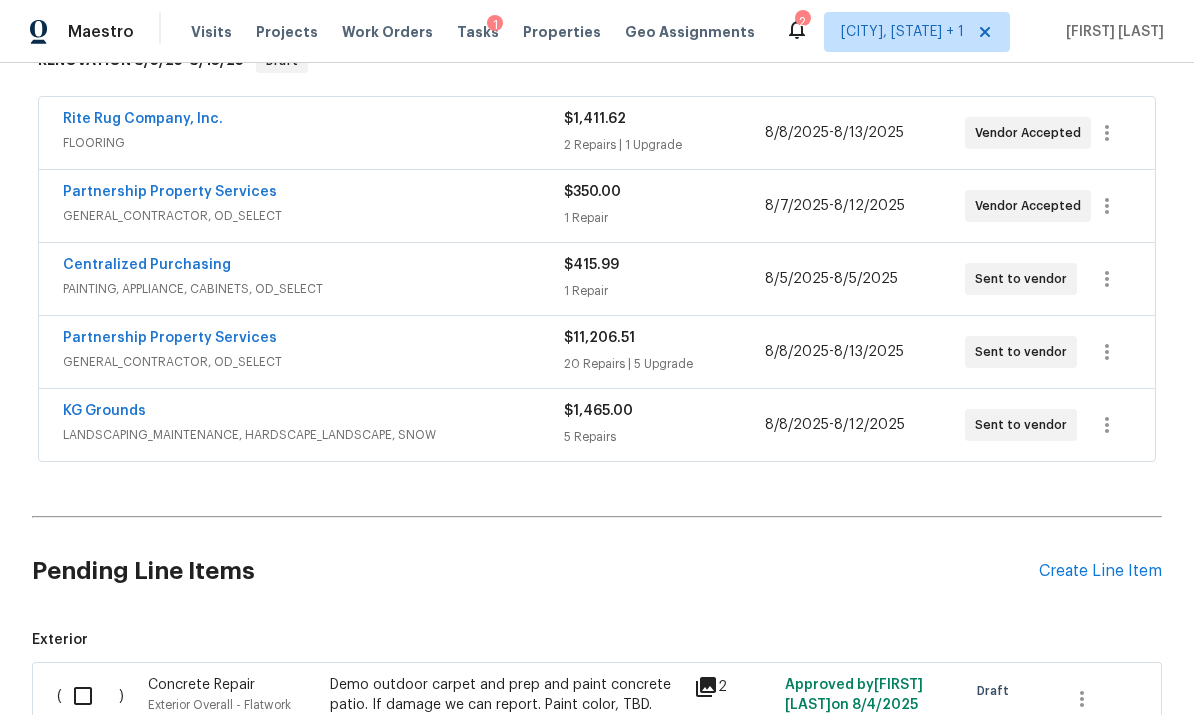 click on "Partnership Property Services" at bounding box center [313, 340] 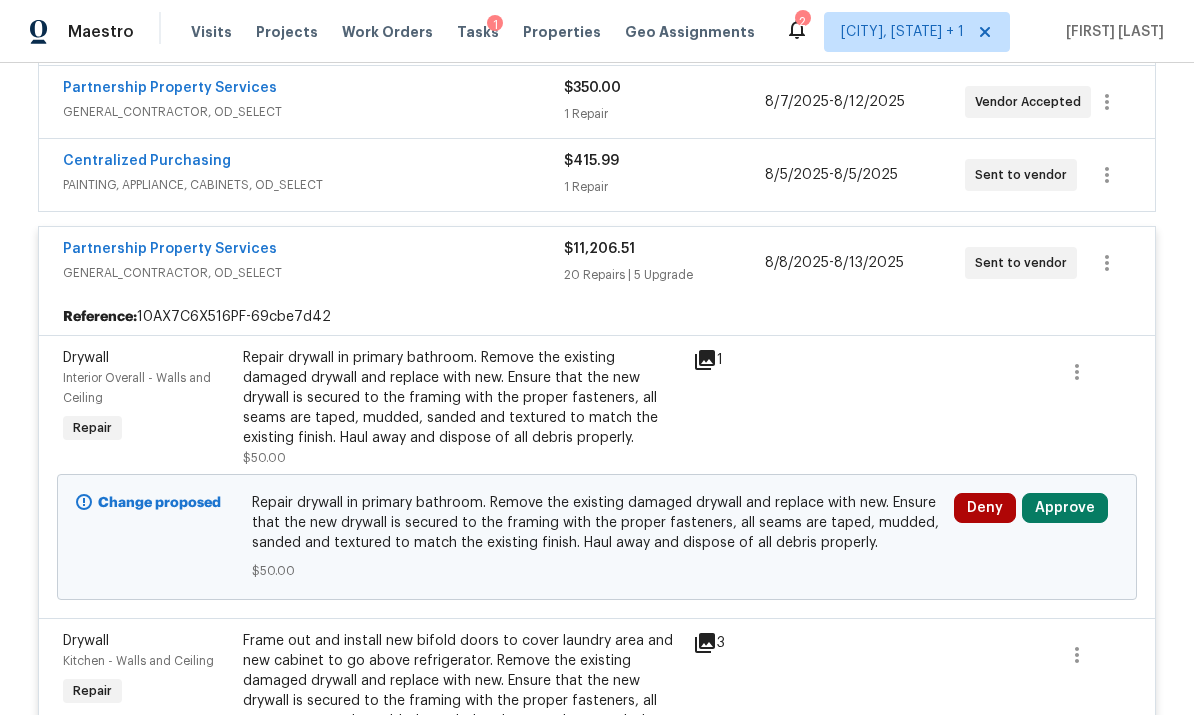 scroll, scrollTop: 592, scrollLeft: 0, axis: vertical 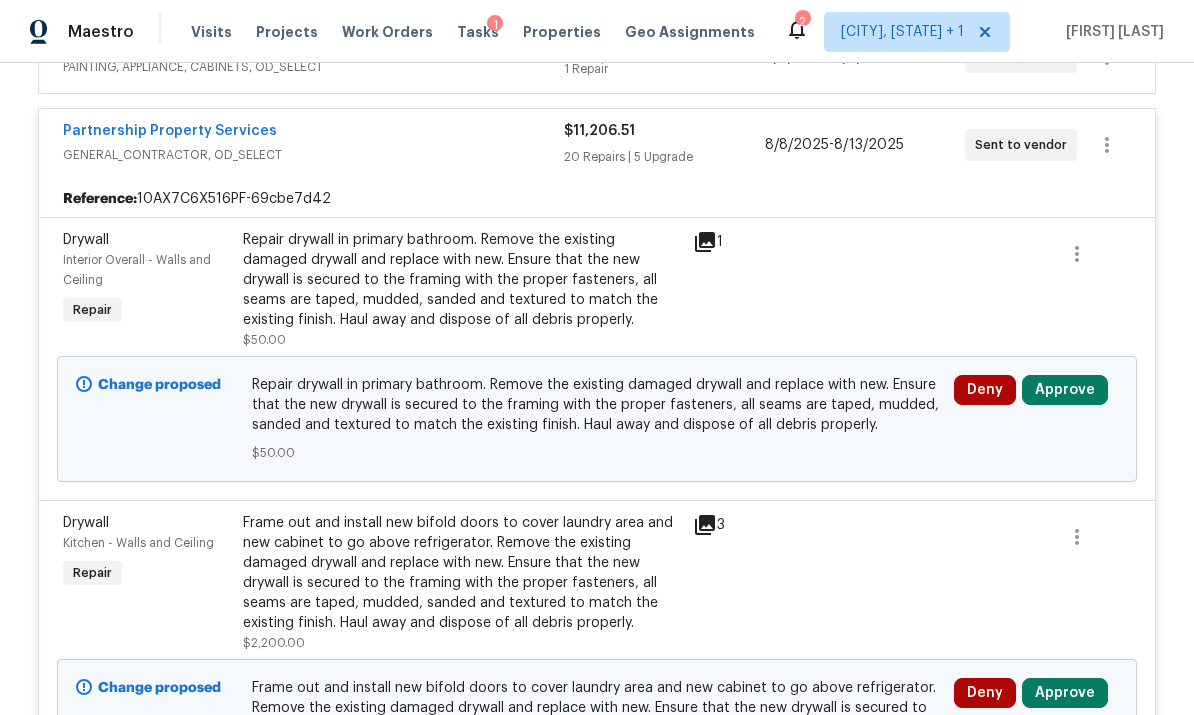 click on "Approve" at bounding box center (1065, 390) 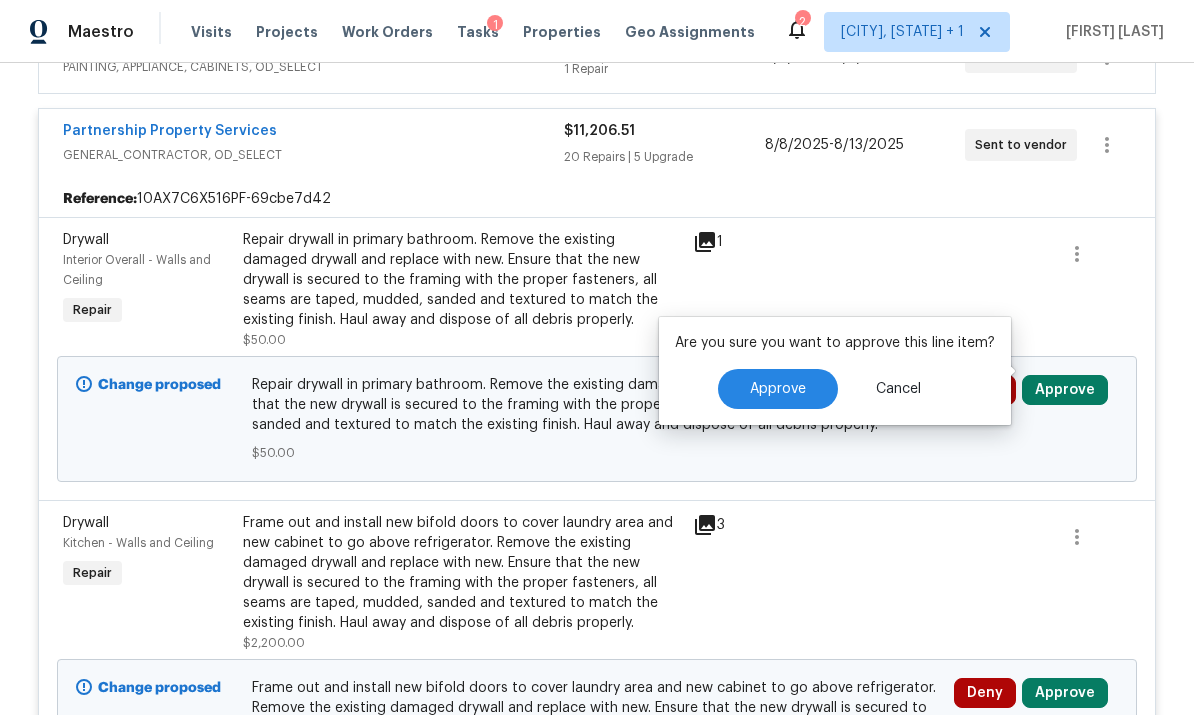 click on "Approve" at bounding box center [778, 389] 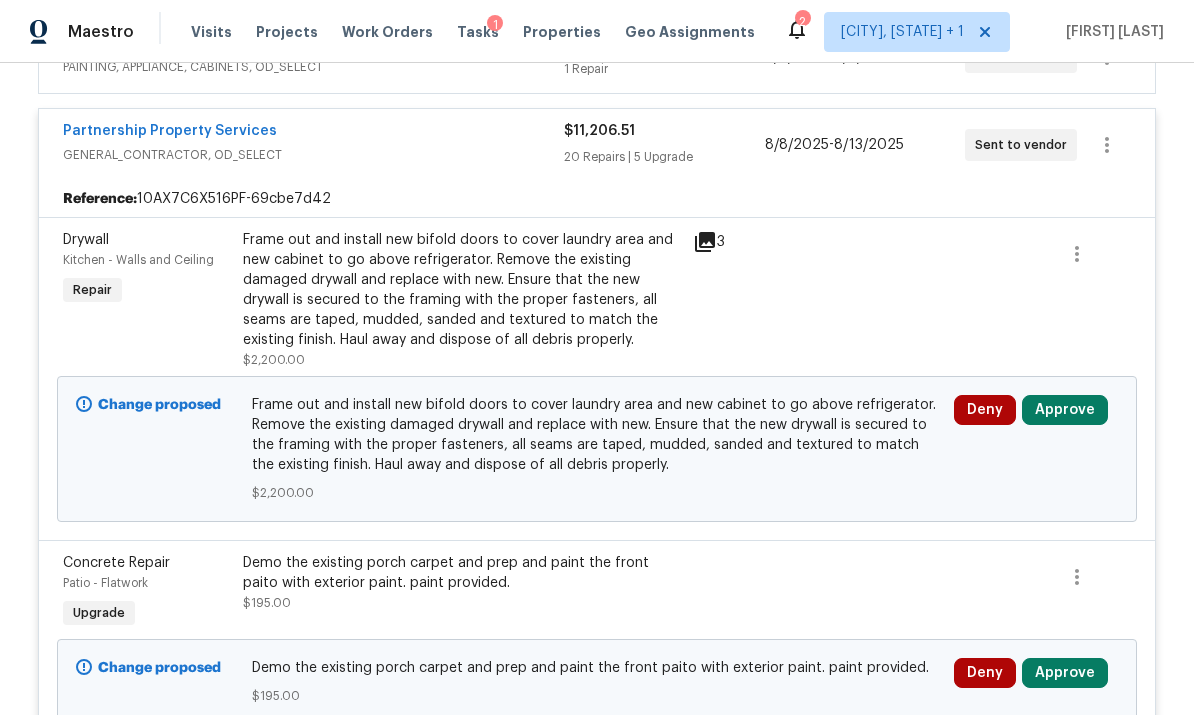 click 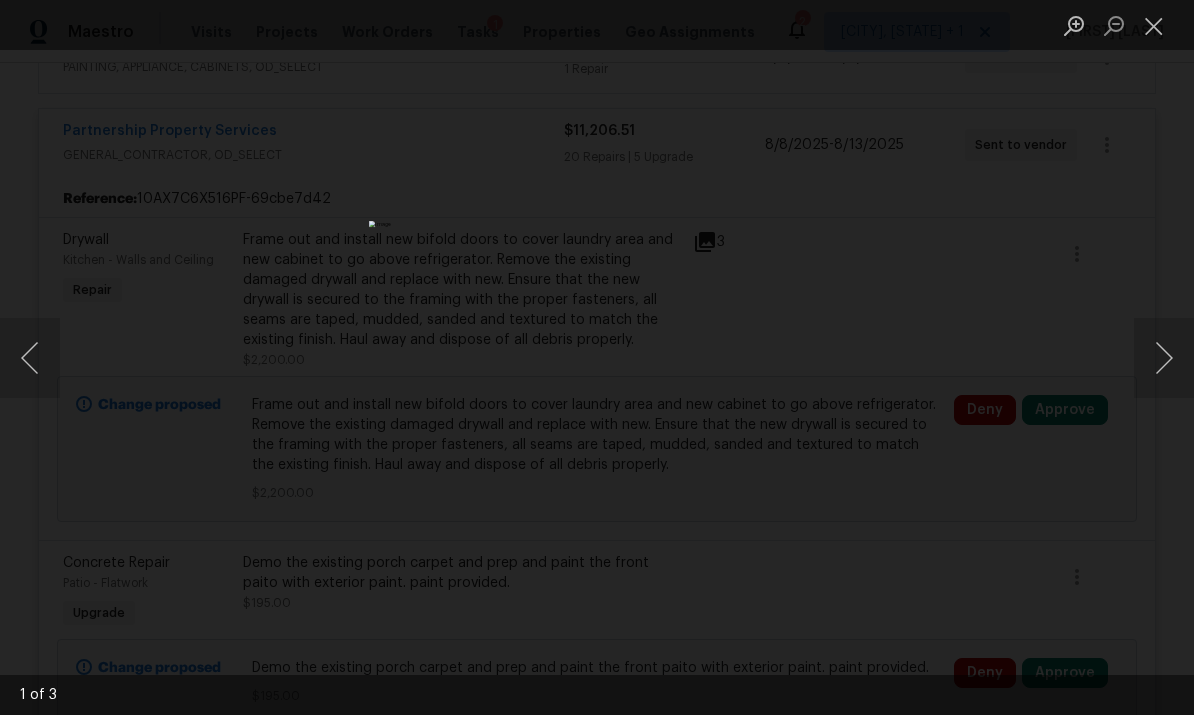 click at bounding box center (1164, 358) 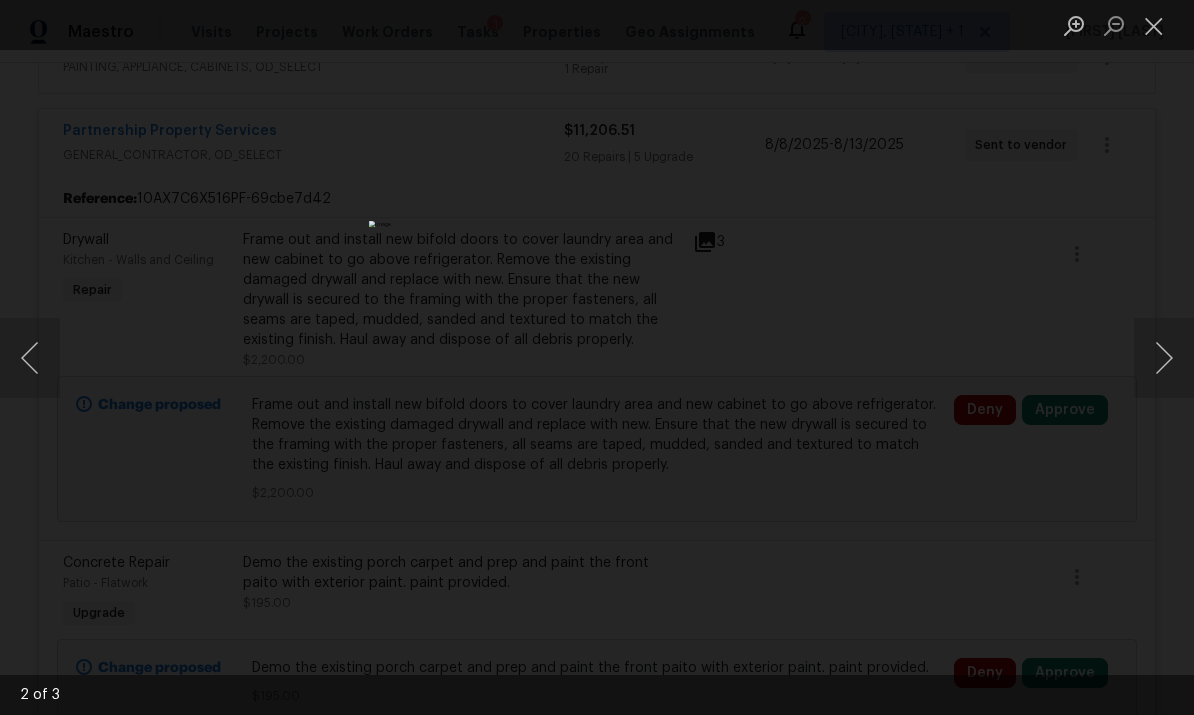 click at bounding box center [1164, 358] 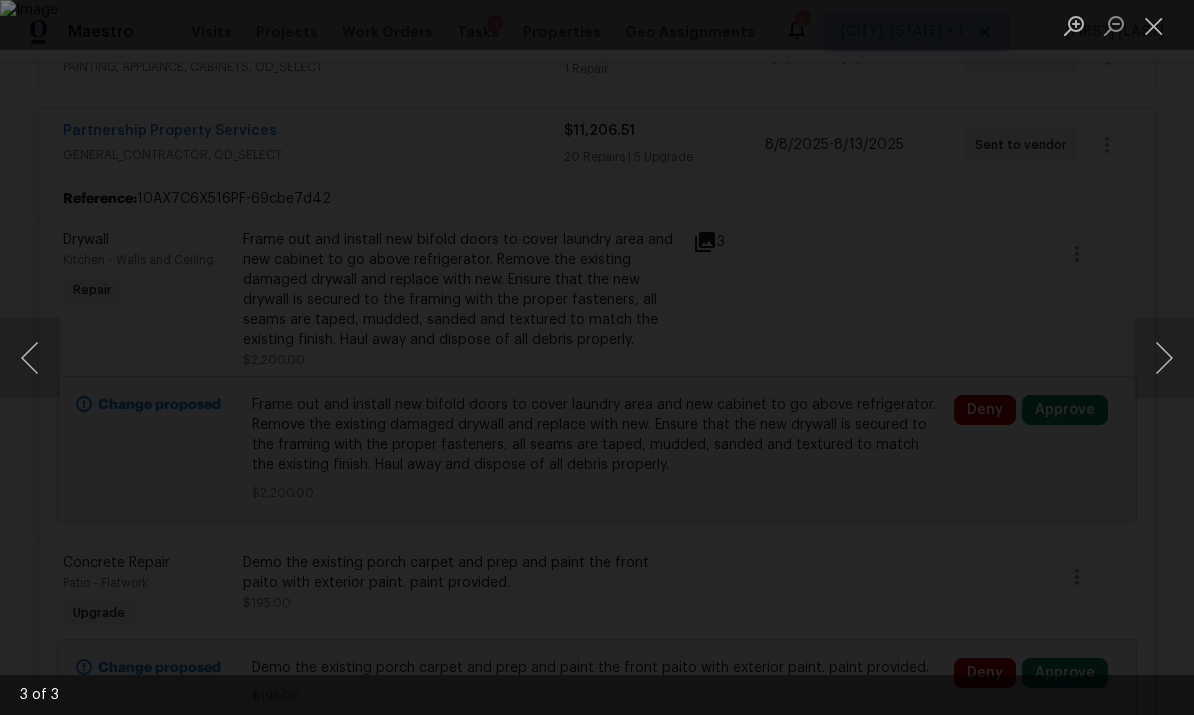 click at bounding box center (30, 358) 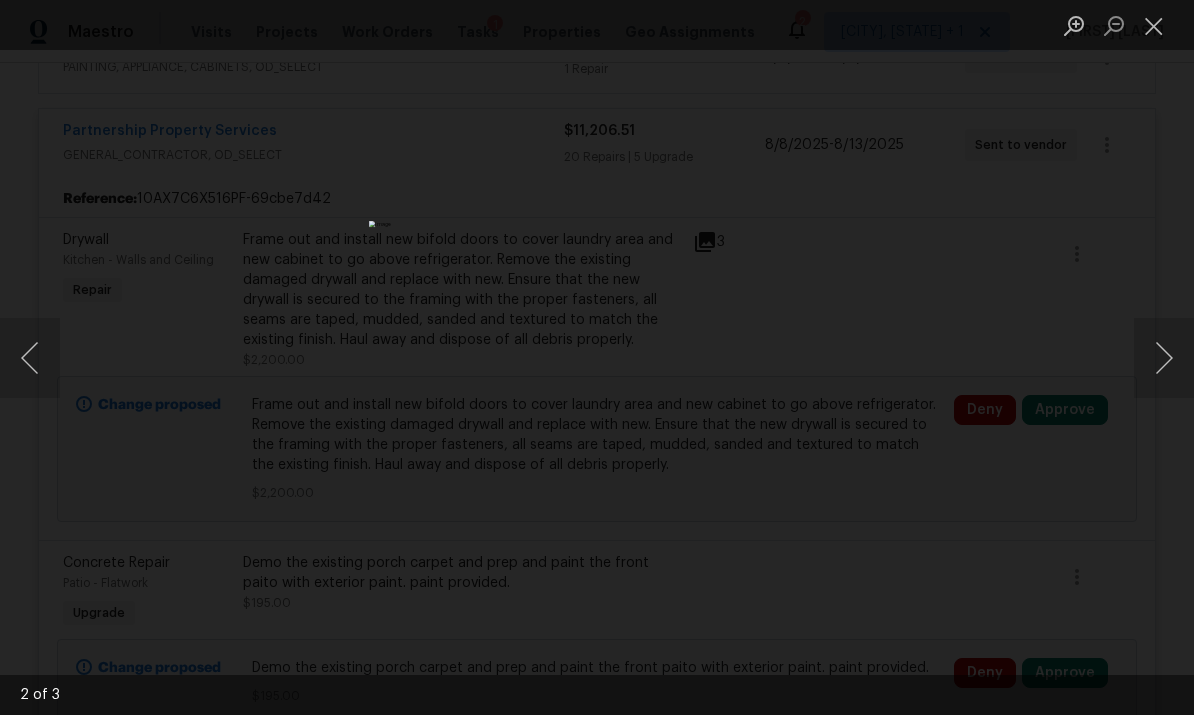 click at bounding box center [30, 358] 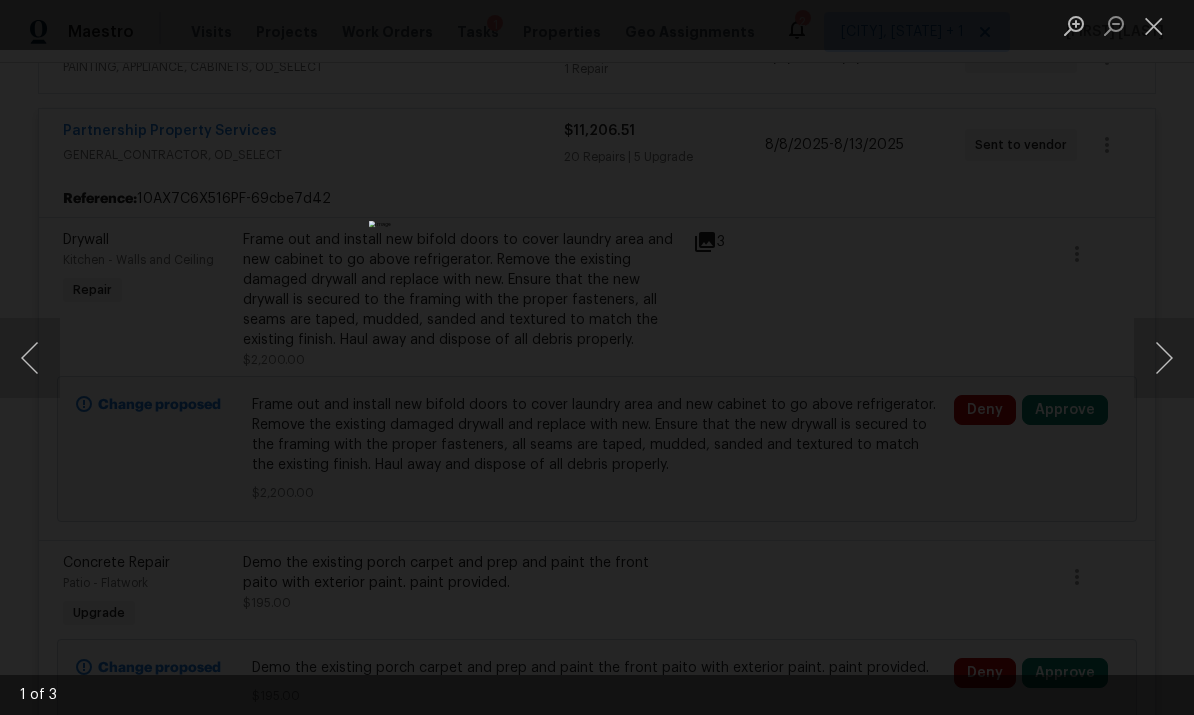click at bounding box center [1164, 358] 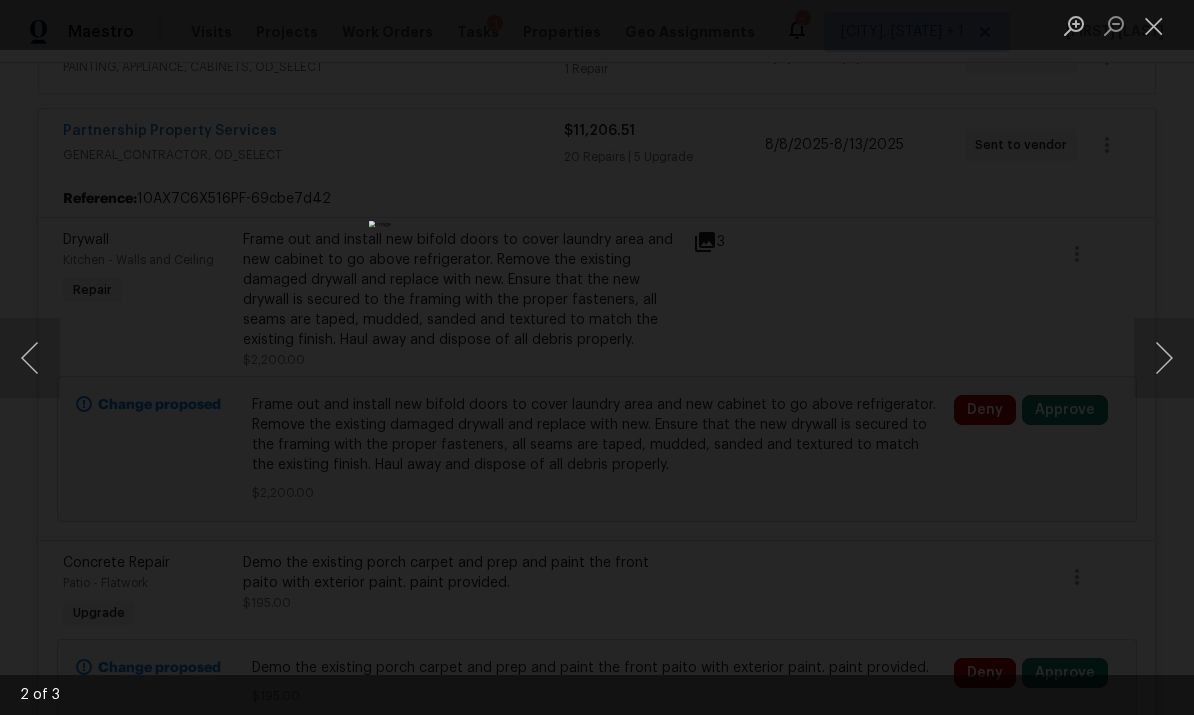 click at bounding box center (1164, 358) 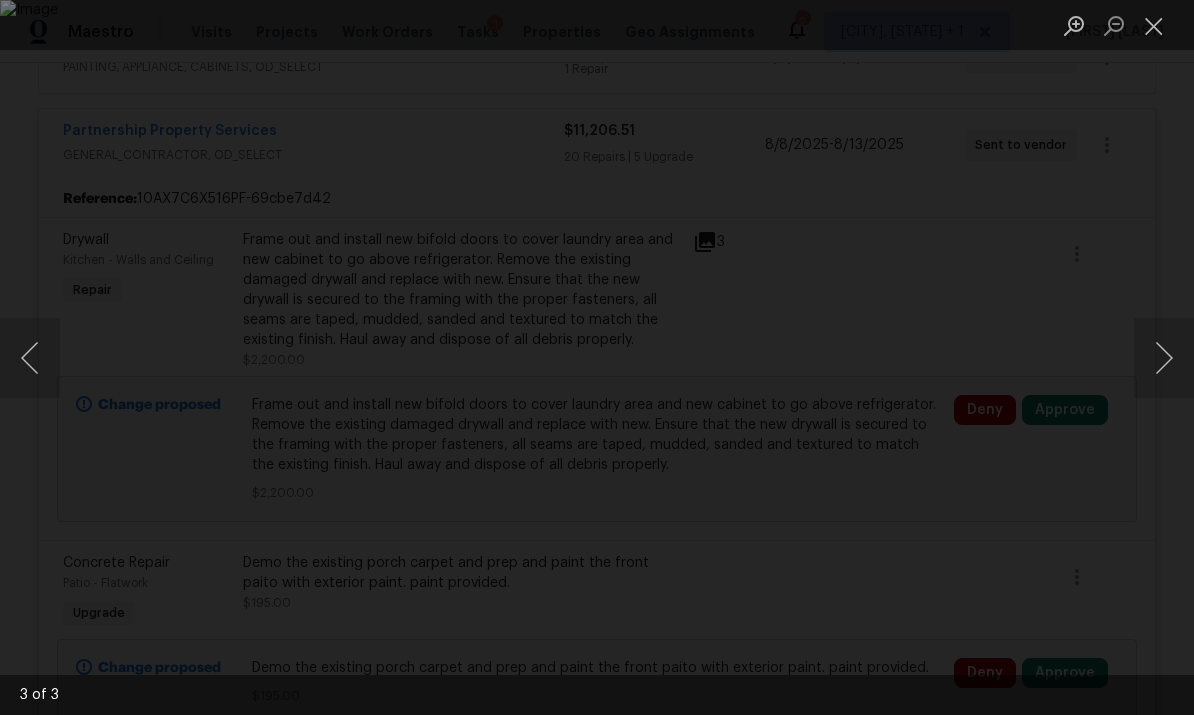 click at bounding box center (1164, 358) 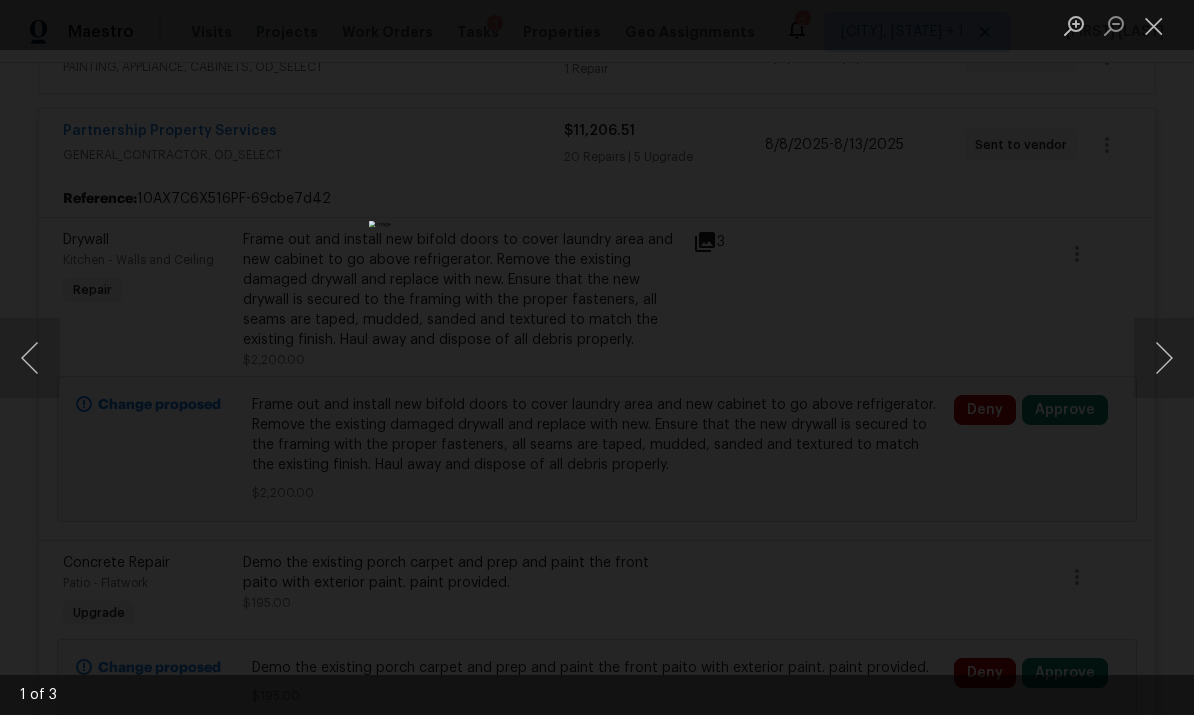 click at bounding box center [1154, 25] 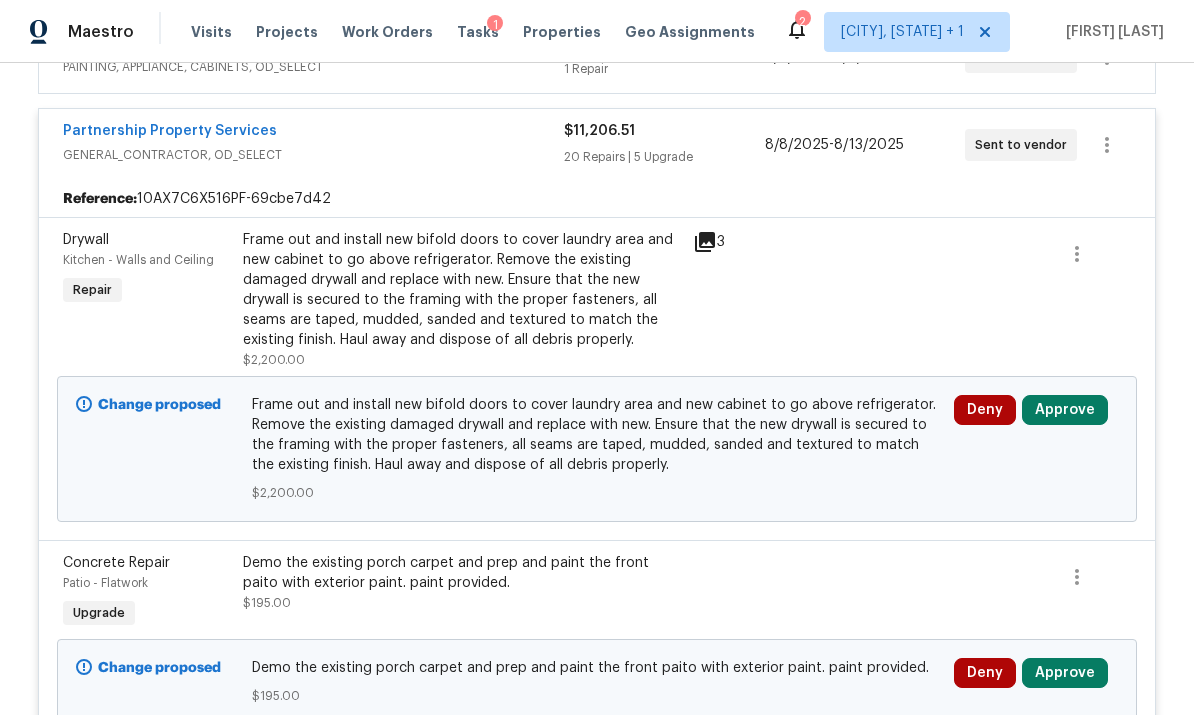 click on "Approve" at bounding box center (1065, 410) 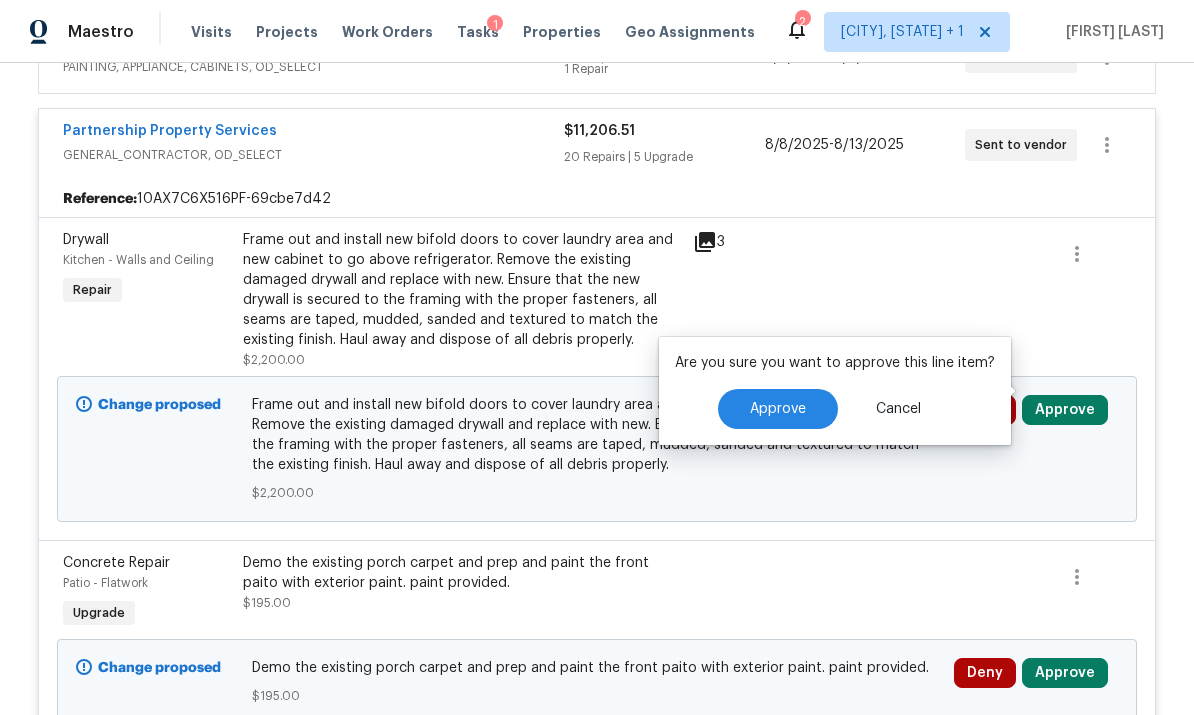 click on "Approve" at bounding box center (778, 409) 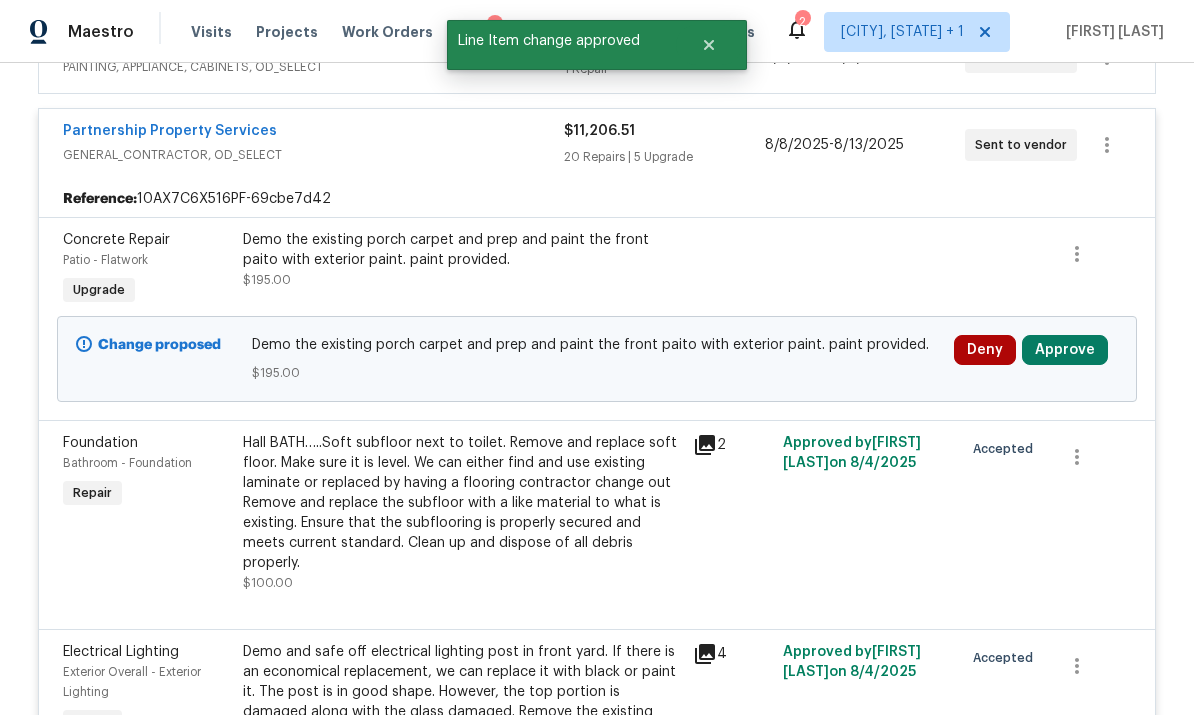 click on "Approve" at bounding box center [1065, 350] 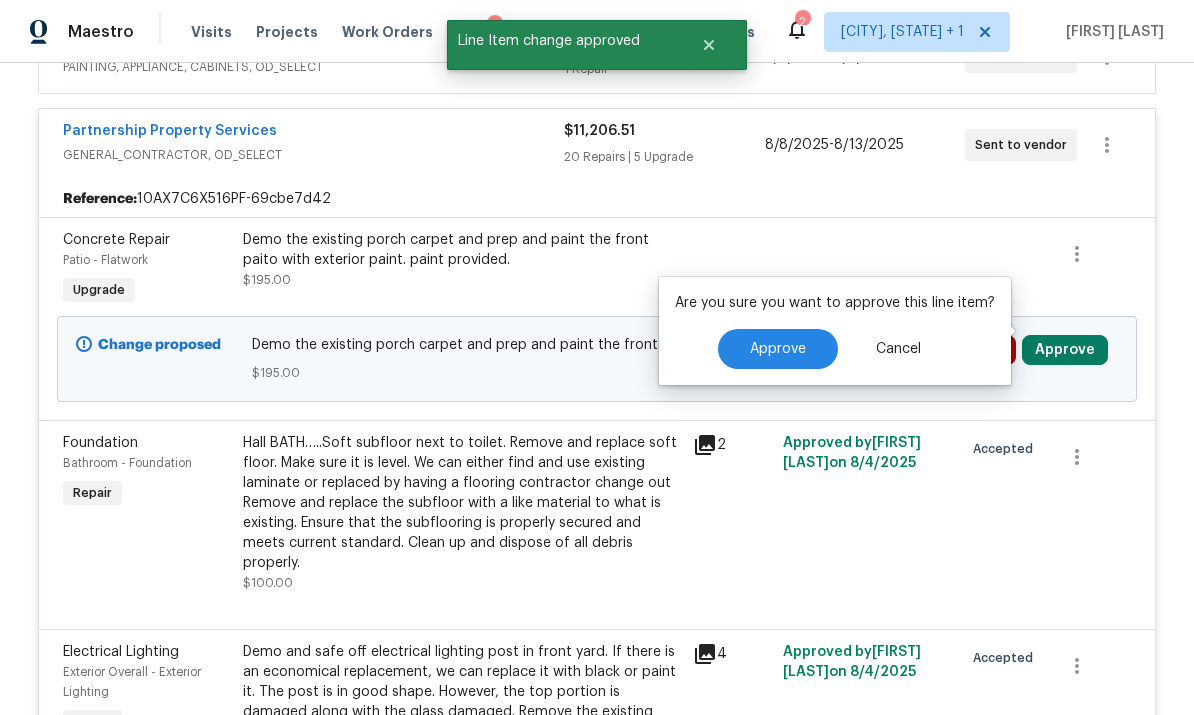 click on "Approve" at bounding box center [778, 349] 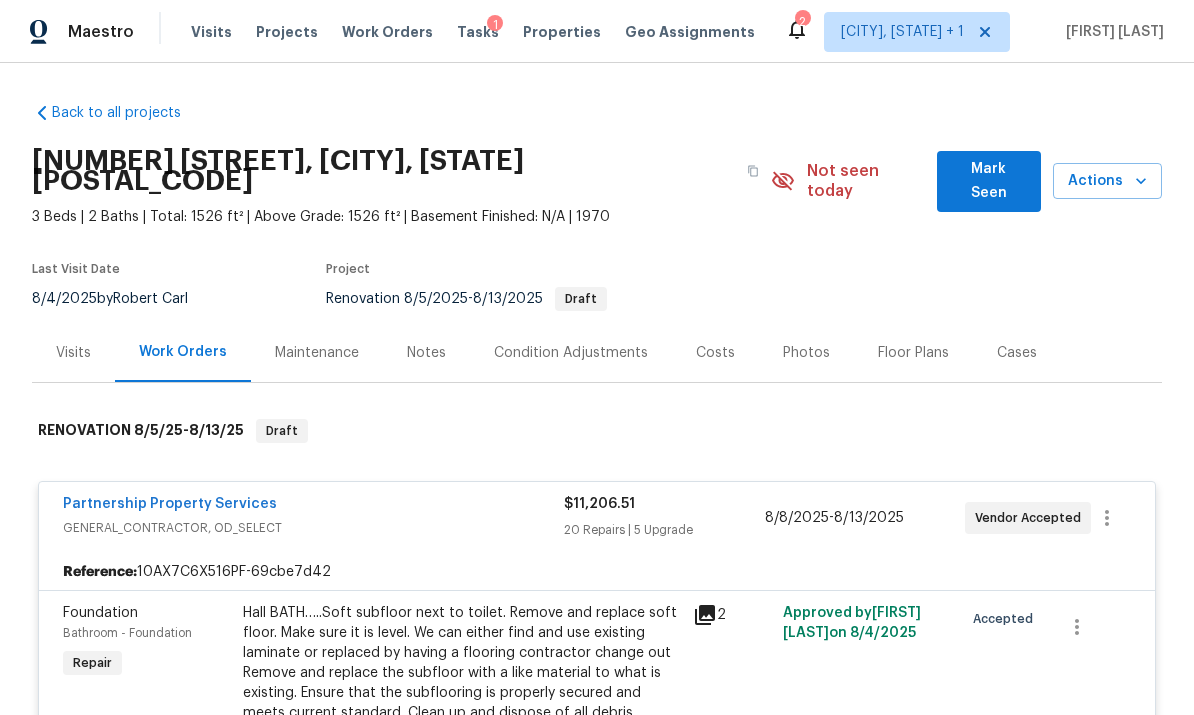 scroll, scrollTop: 0, scrollLeft: 0, axis: both 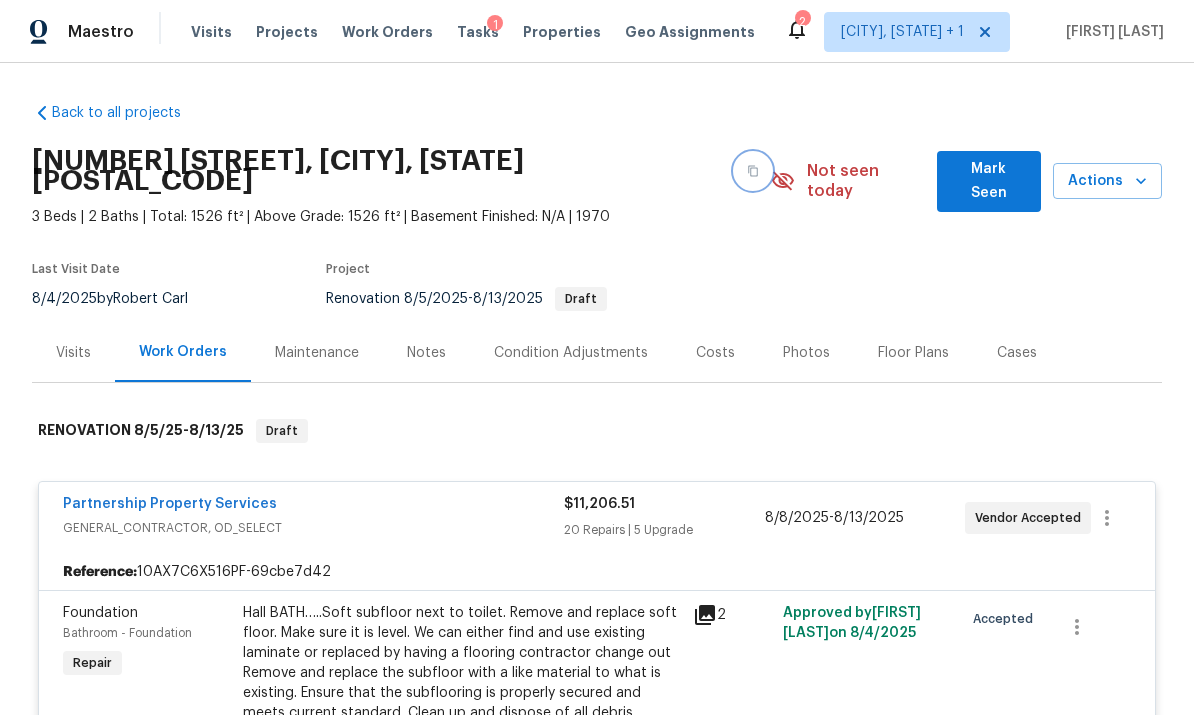 click 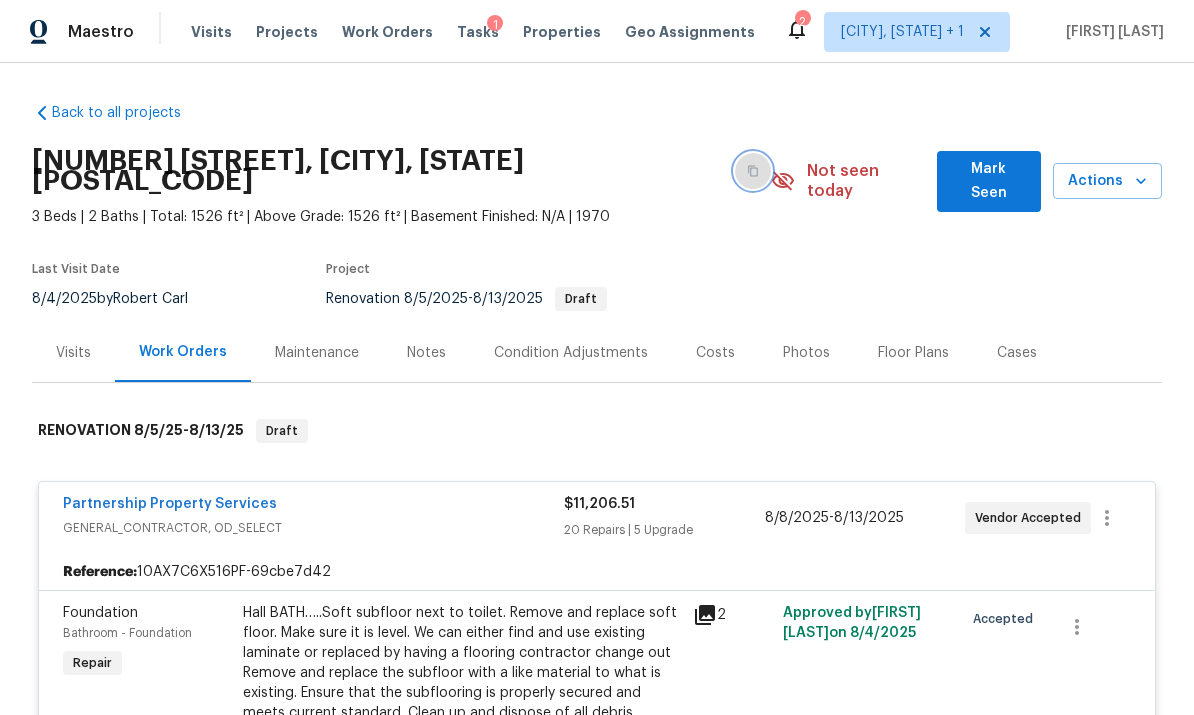click 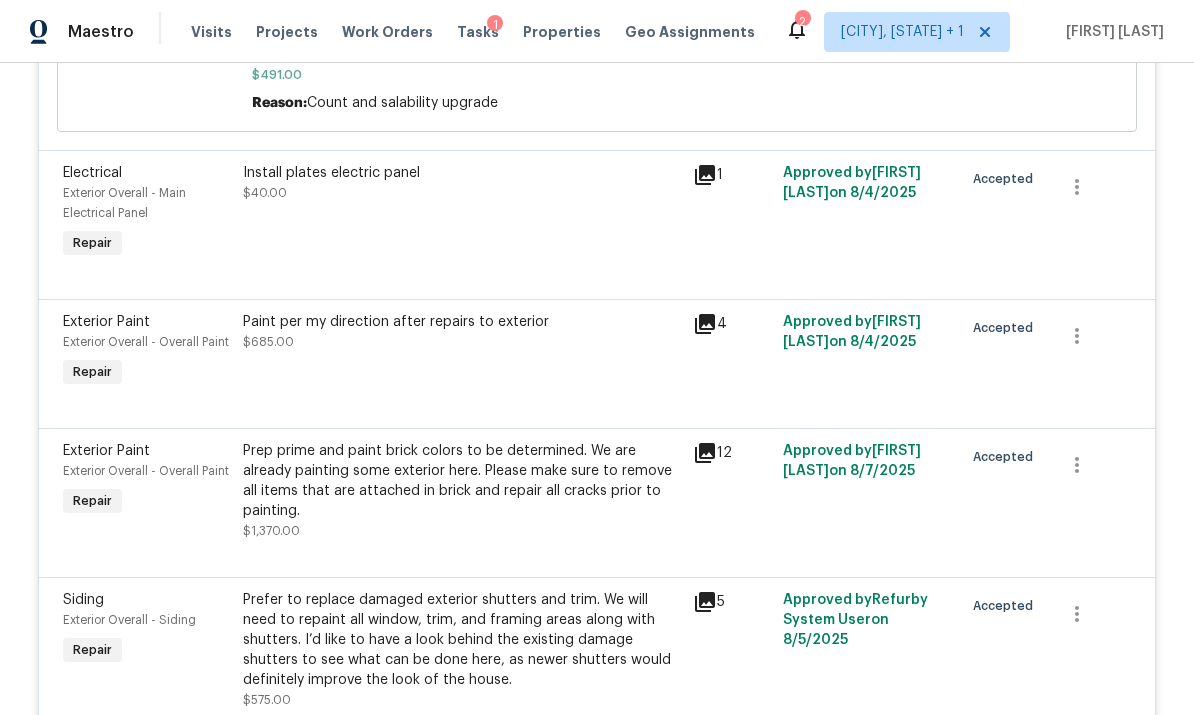 scroll, scrollTop: 1408, scrollLeft: 0, axis: vertical 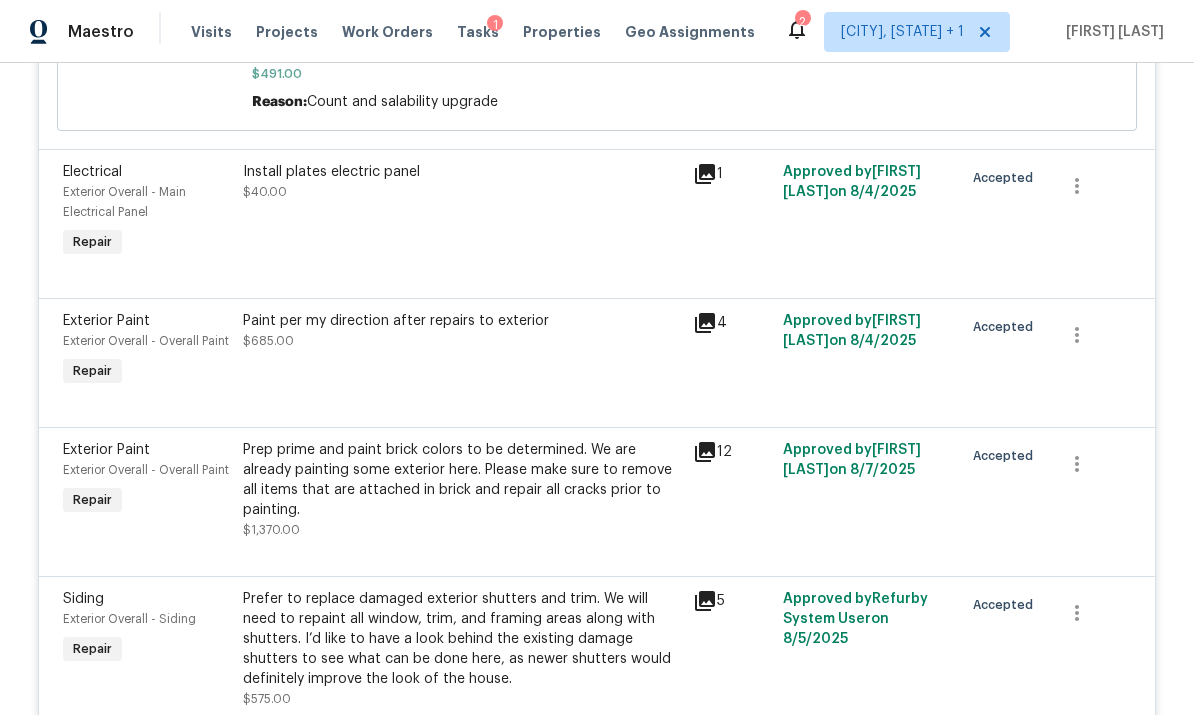 click 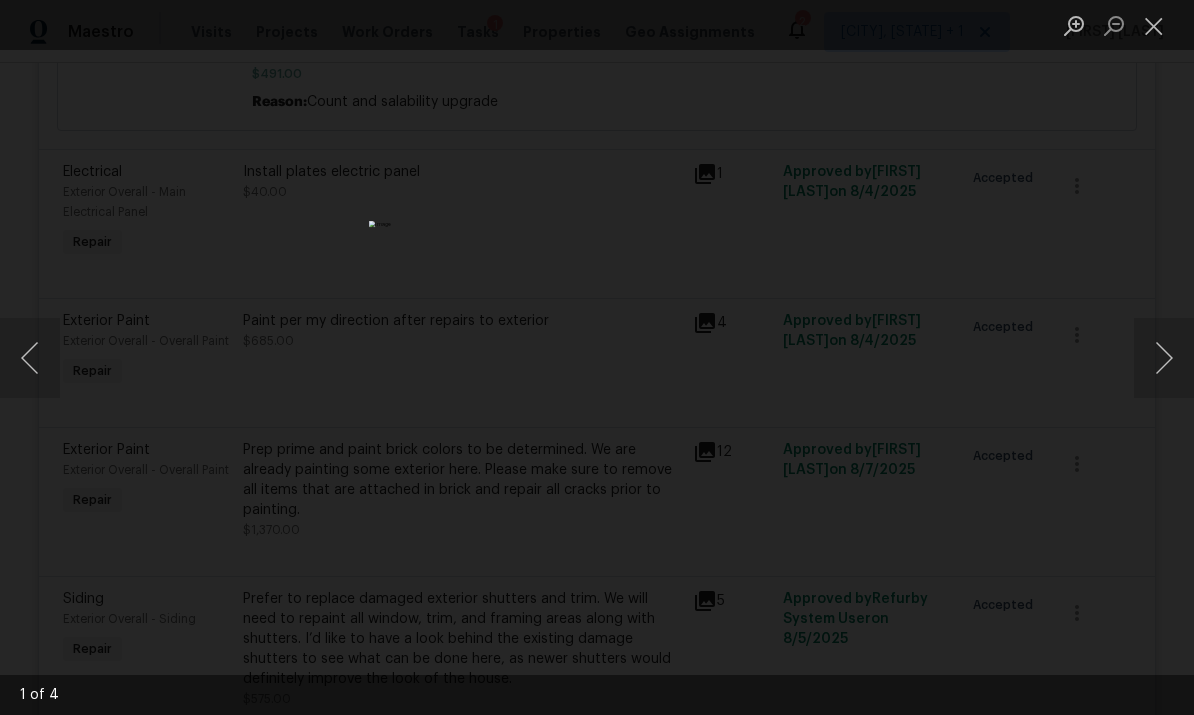 click at bounding box center (1164, 358) 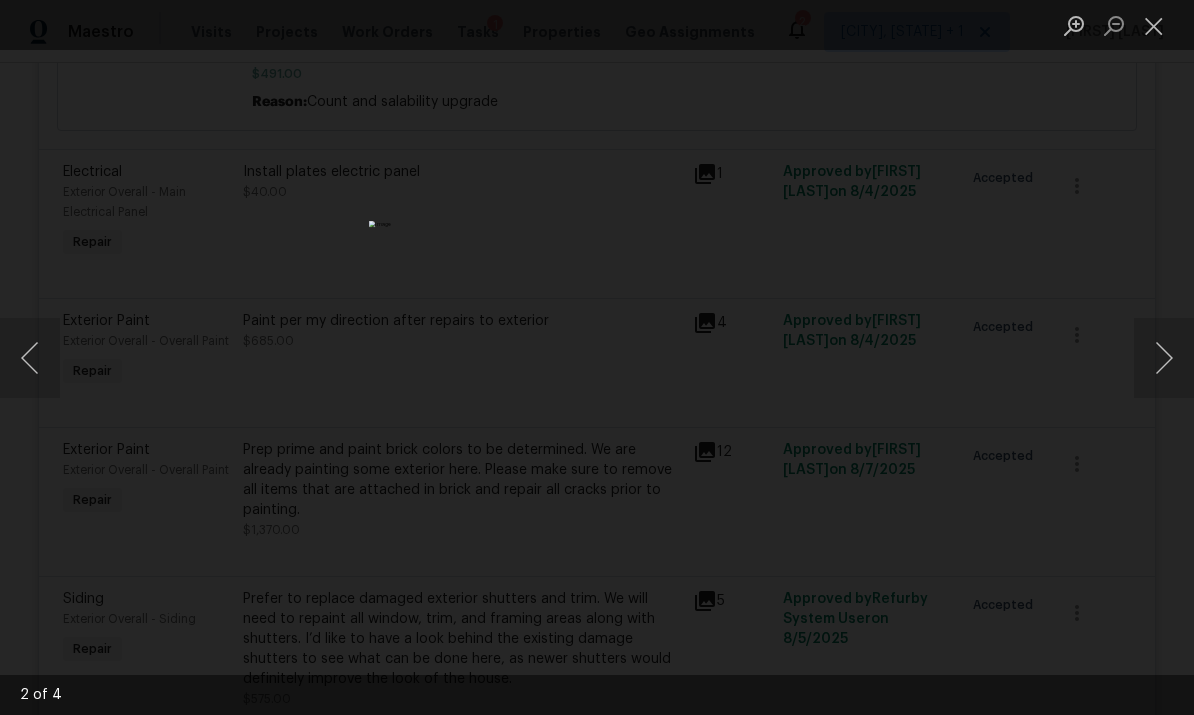 click at bounding box center [1164, 358] 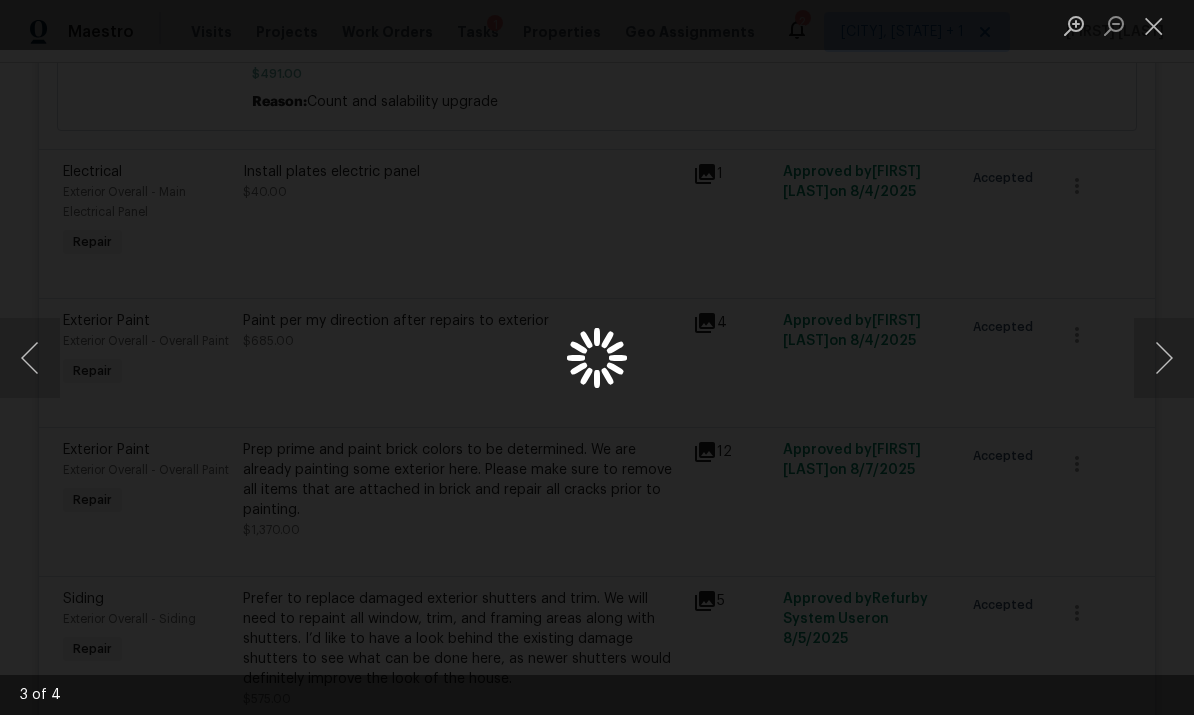 click at bounding box center (1164, 358) 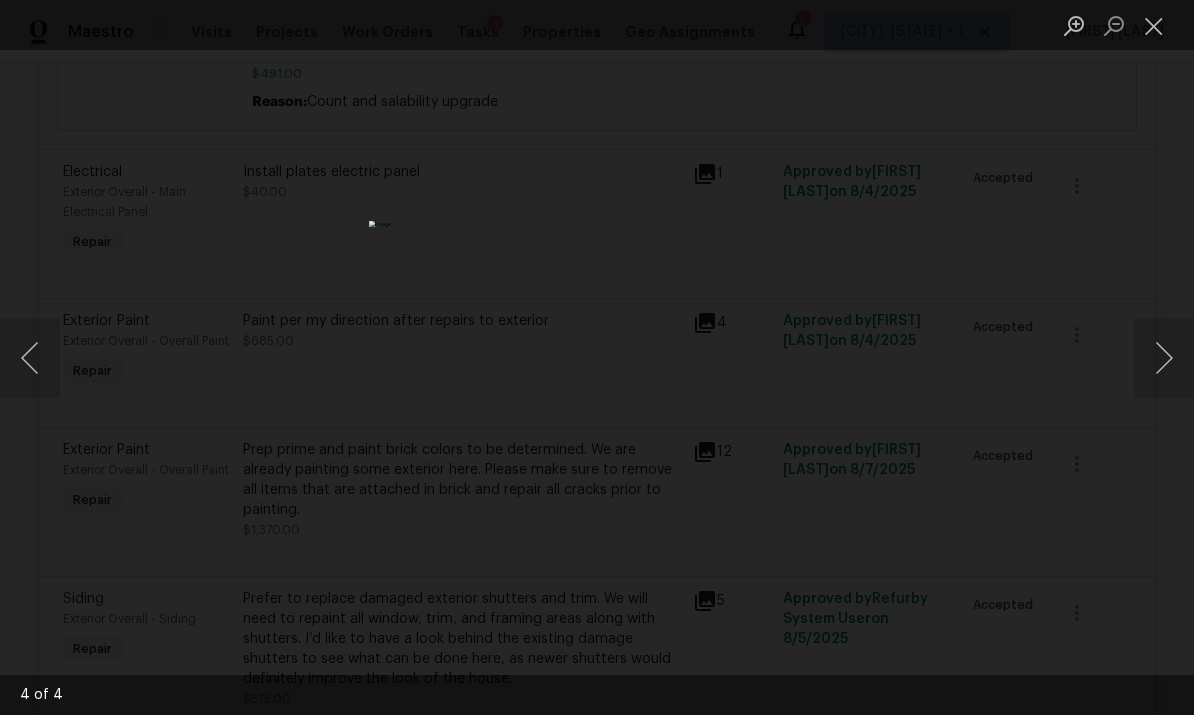 click at bounding box center (1164, 358) 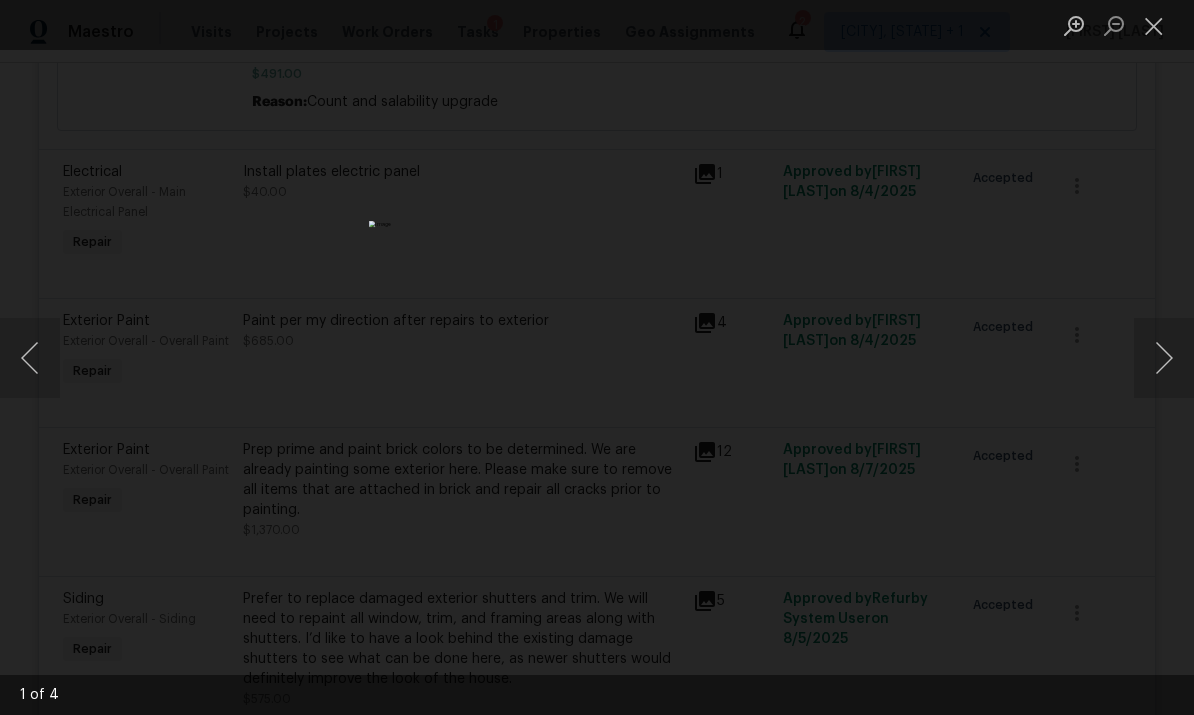 click at bounding box center (1164, 358) 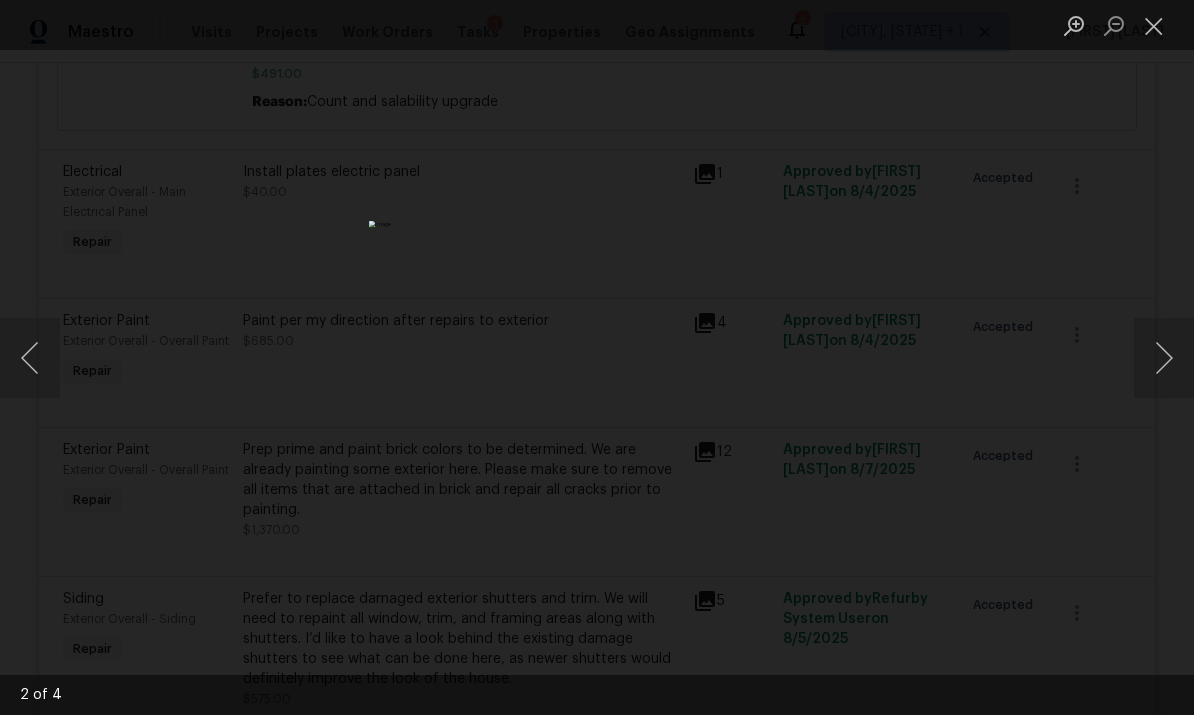 click at bounding box center [1164, 358] 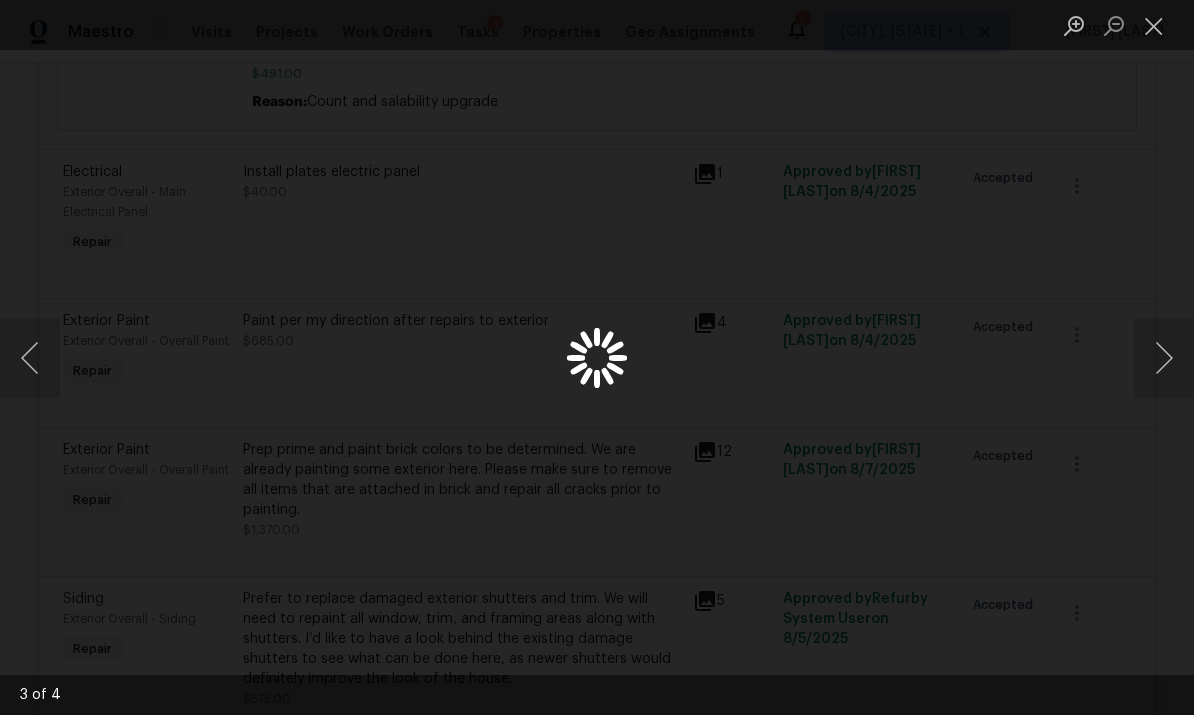 click at bounding box center (1164, 358) 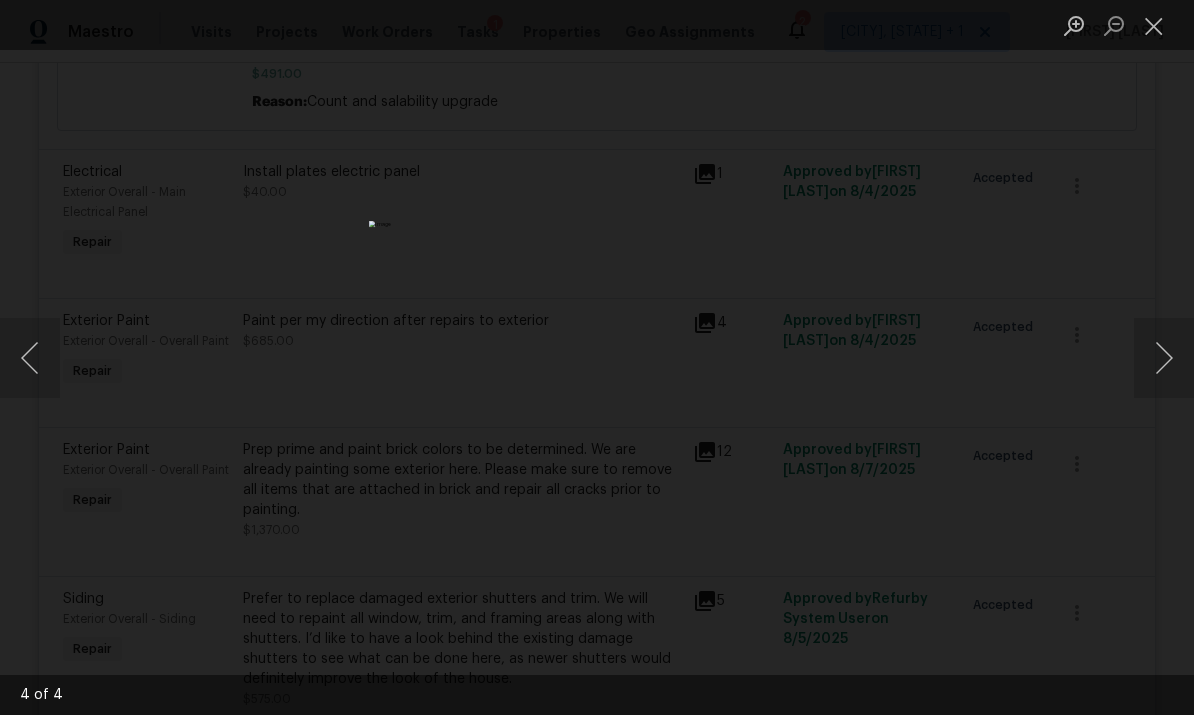 click at bounding box center [1164, 358] 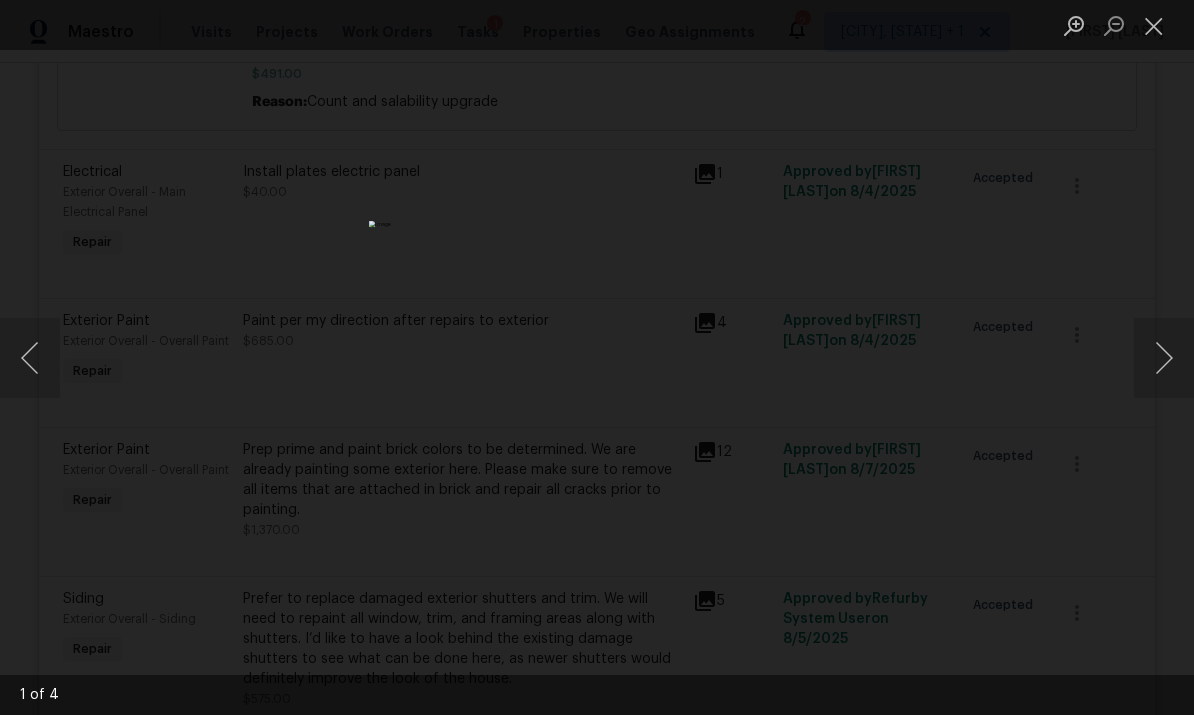 click at bounding box center [1154, 25] 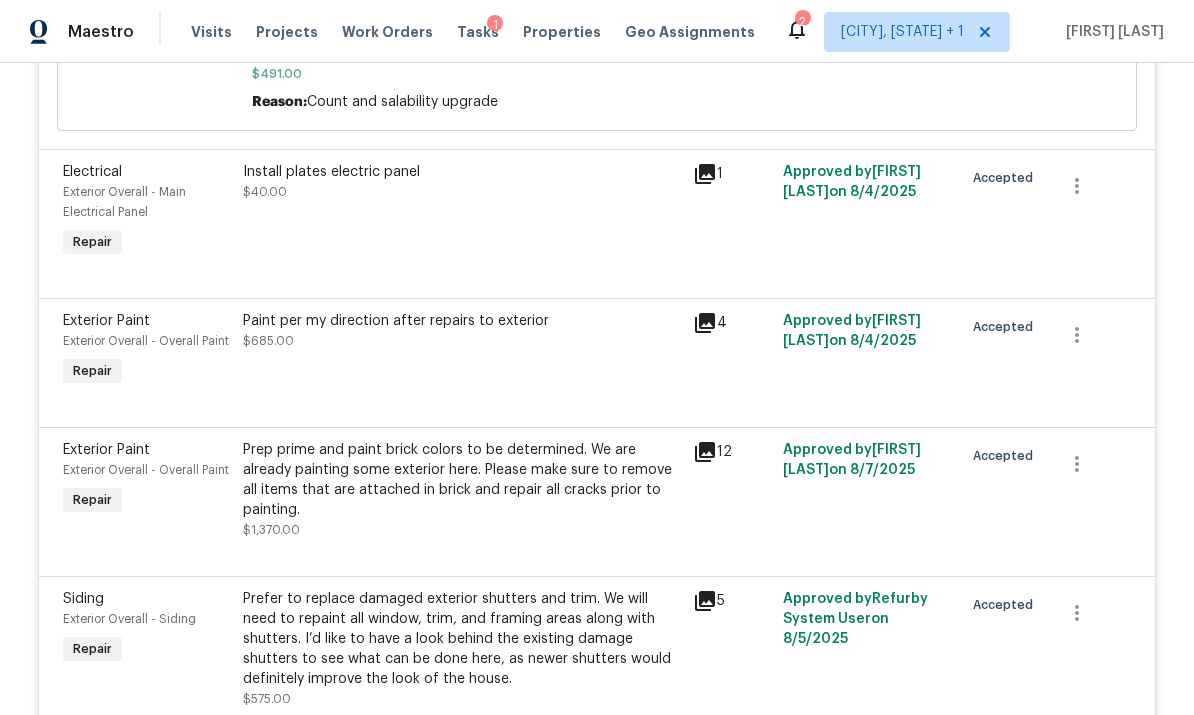 click 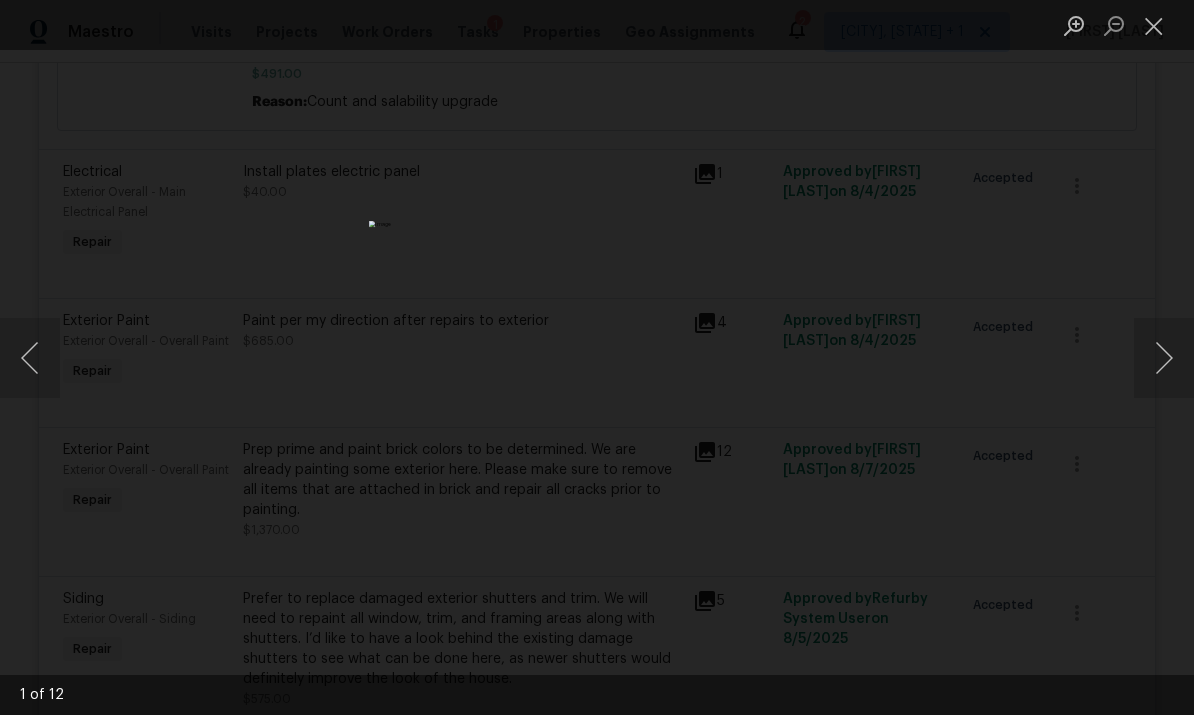 click at bounding box center [1164, 358] 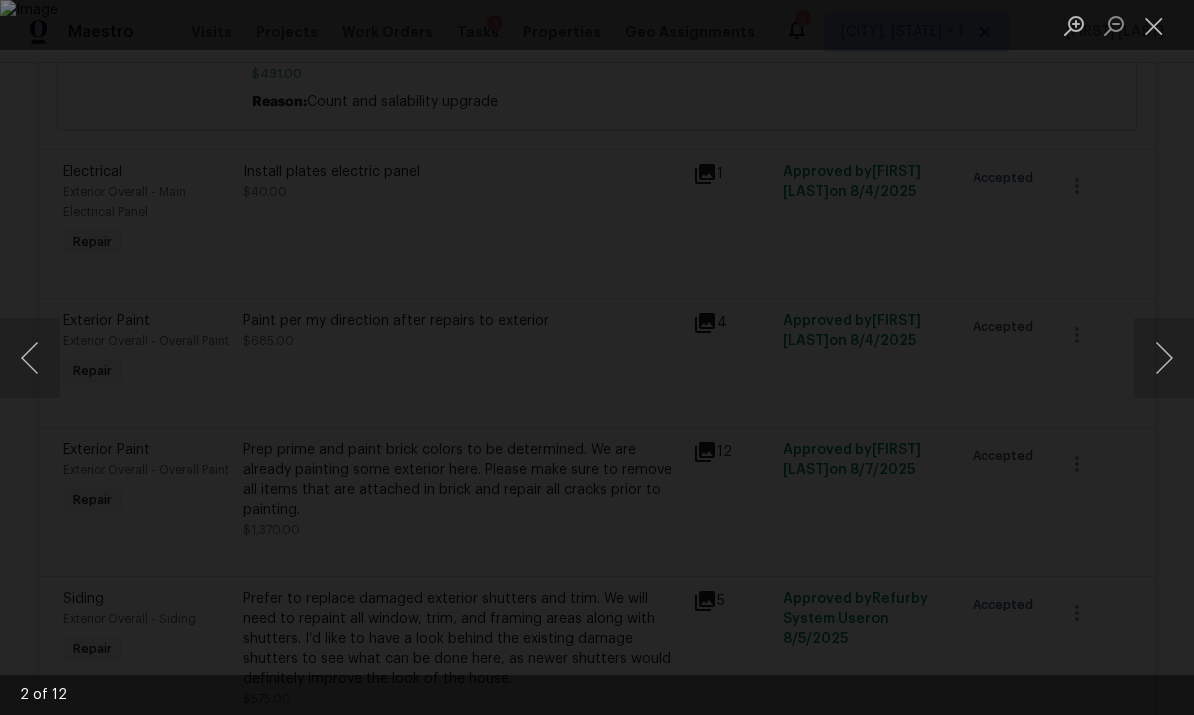 click at bounding box center (1164, 358) 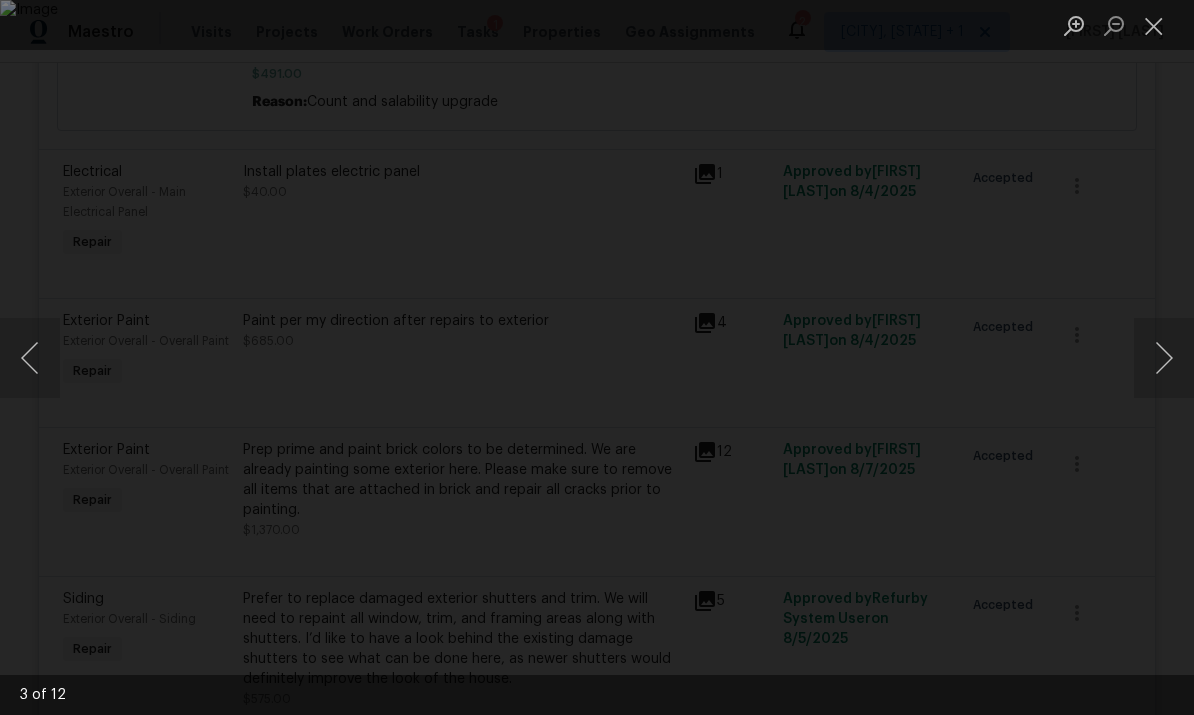 click at bounding box center [1164, 358] 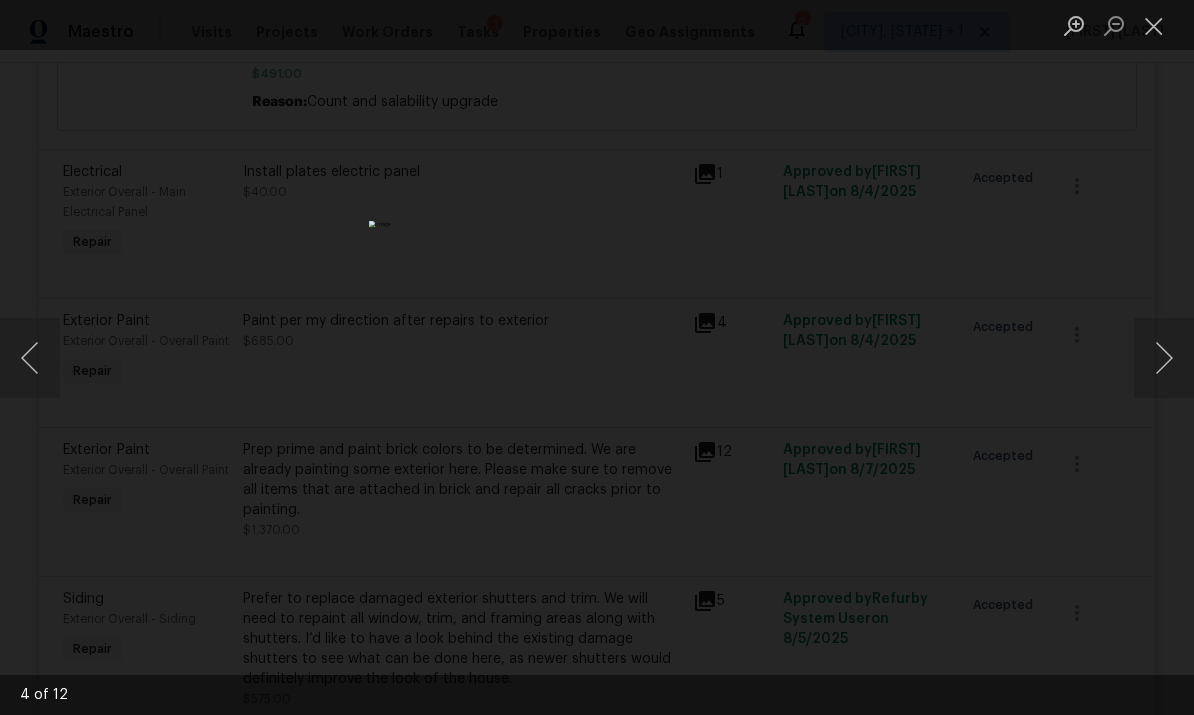 click at bounding box center (1164, 358) 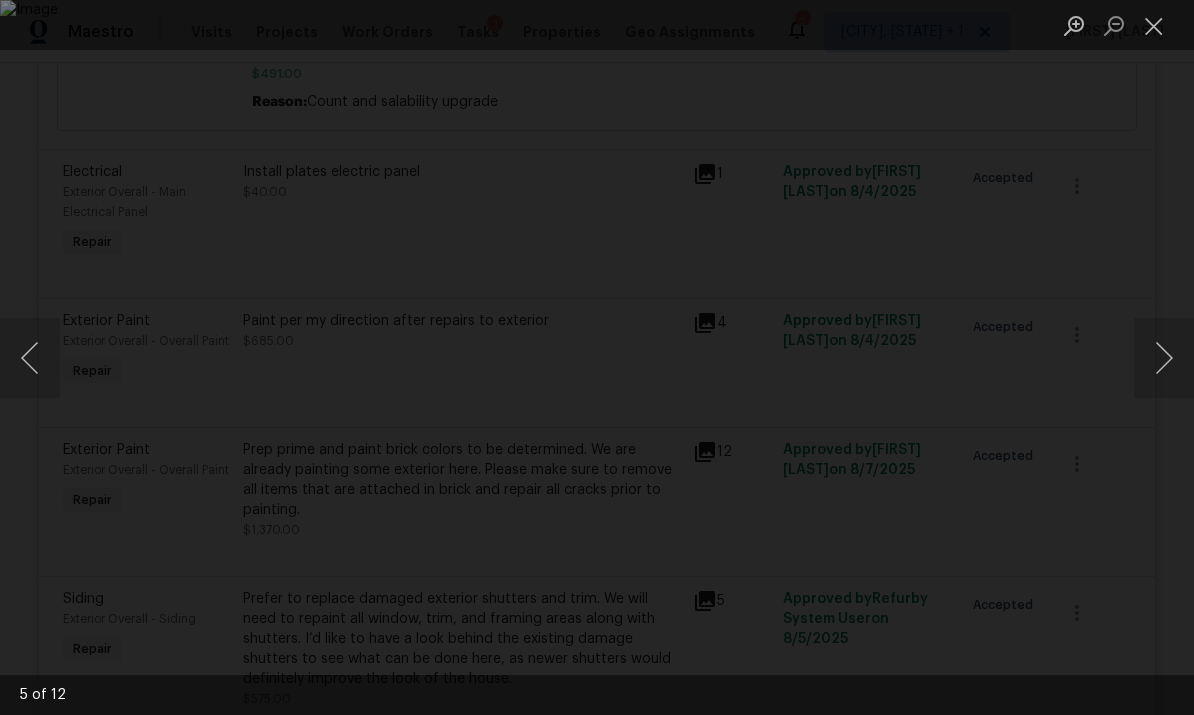 click at bounding box center [1164, 358] 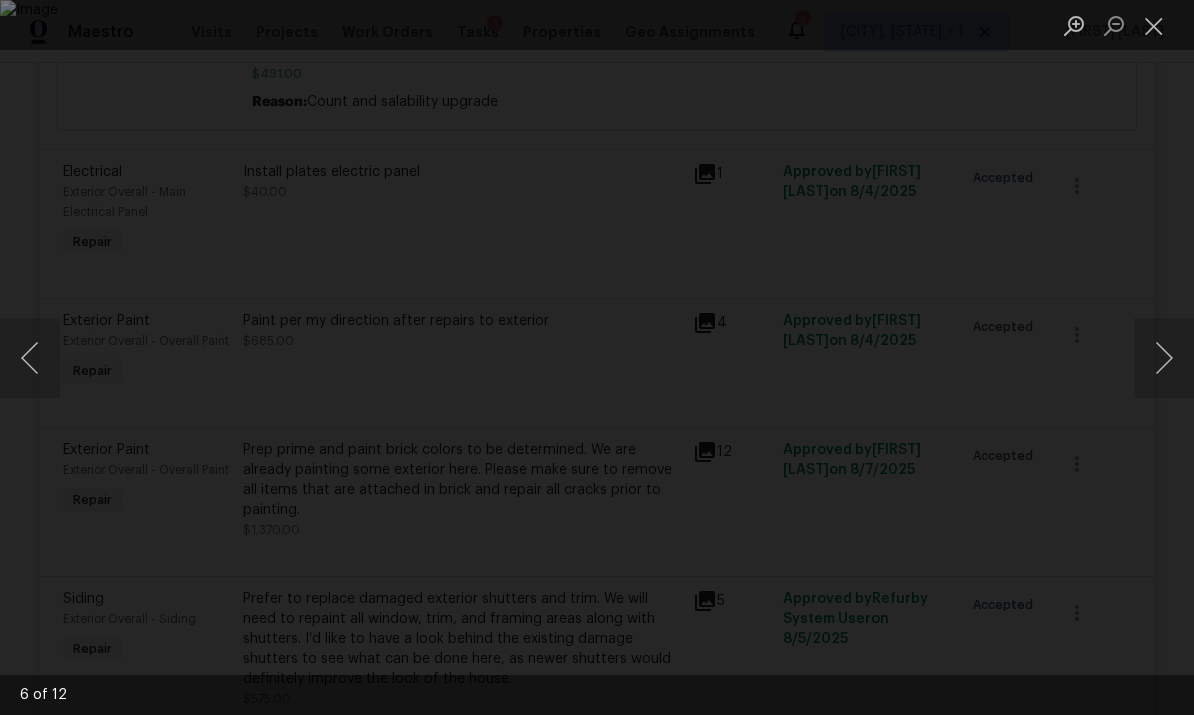 click at bounding box center [1164, 358] 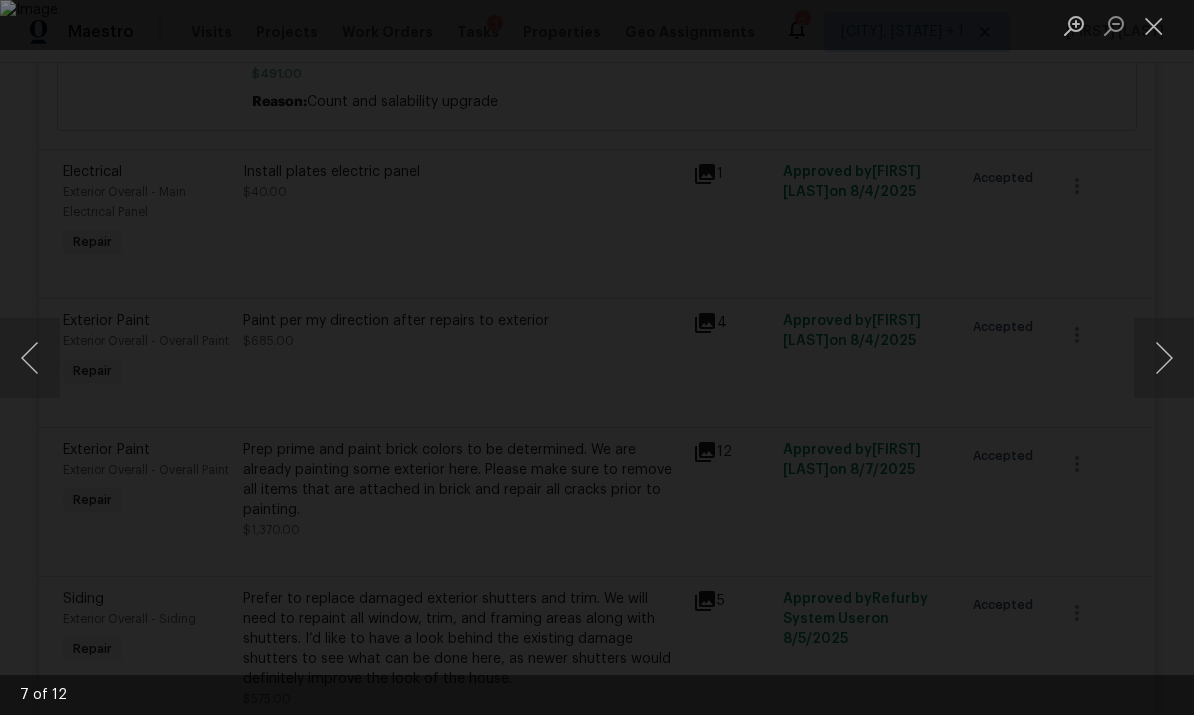 click at bounding box center [1164, 358] 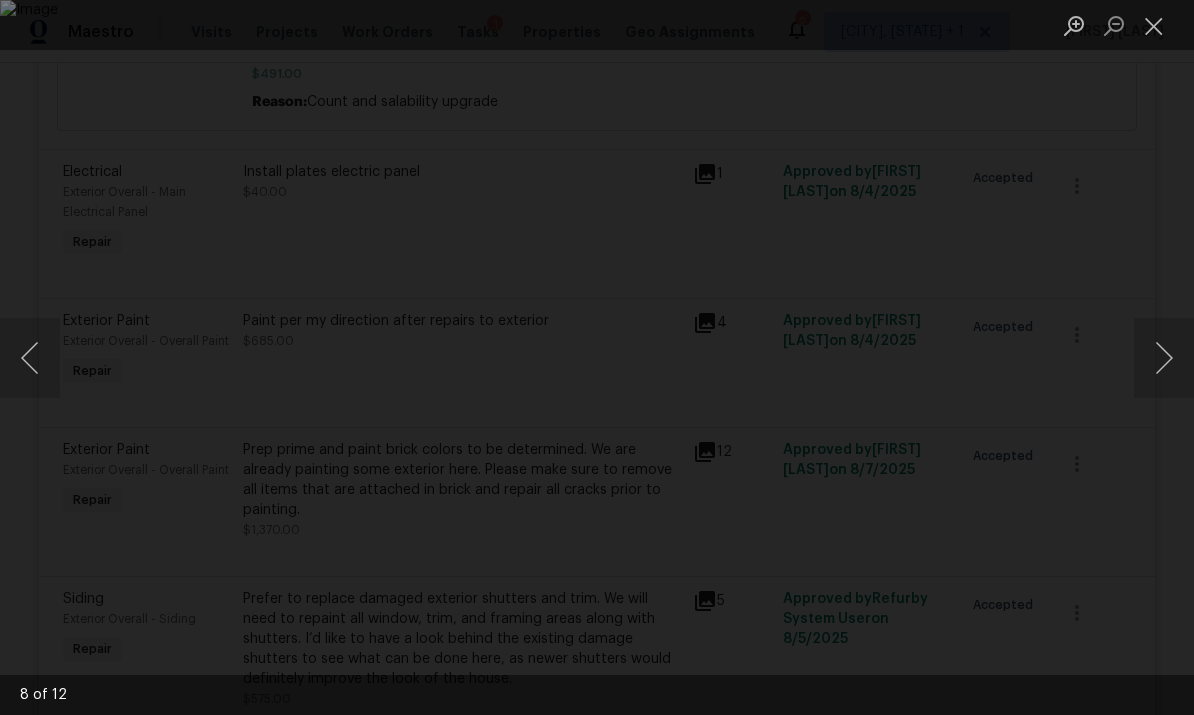 click at bounding box center [1164, 358] 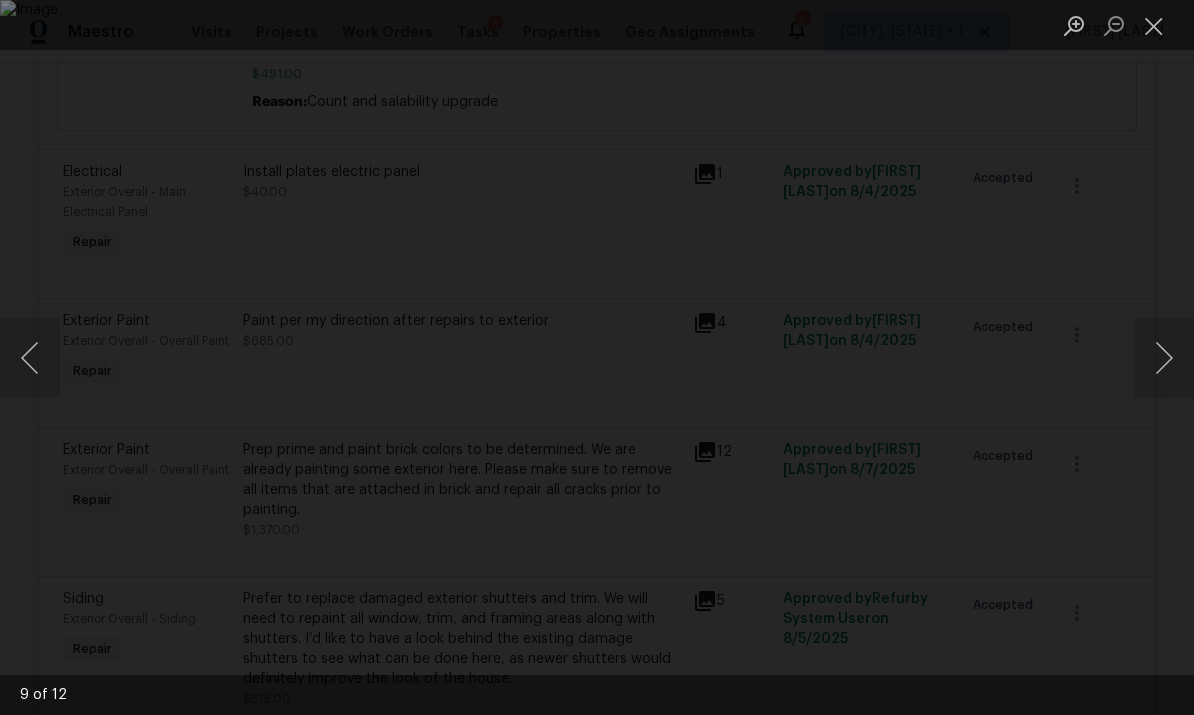 click at bounding box center (1164, 358) 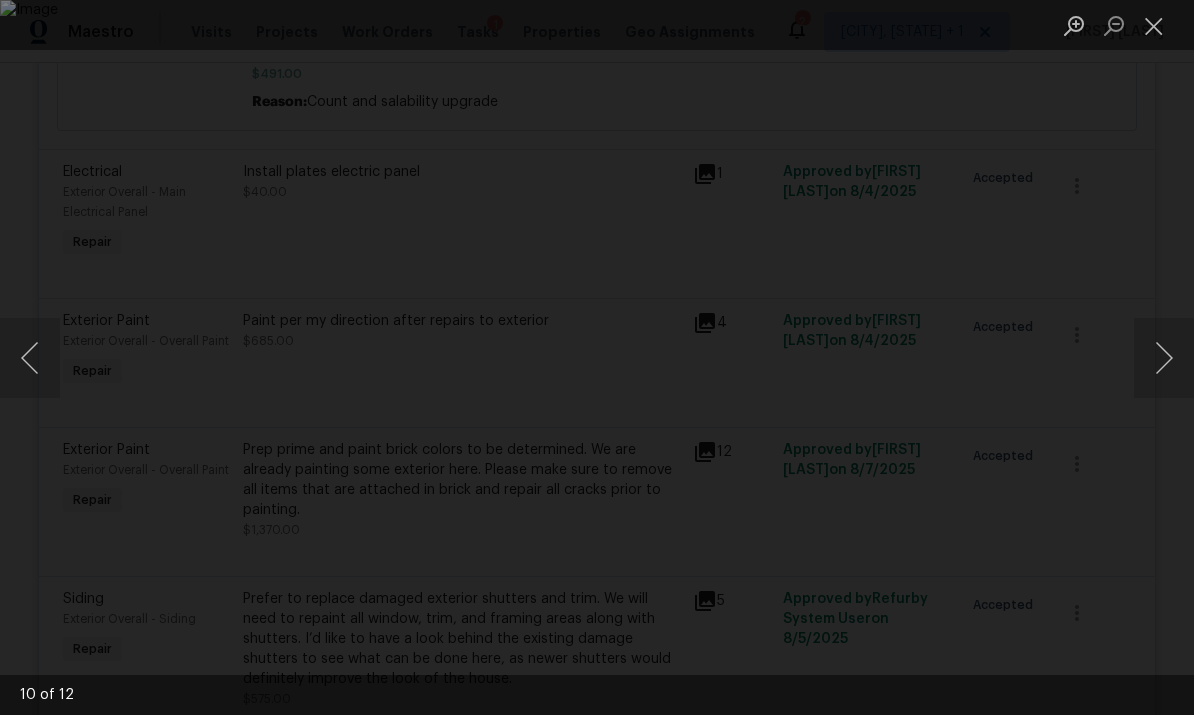 click at bounding box center (1164, 358) 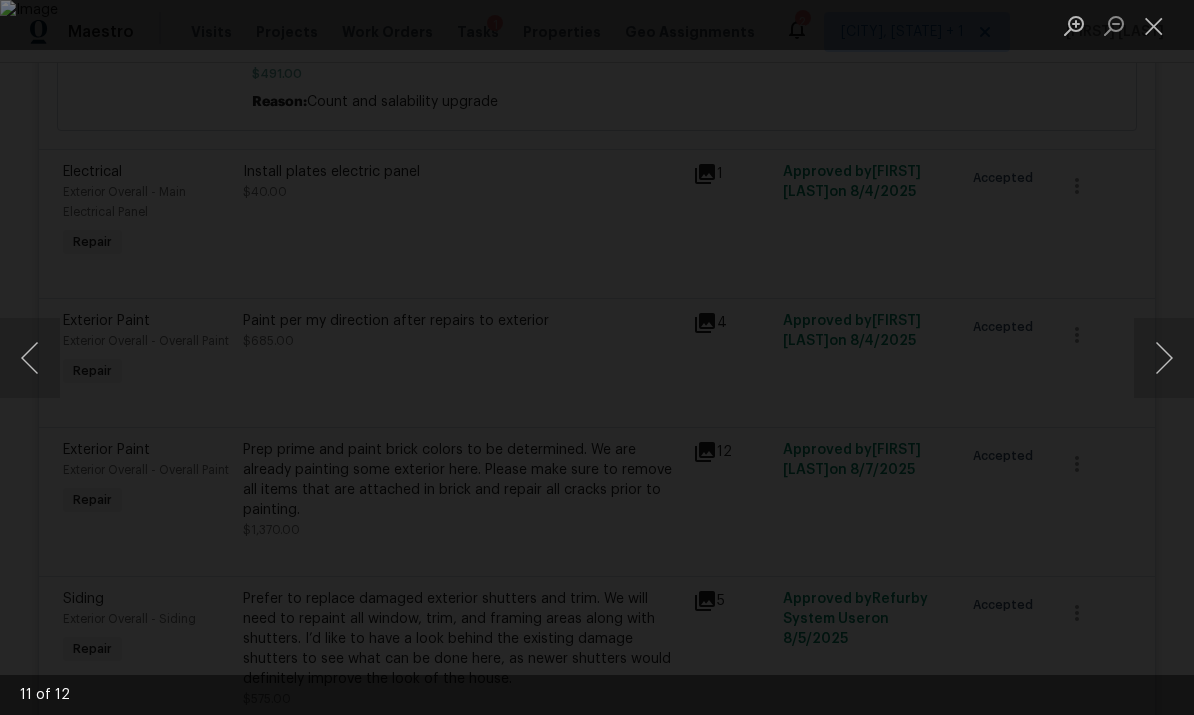 click at bounding box center (1164, 358) 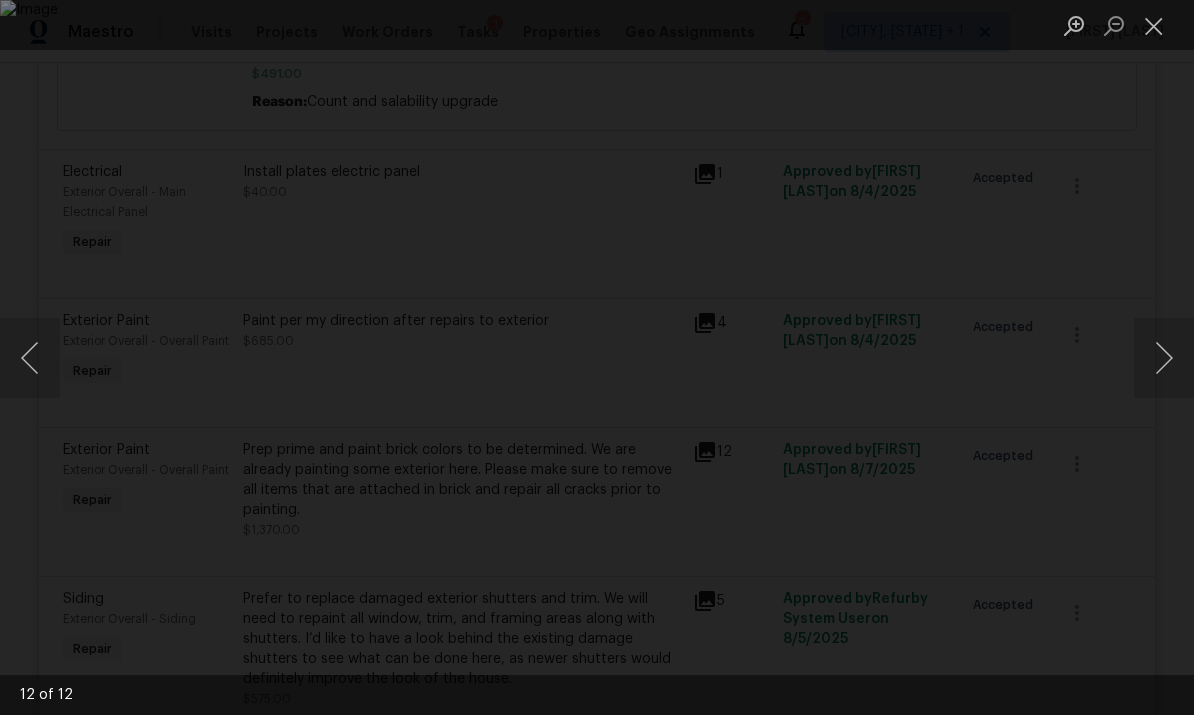 click at bounding box center [1164, 358] 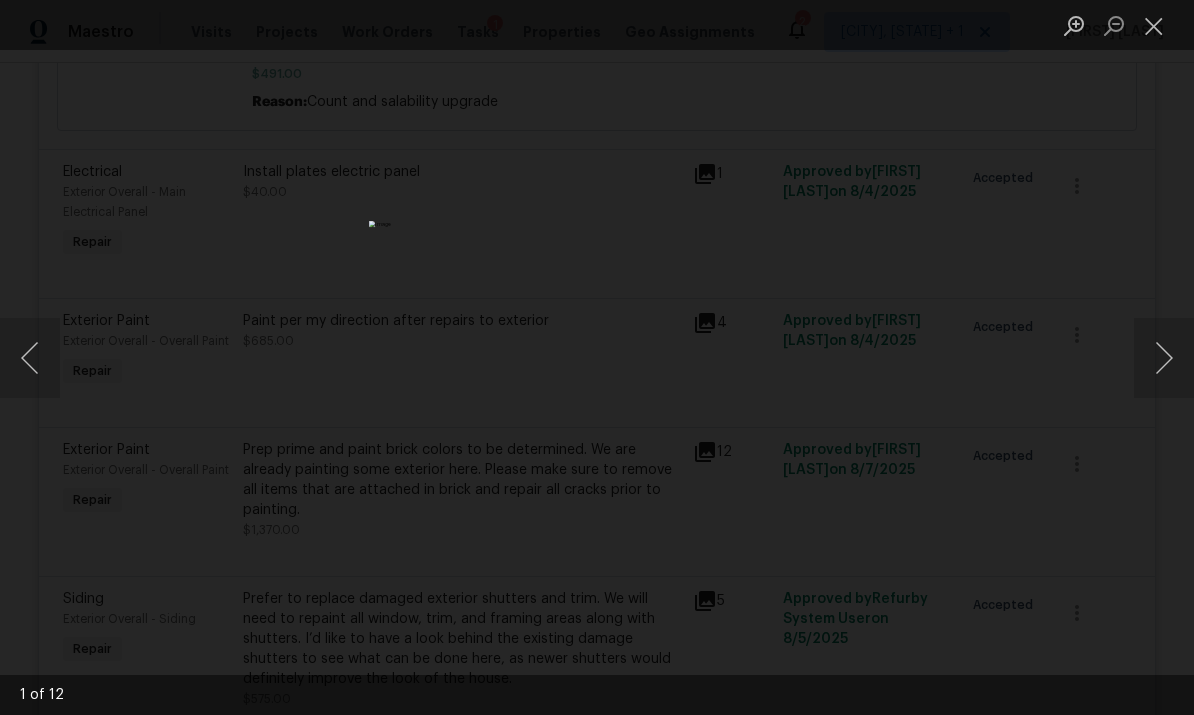 click at bounding box center [1164, 358] 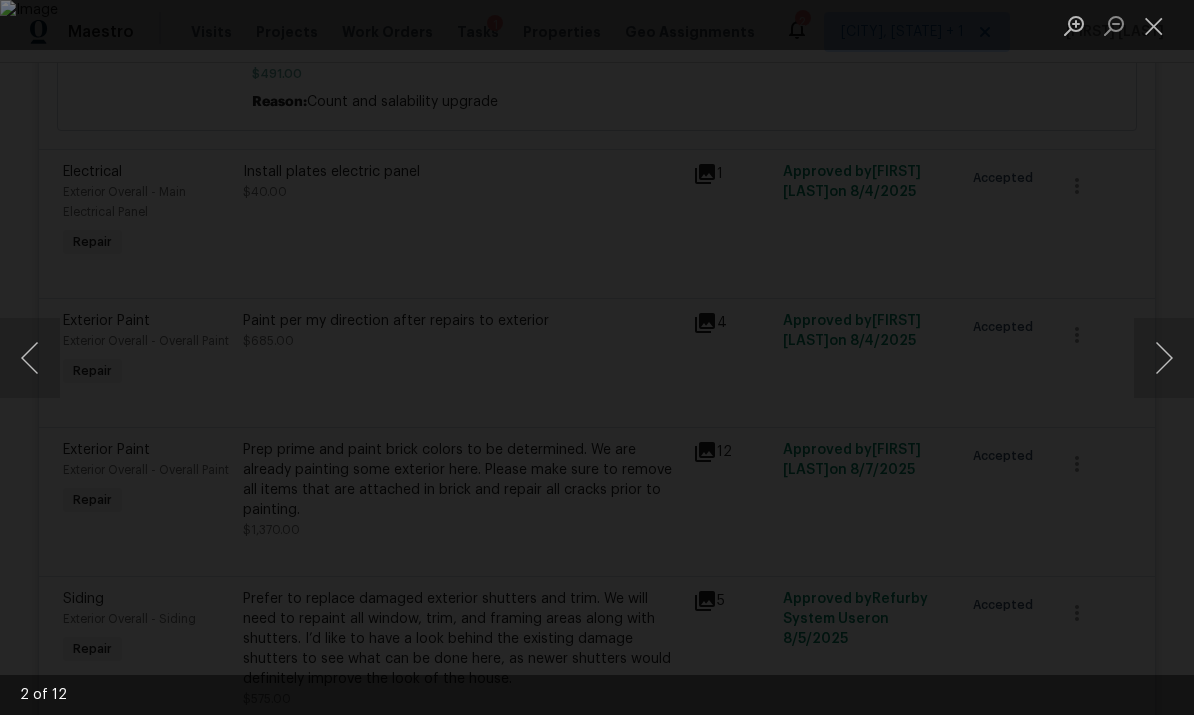 click at bounding box center [1164, 358] 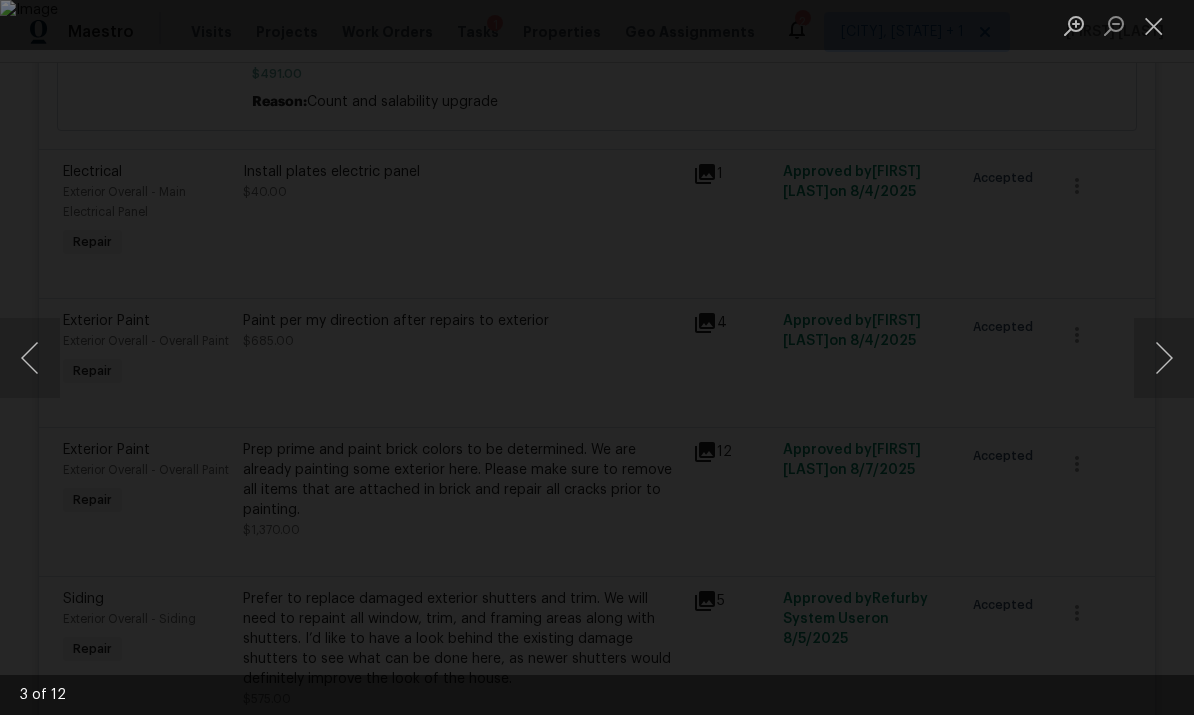 click at bounding box center [1164, 358] 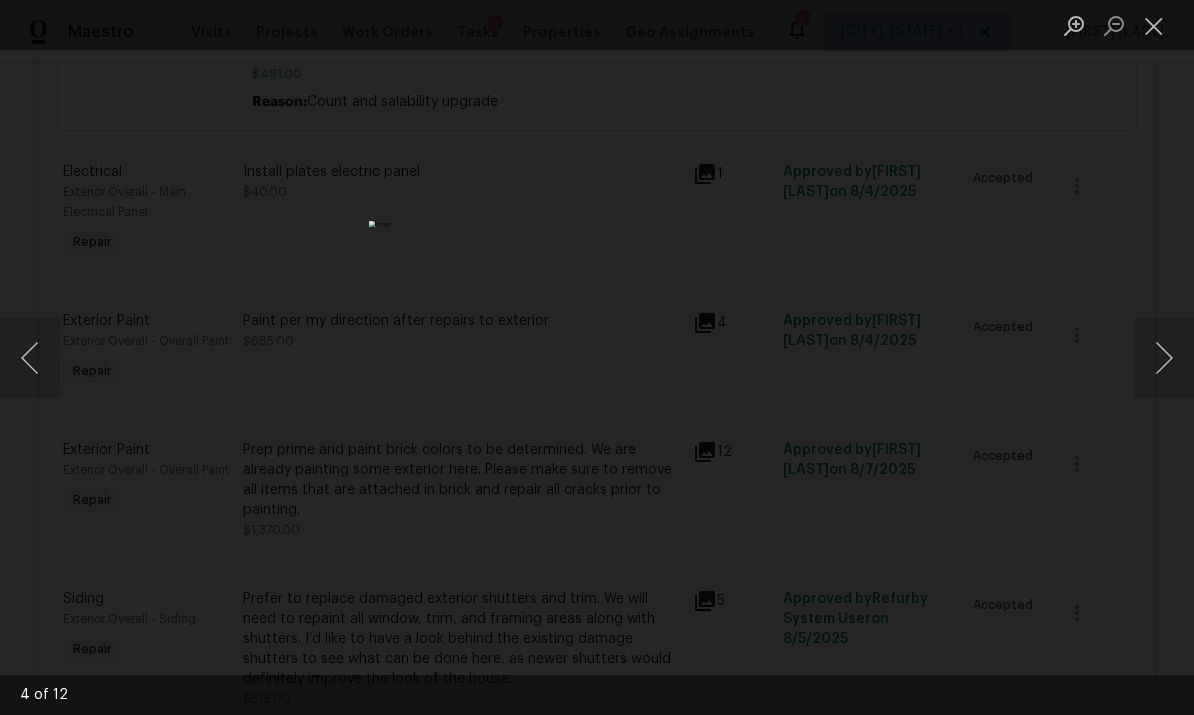 click at bounding box center (1164, 358) 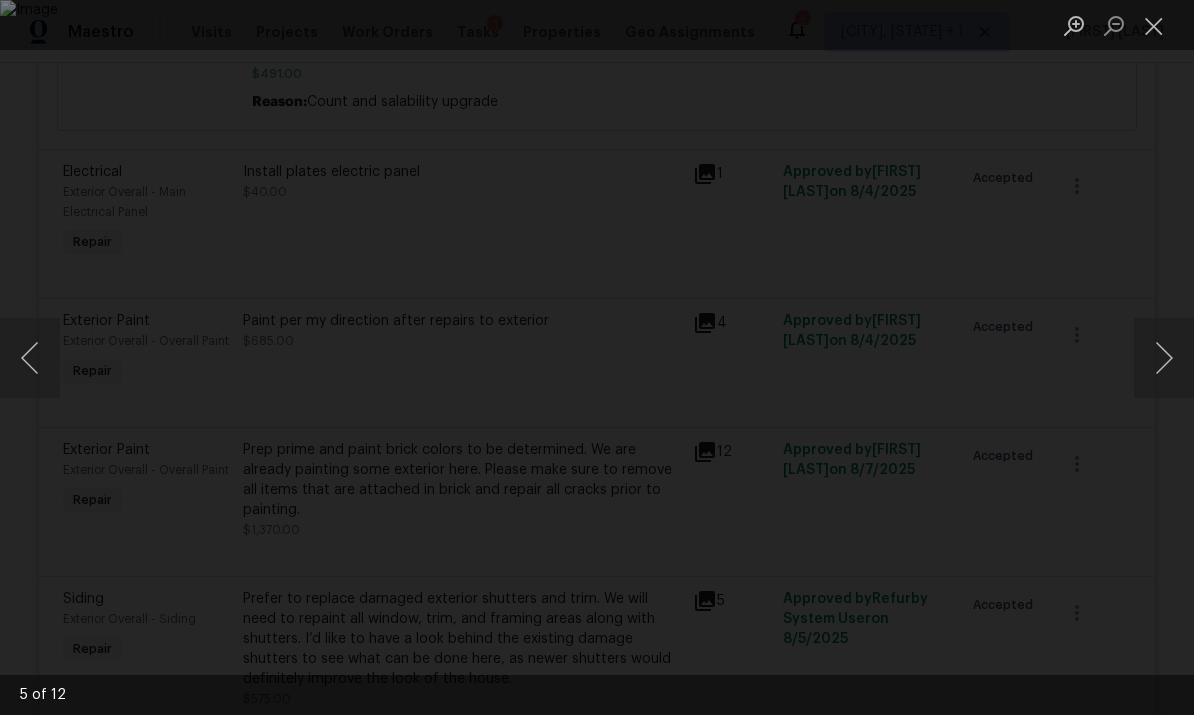 click at bounding box center (1164, 358) 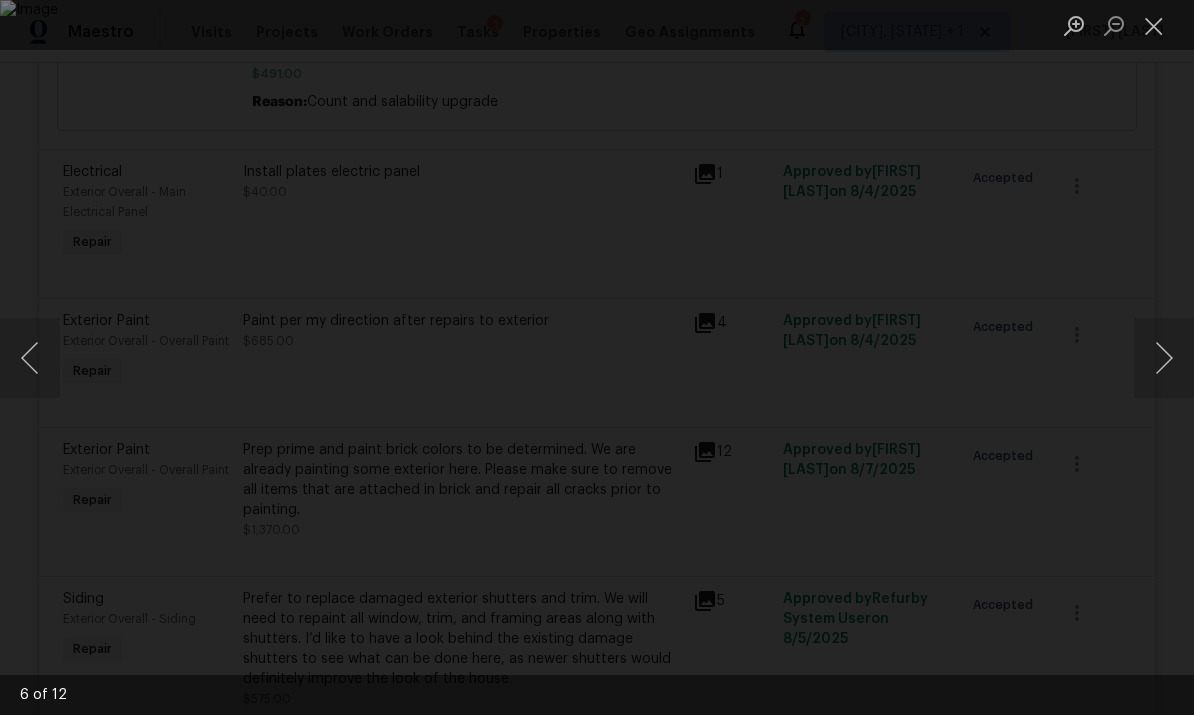 click at bounding box center (1164, 358) 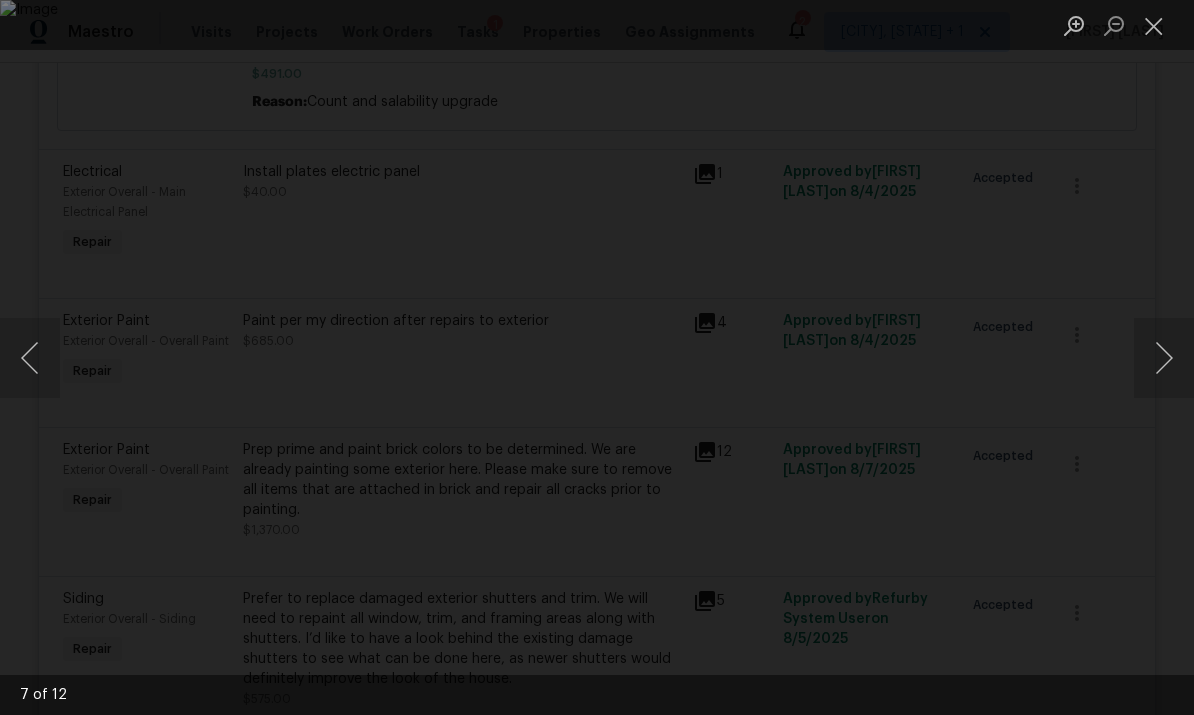 click at bounding box center [1164, 358] 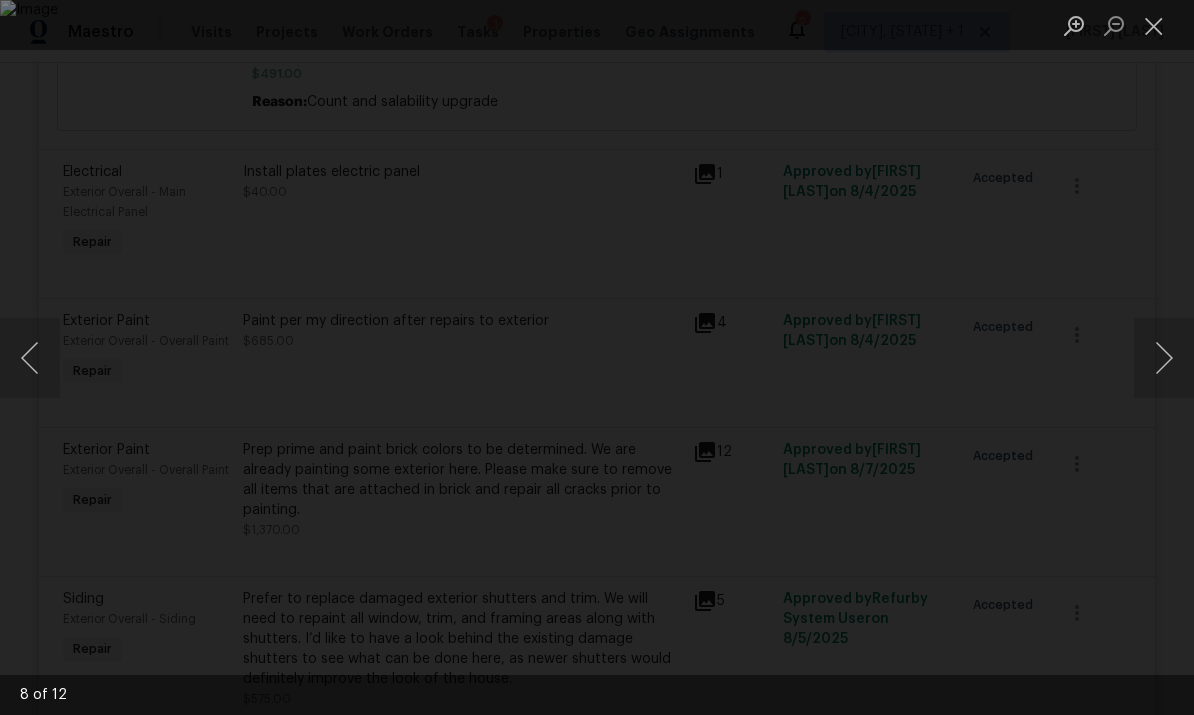 click at bounding box center (1164, 358) 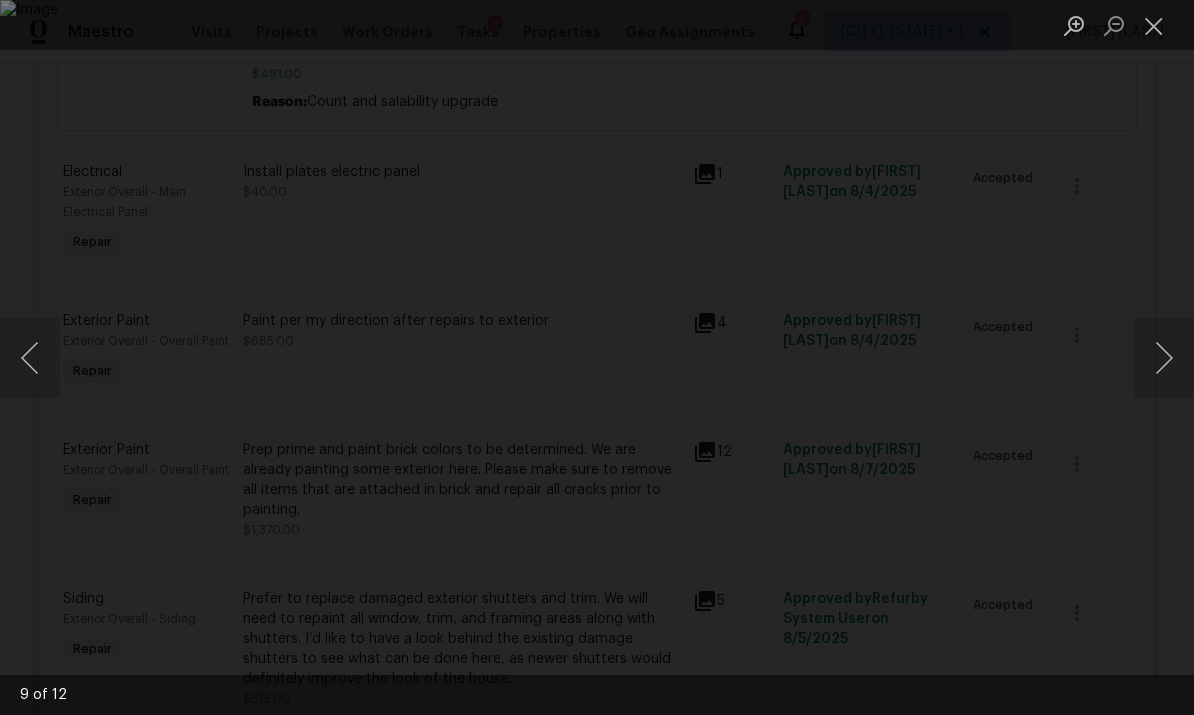 click at bounding box center [1164, 358] 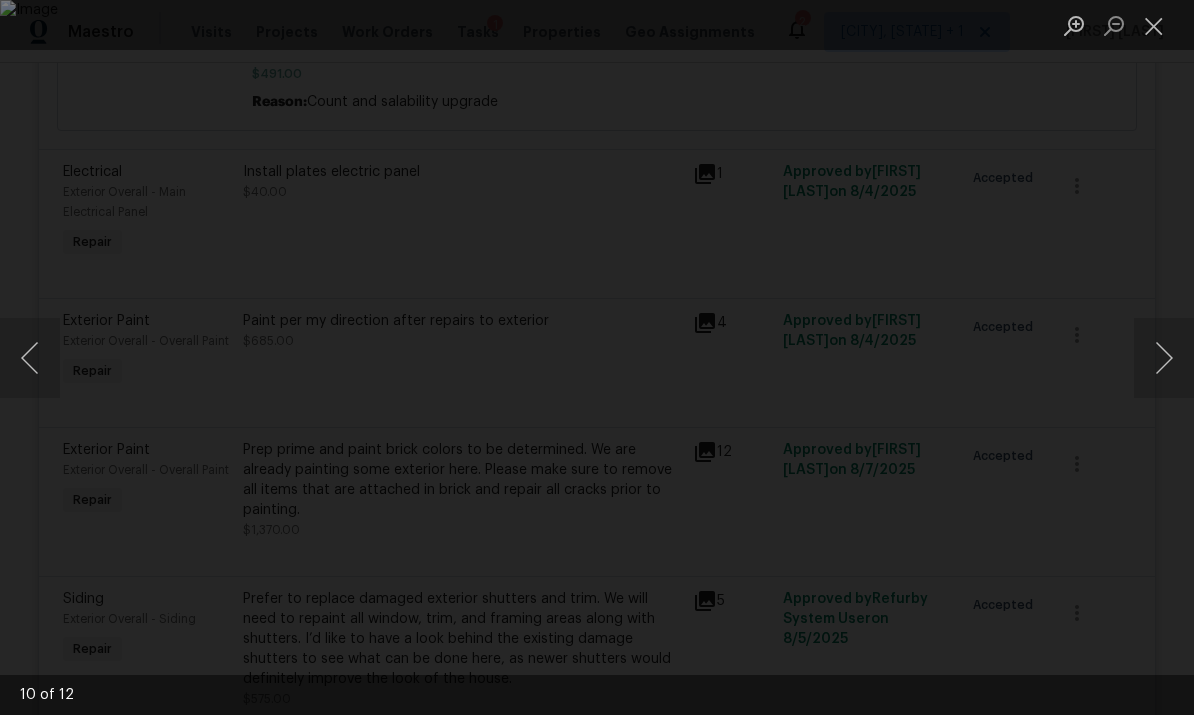 click at bounding box center [1164, 358] 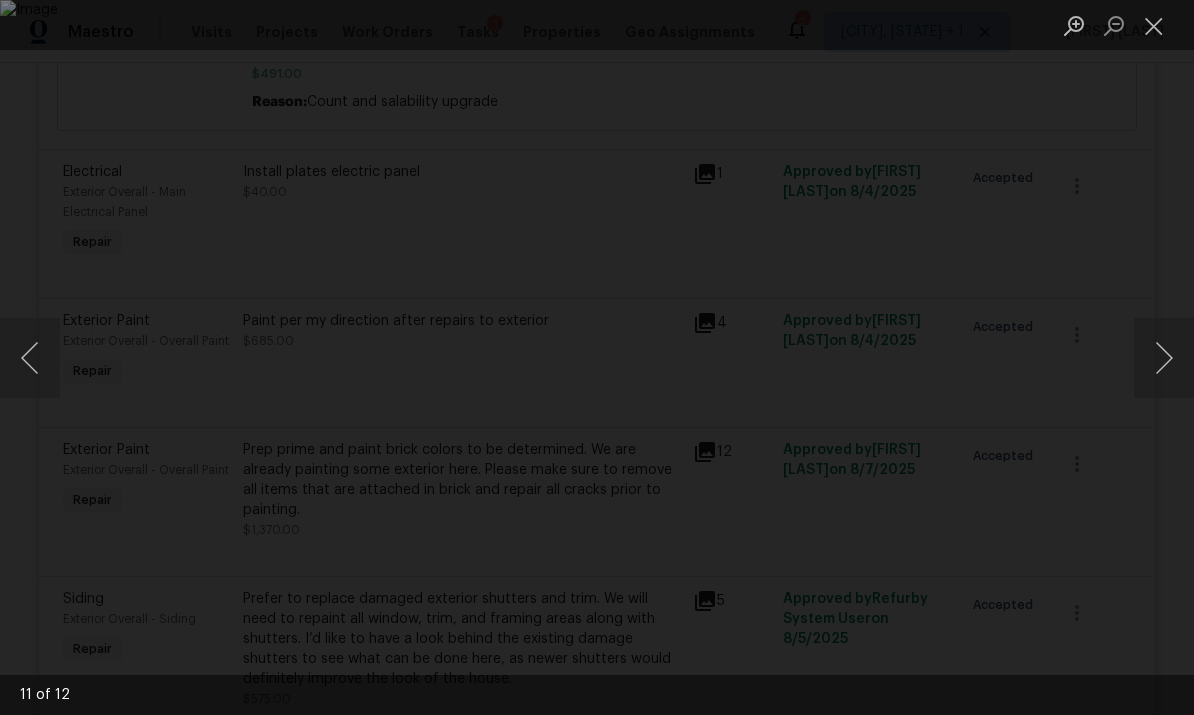 click at bounding box center (1164, 358) 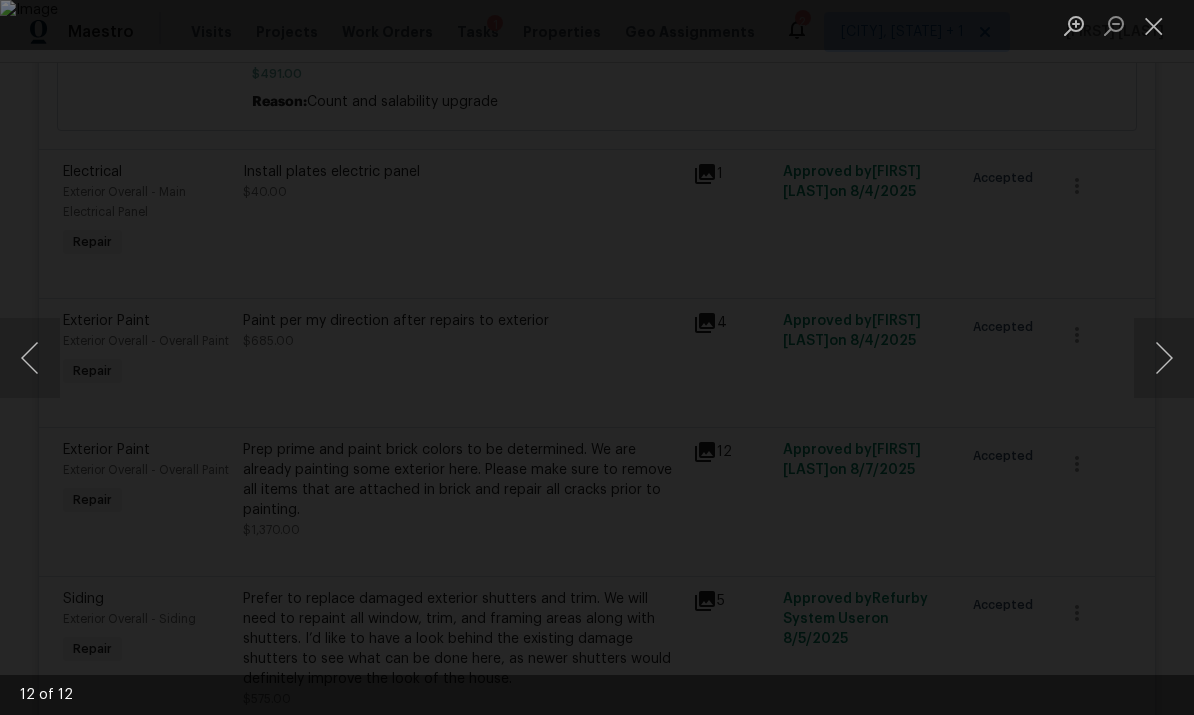 click at bounding box center [30, 358] 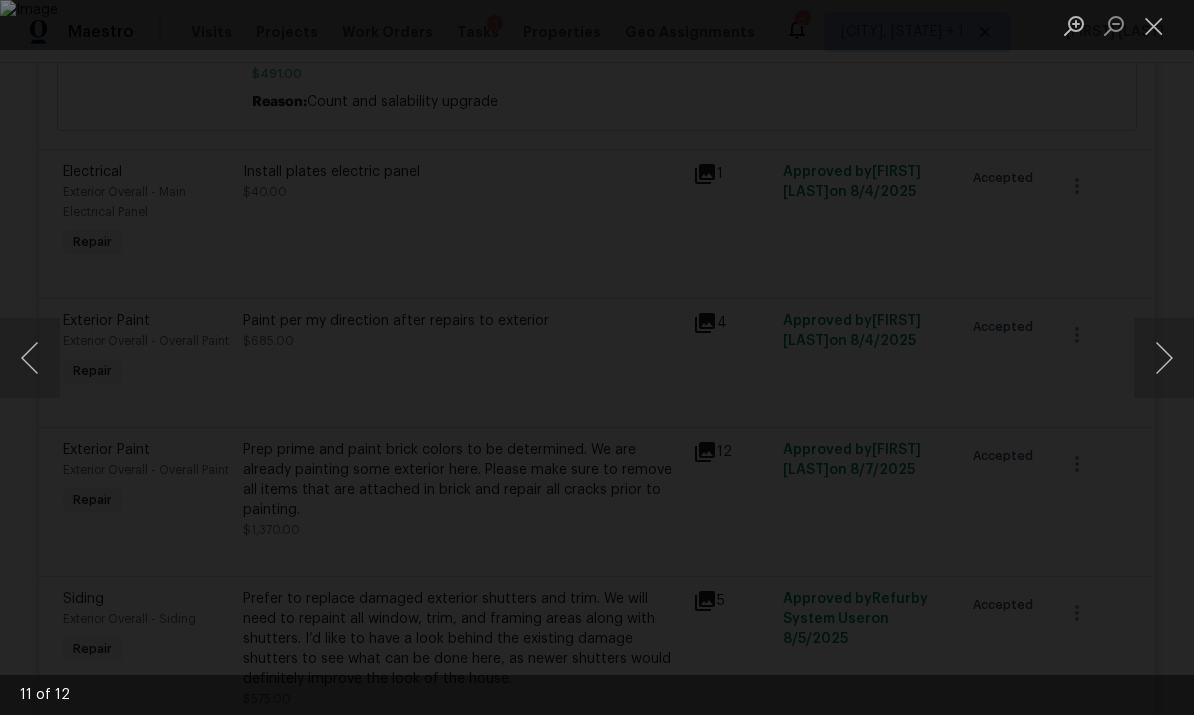click at bounding box center (30, 358) 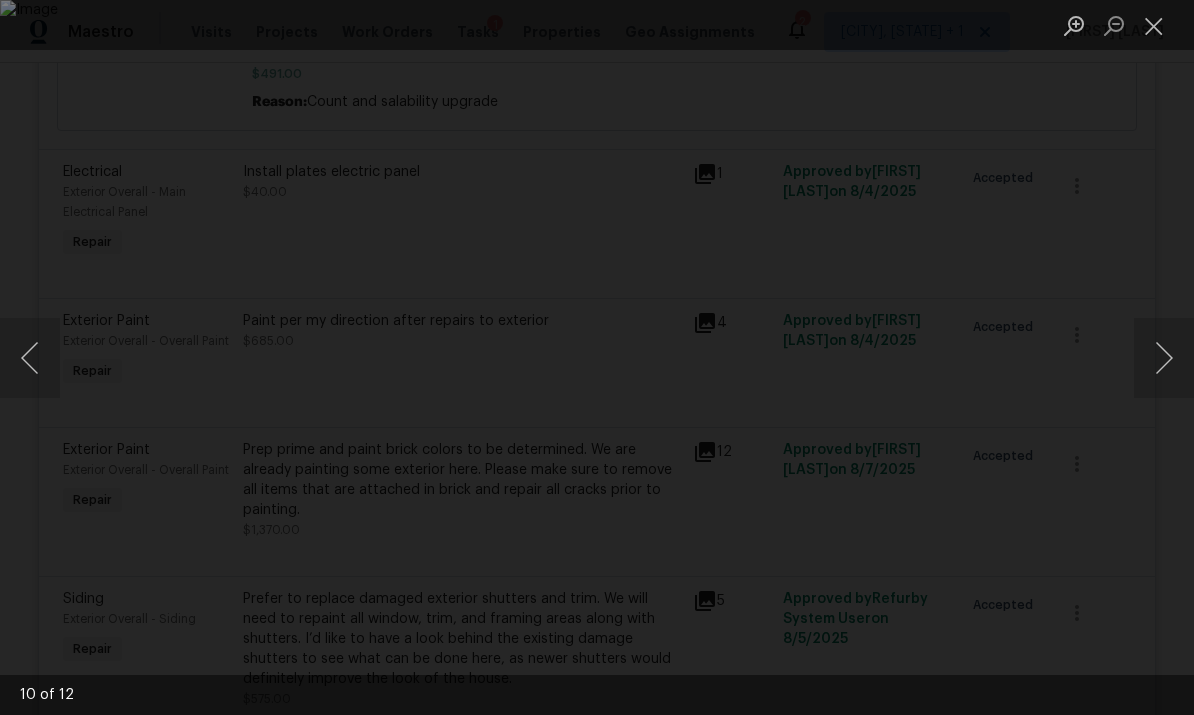click at bounding box center [30, 358] 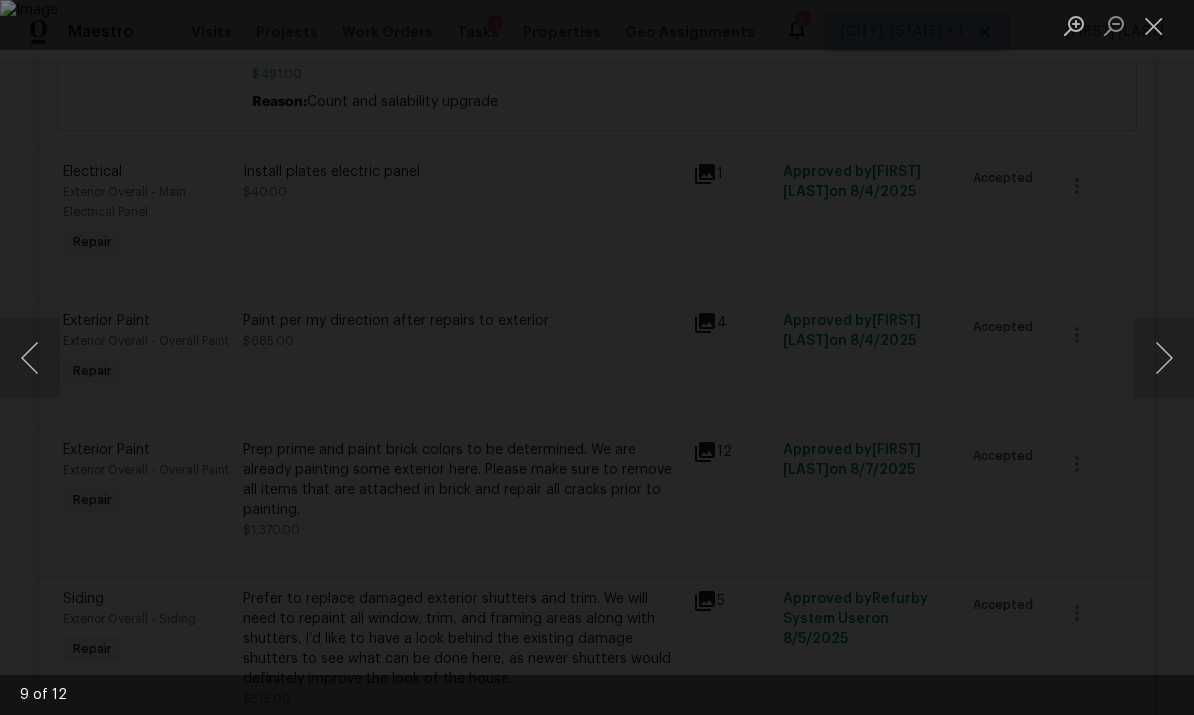 click at bounding box center [1154, 25] 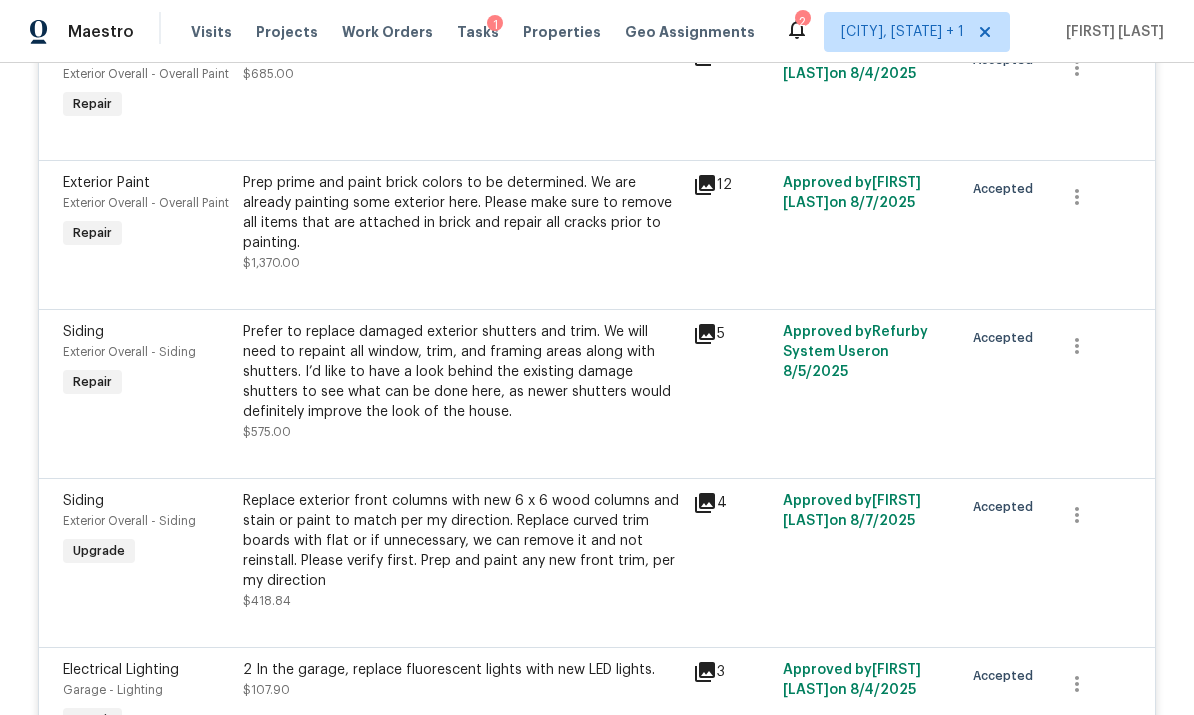 scroll, scrollTop: 1677, scrollLeft: 0, axis: vertical 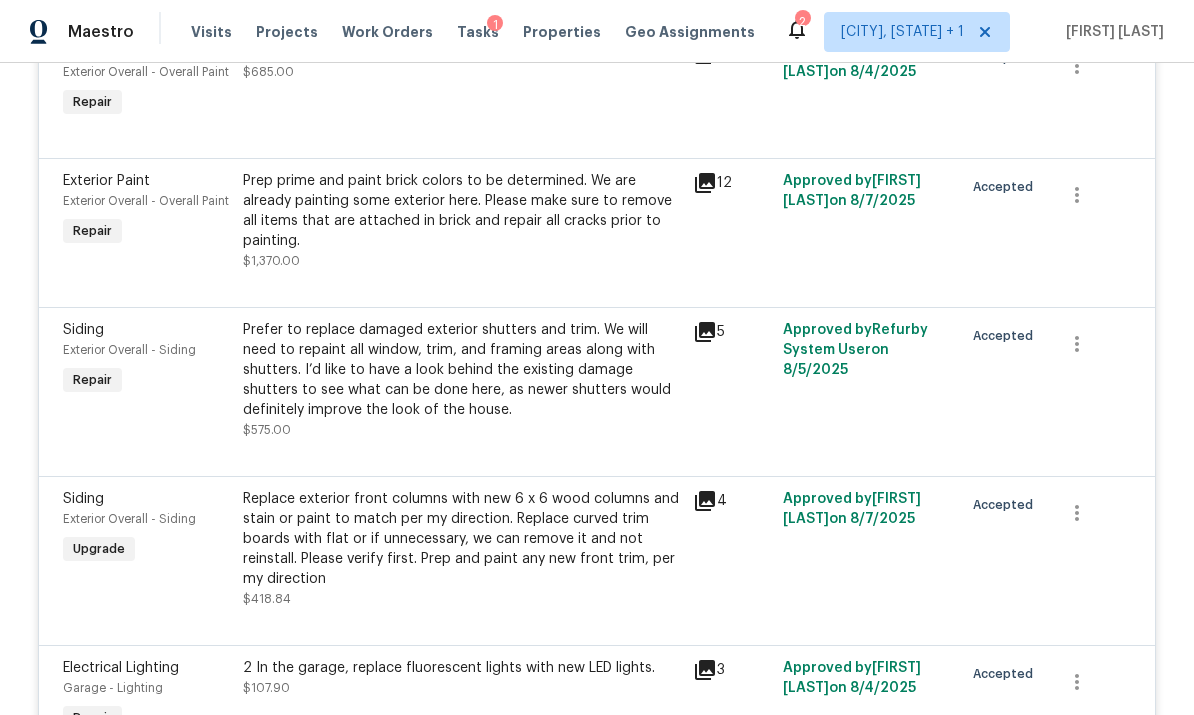 click 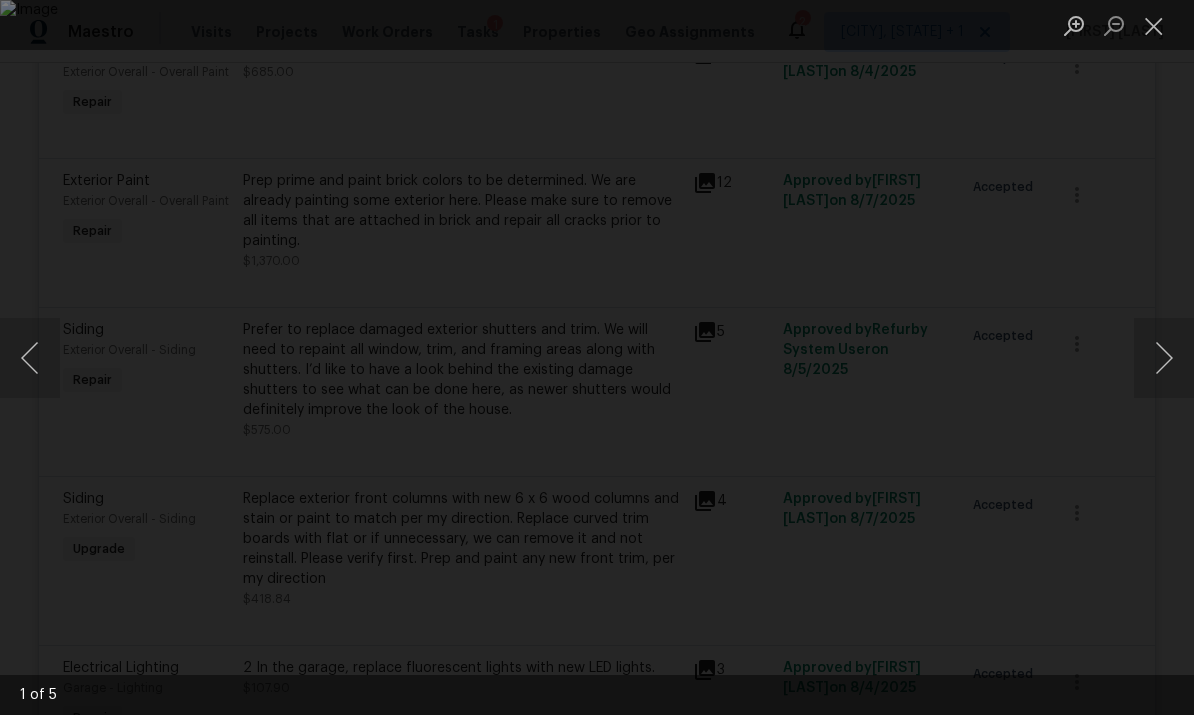 click at bounding box center (1164, 358) 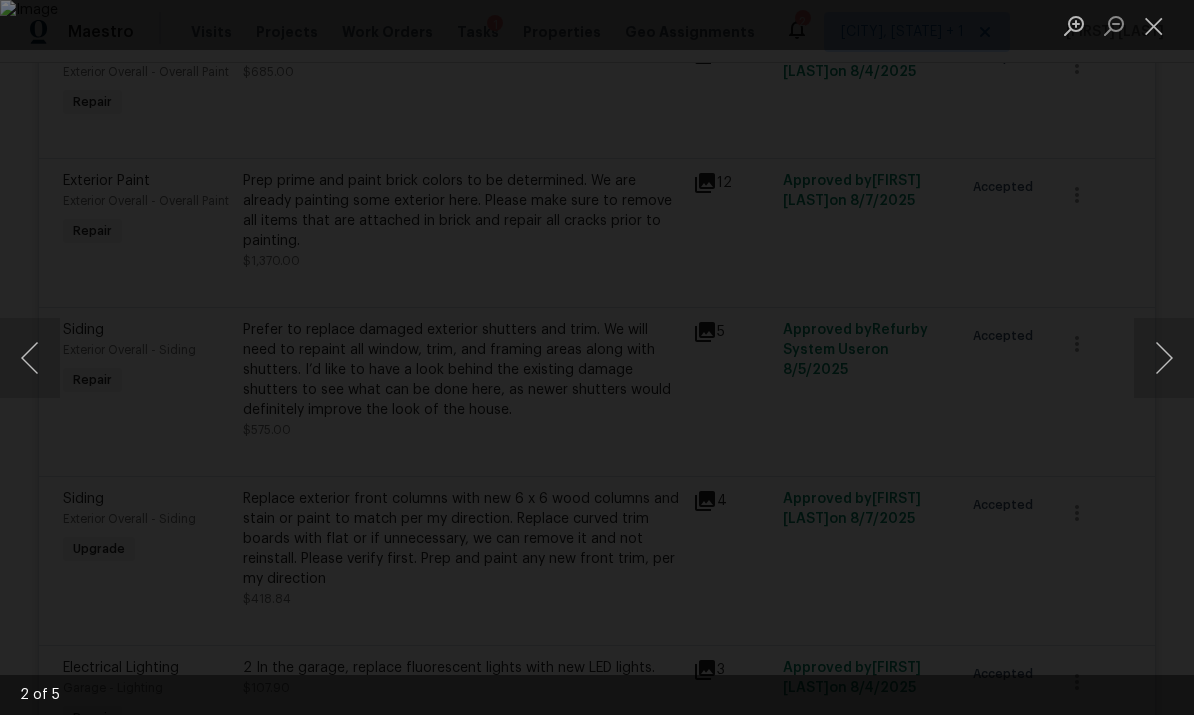 click at bounding box center (1164, 358) 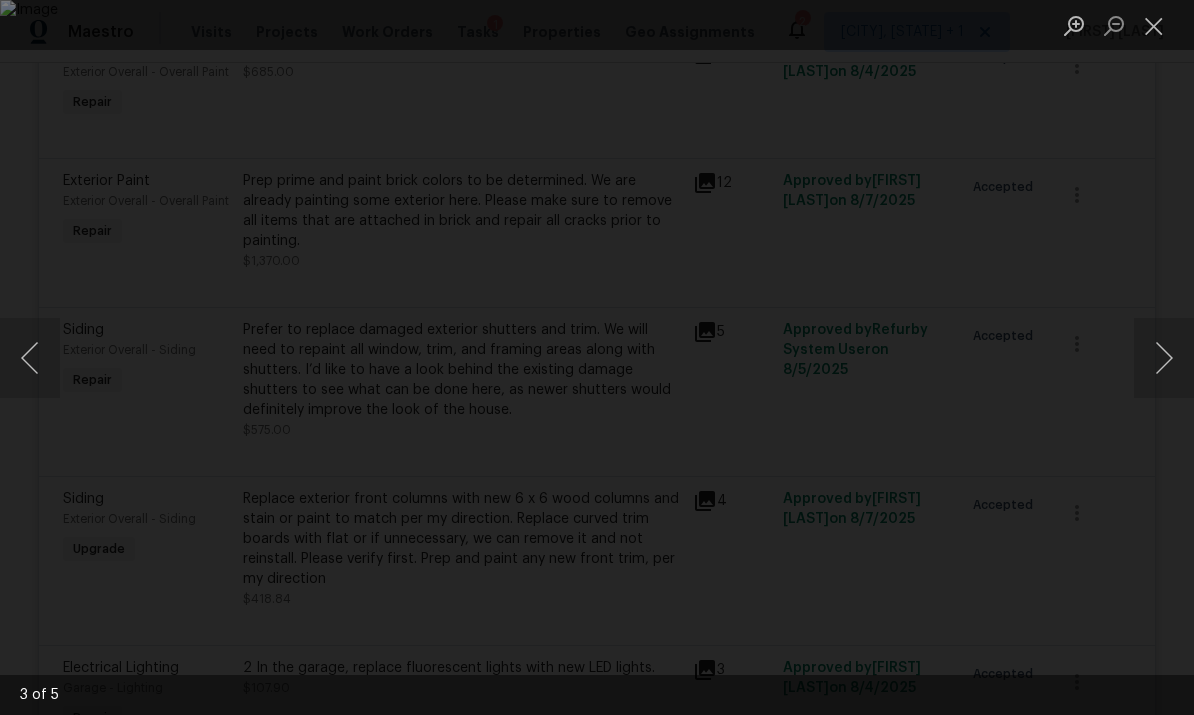 click at bounding box center [1164, 358] 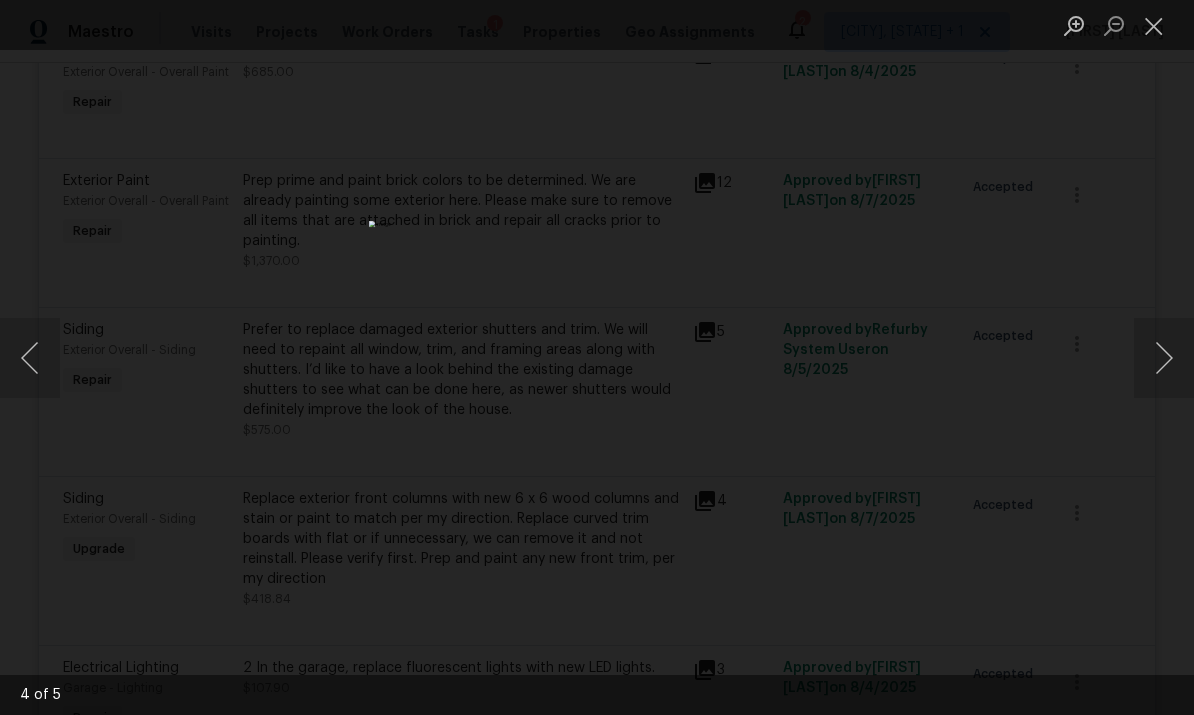 click at bounding box center [1164, 358] 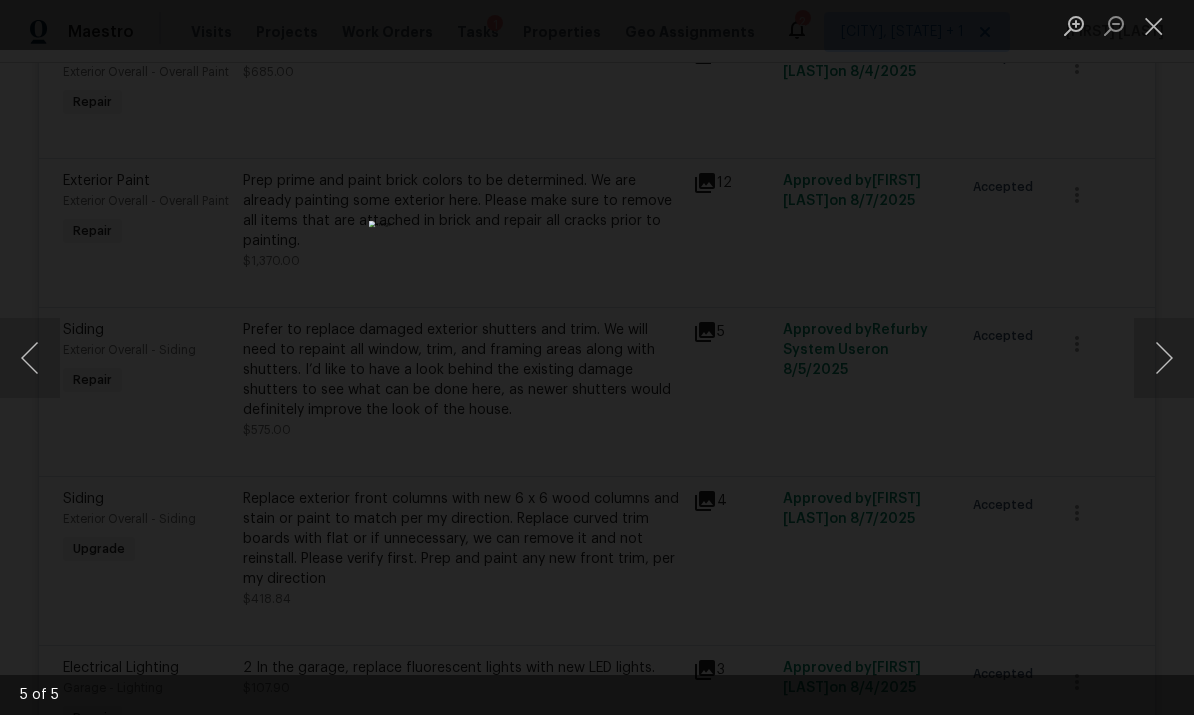 click at bounding box center (1164, 358) 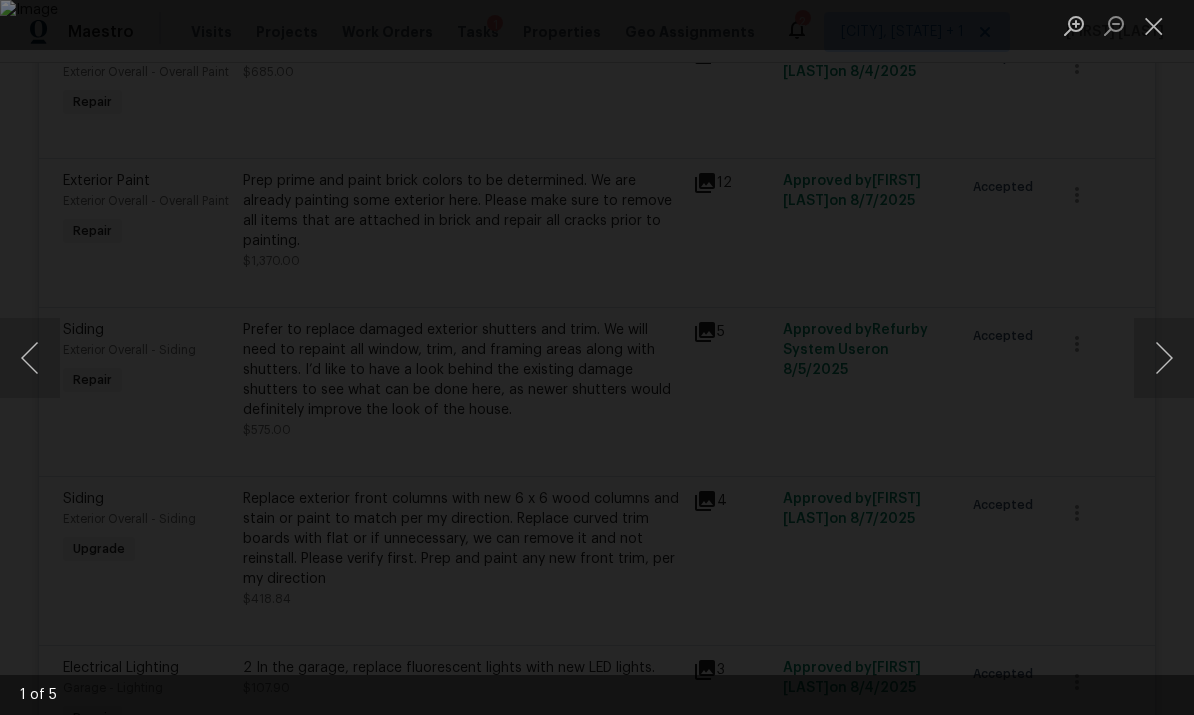 click at bounding box center (1164, 358) 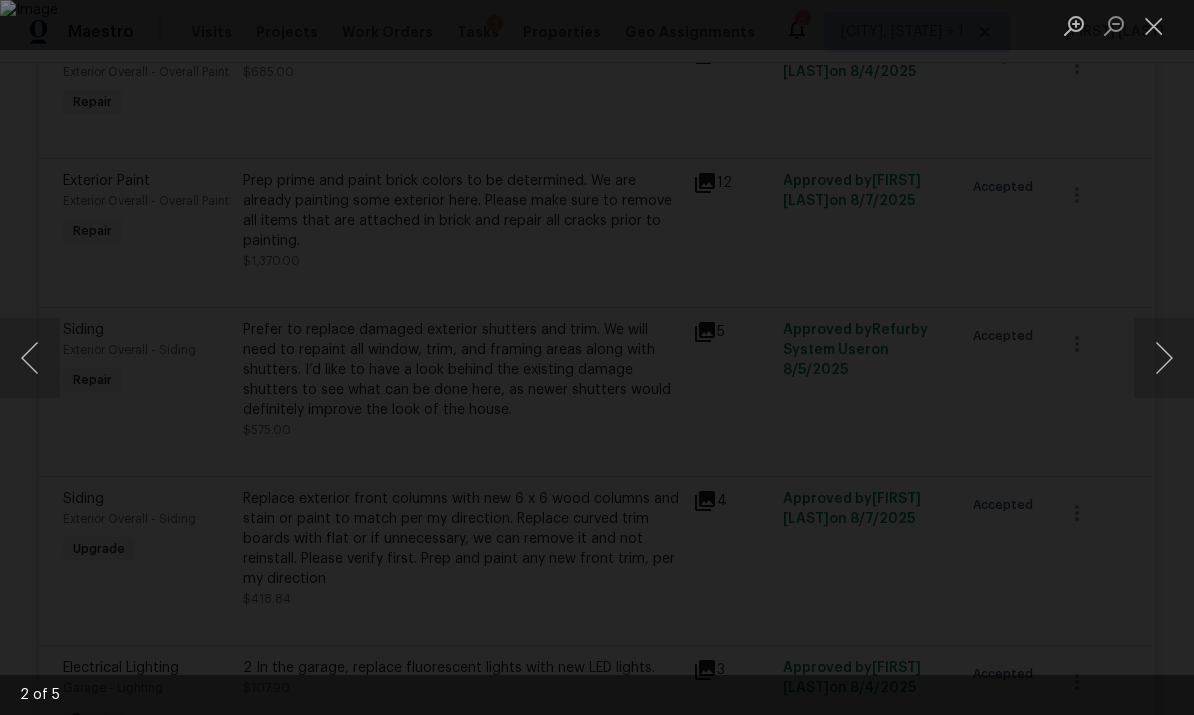 click at bounding box center (1164, 358) 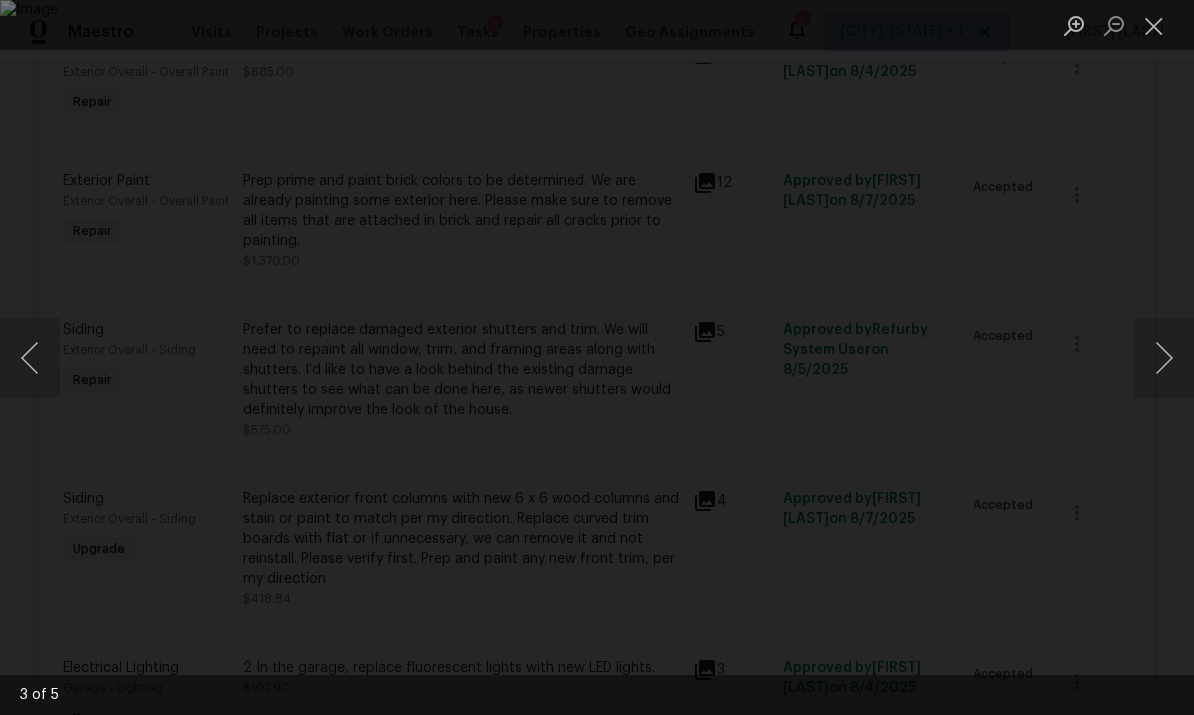 click at bounding box center (1164, 358) 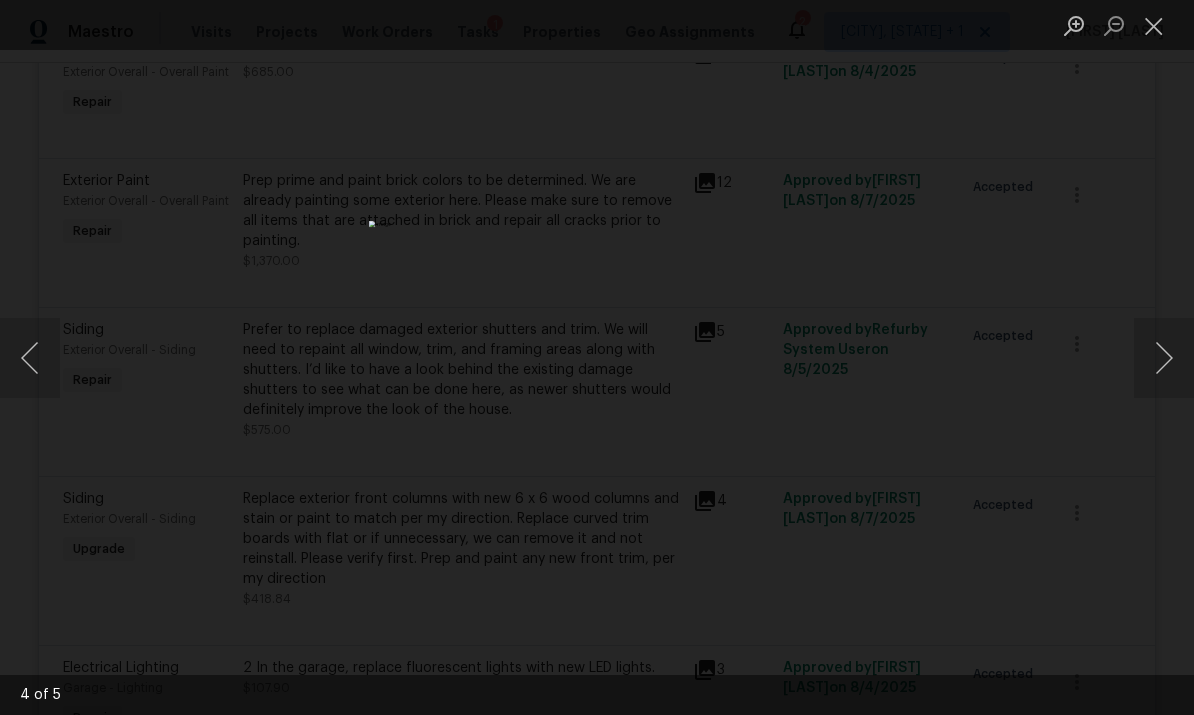 click at bounding box center (1154, 25) 